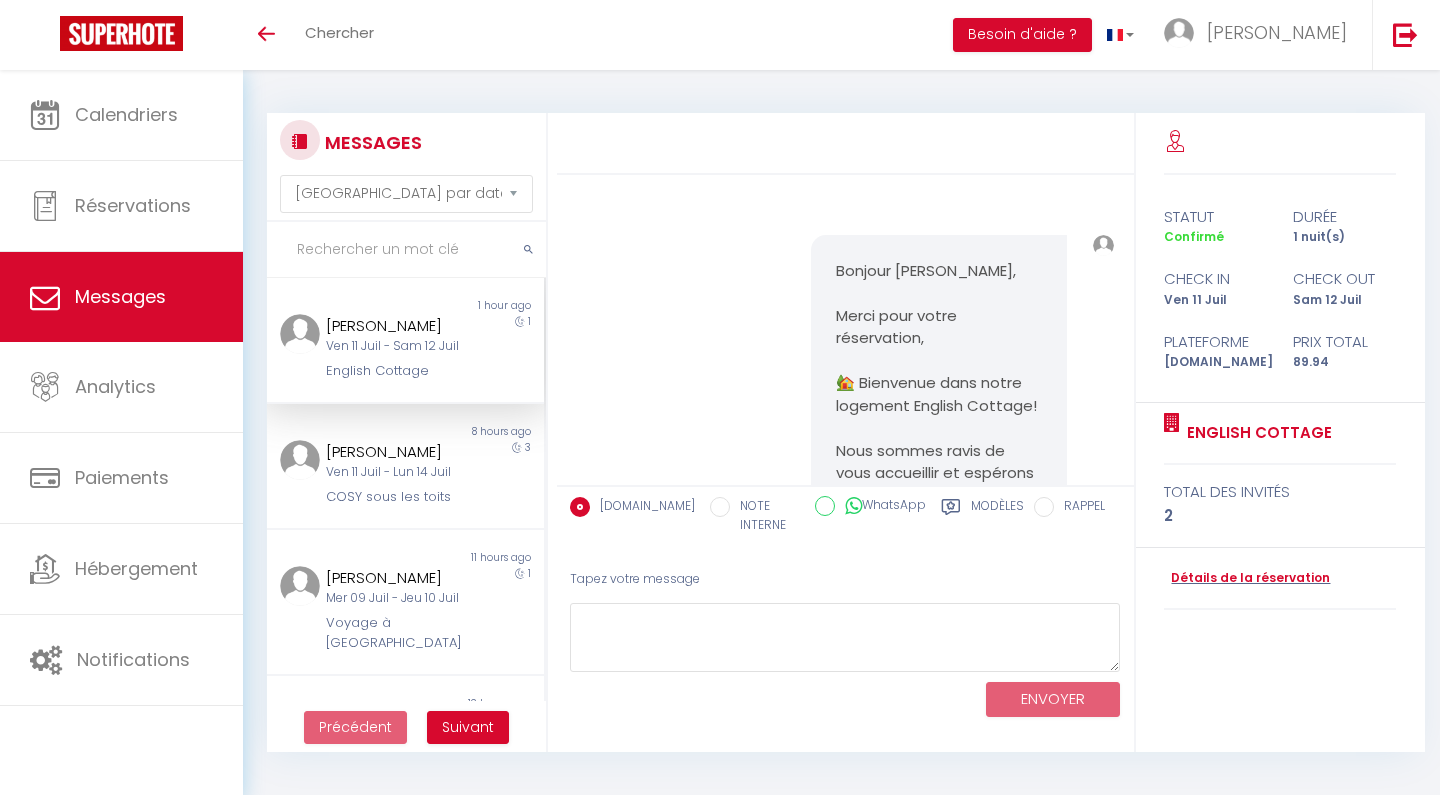 select on "message" 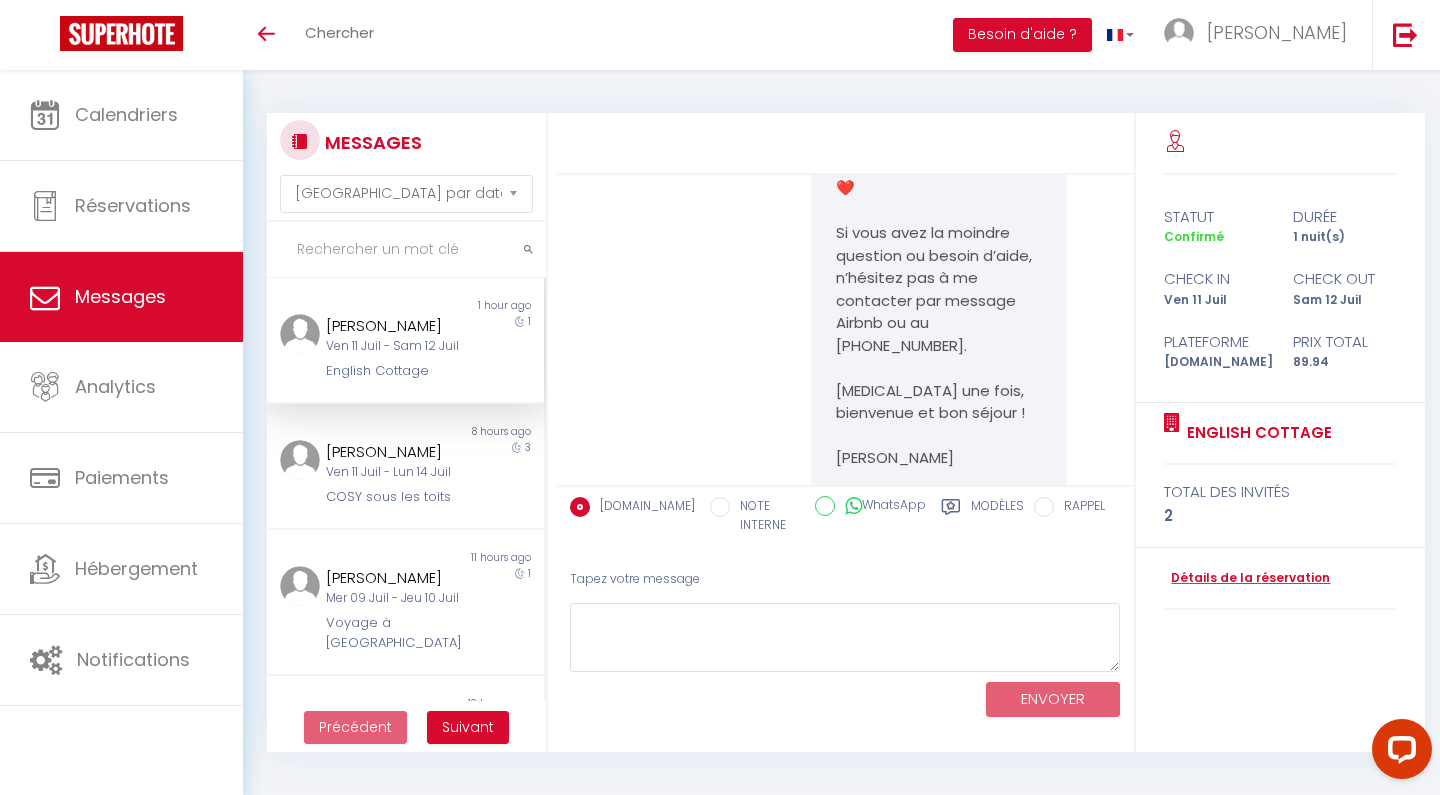 scroll, scrollTop: 0, scrollLeft: 0, axis: both 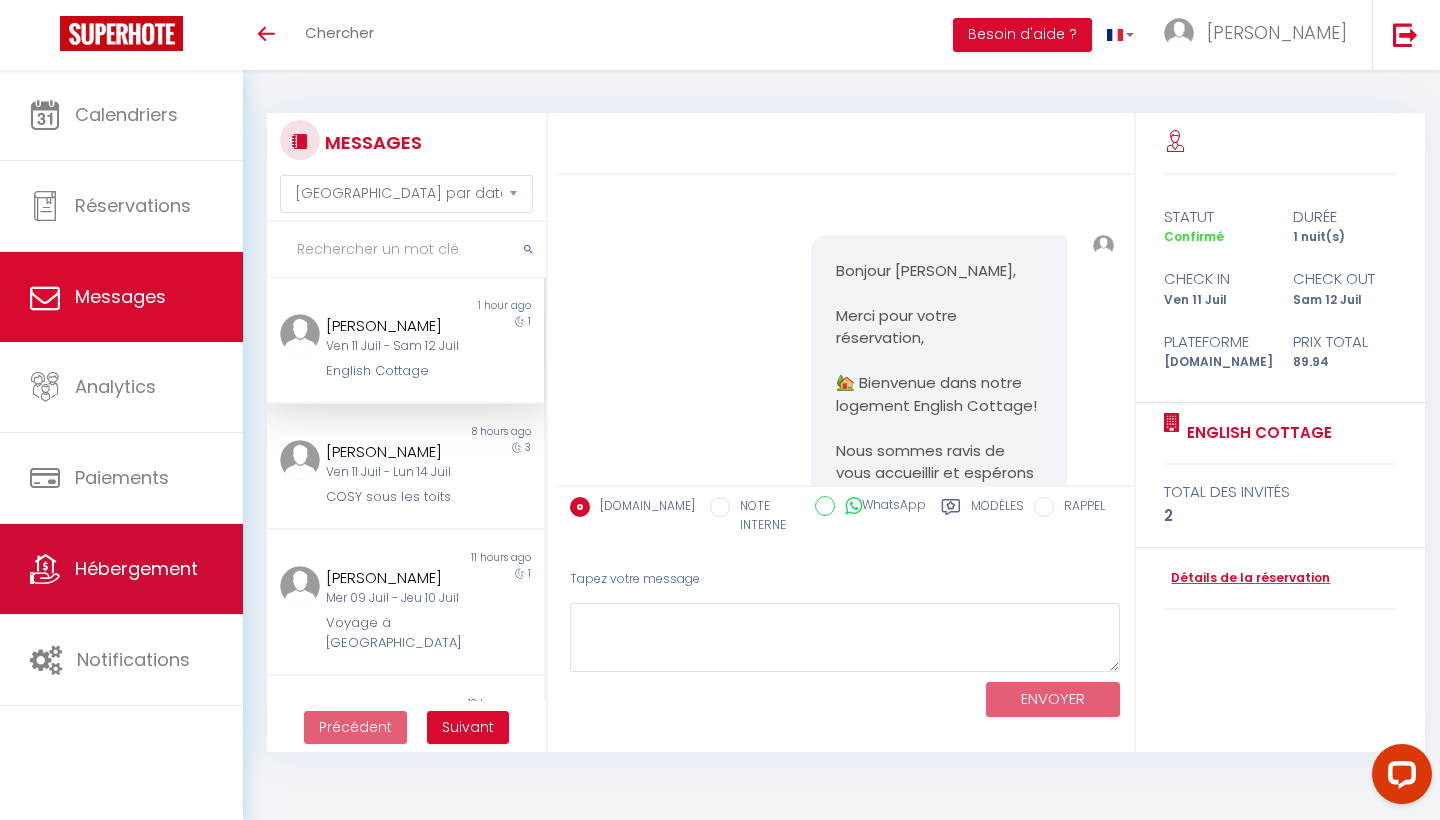 click on "Hébergement" at bounding box center (136, 568) 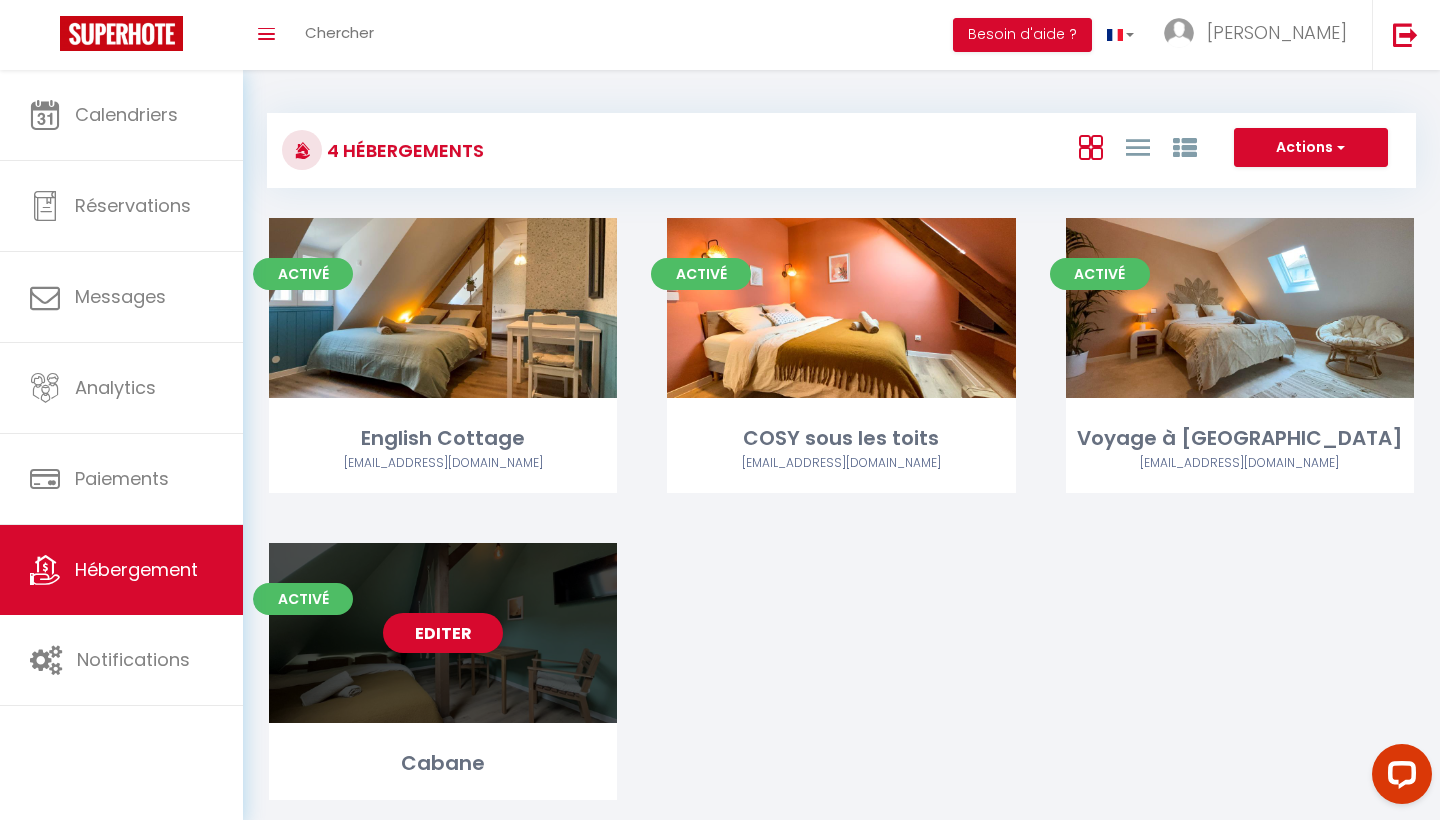click on "Editer" at bounding box center (443, 633) 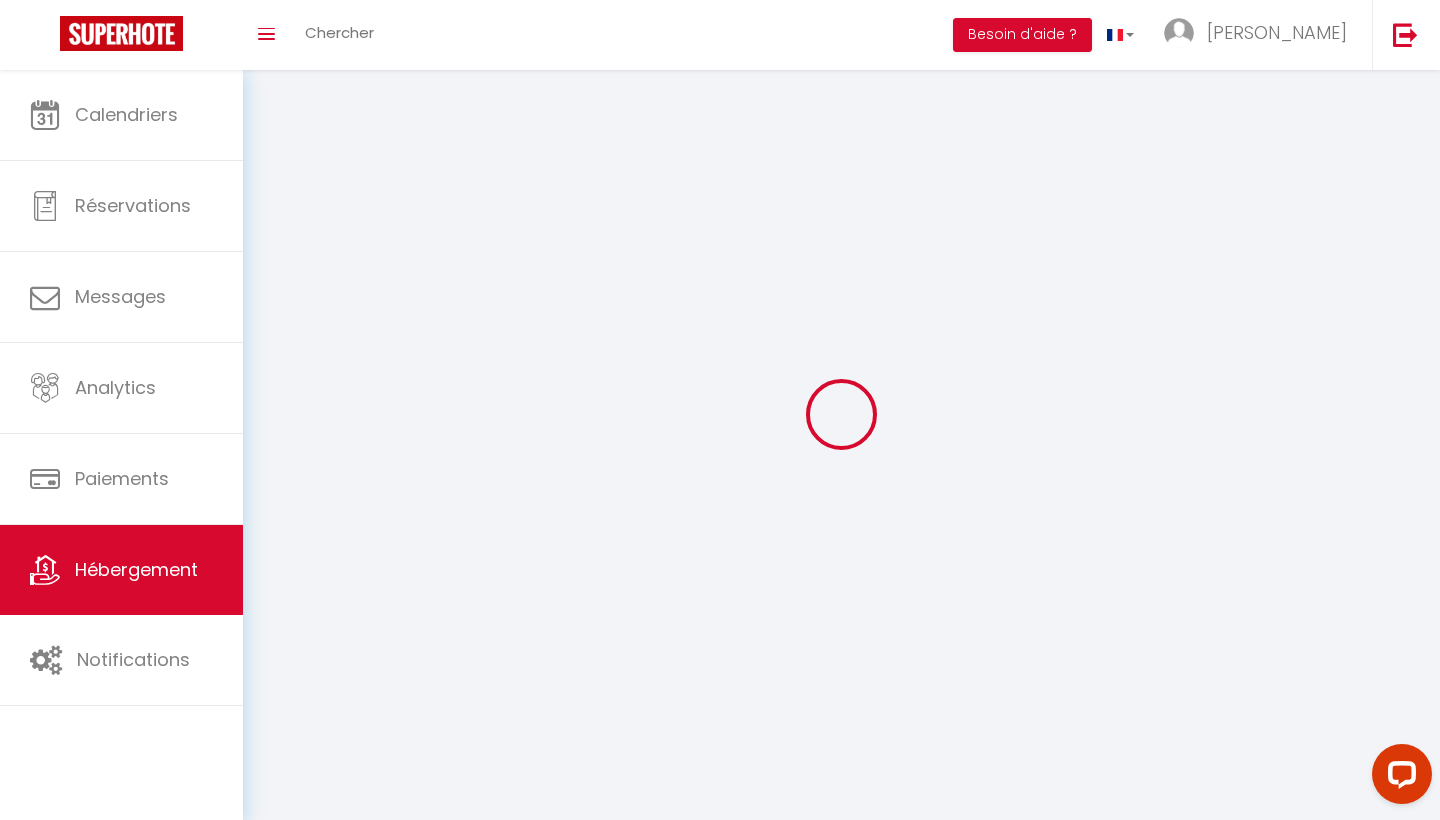 type on "Cabane" 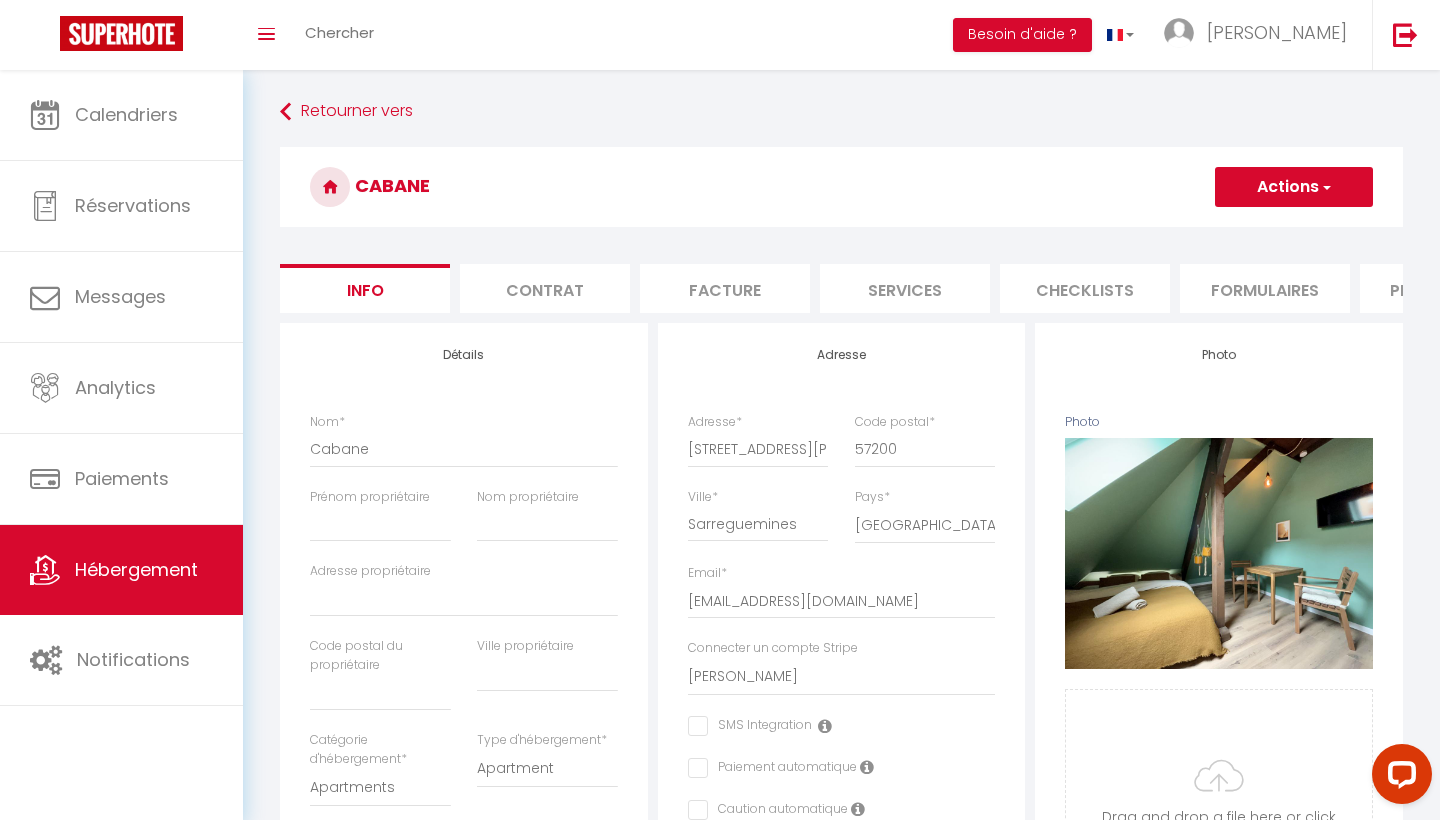 click on "Plateformes" at bounding box center (1445, 288) 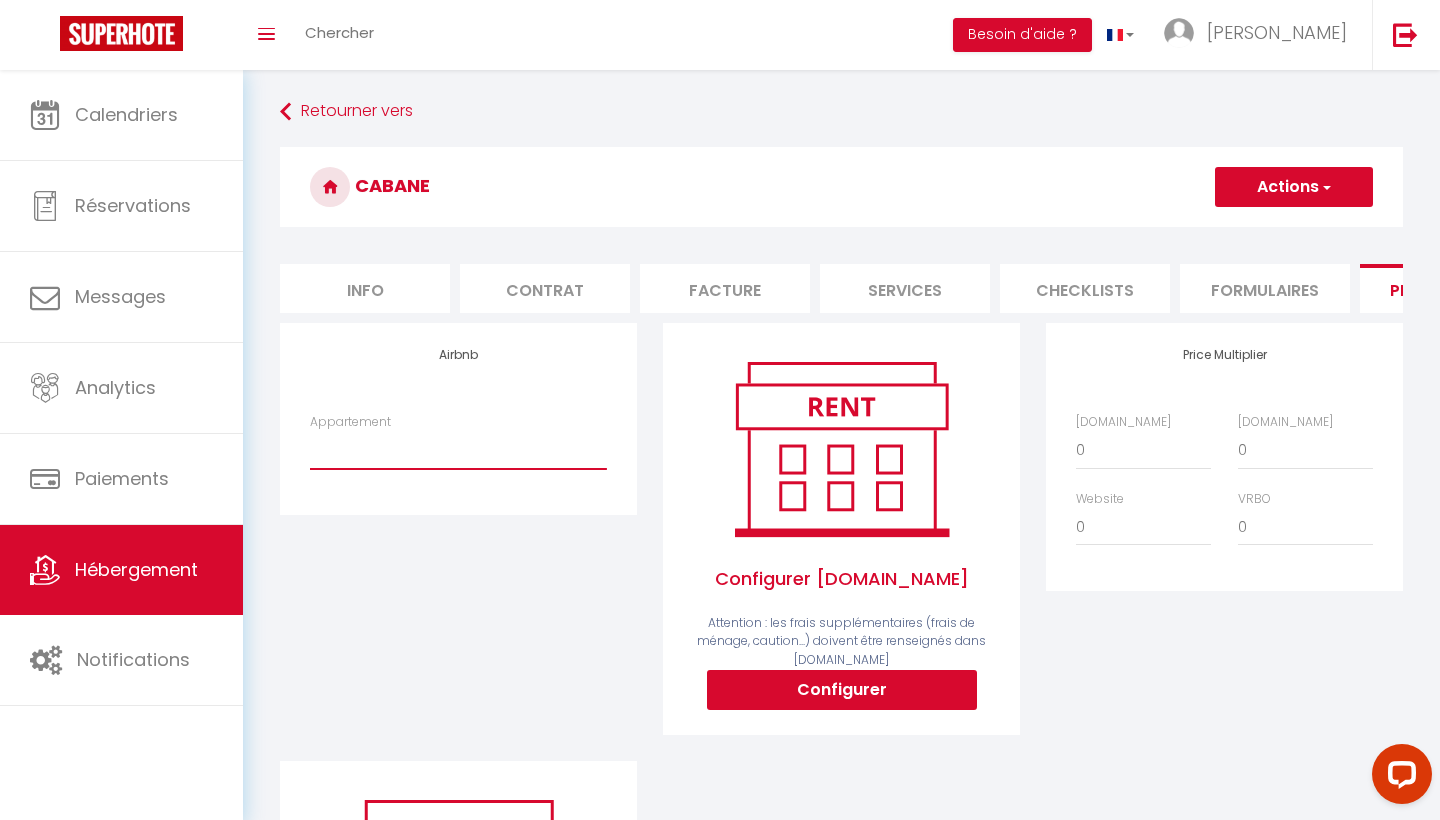 click on "Cabane urbaine - [EMAIL_ADDRESS][DOMAIN_NAME]" at bounding box center [458, 450] 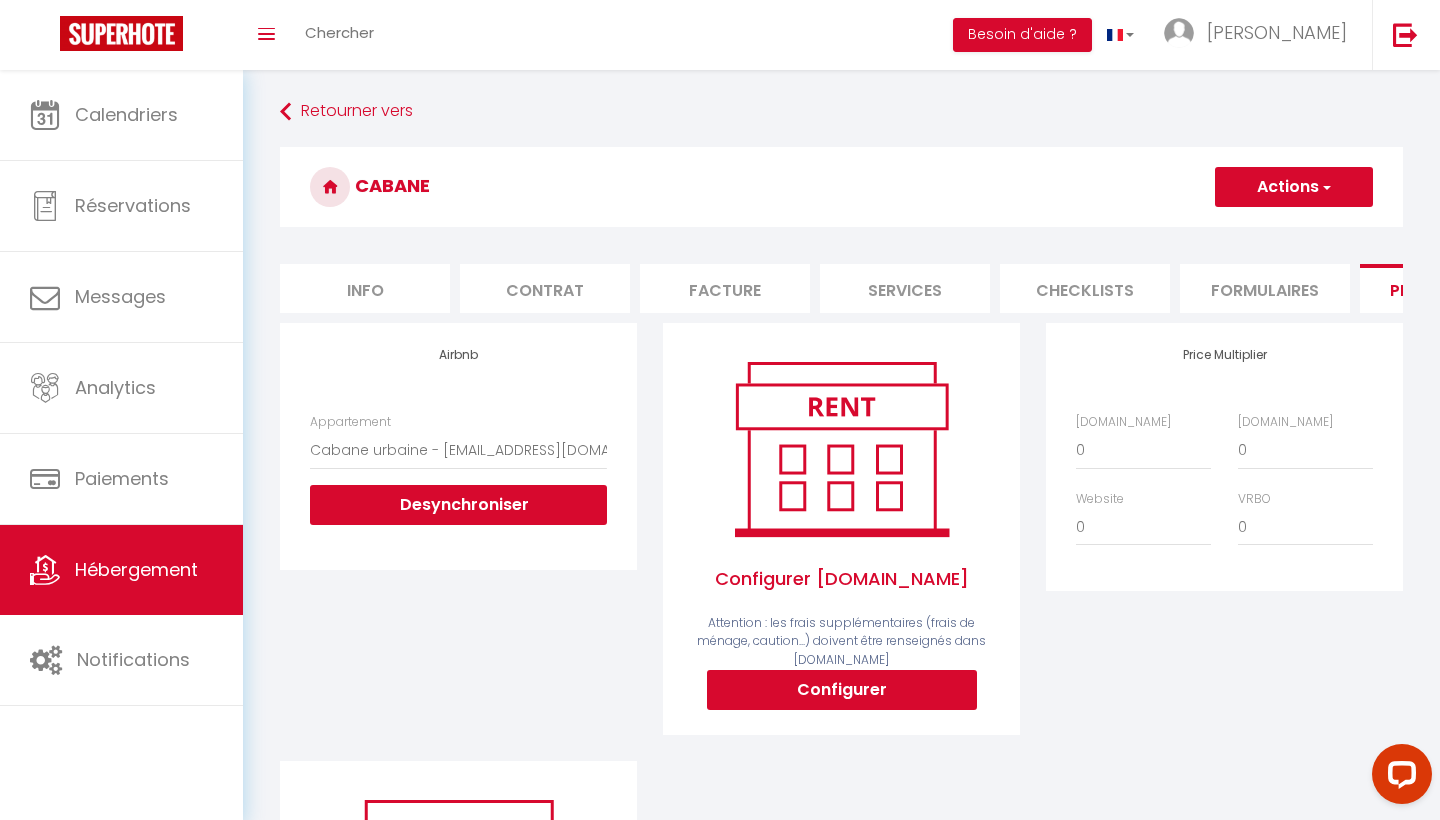 click on "Actions" at bounding box center (1294, 187) 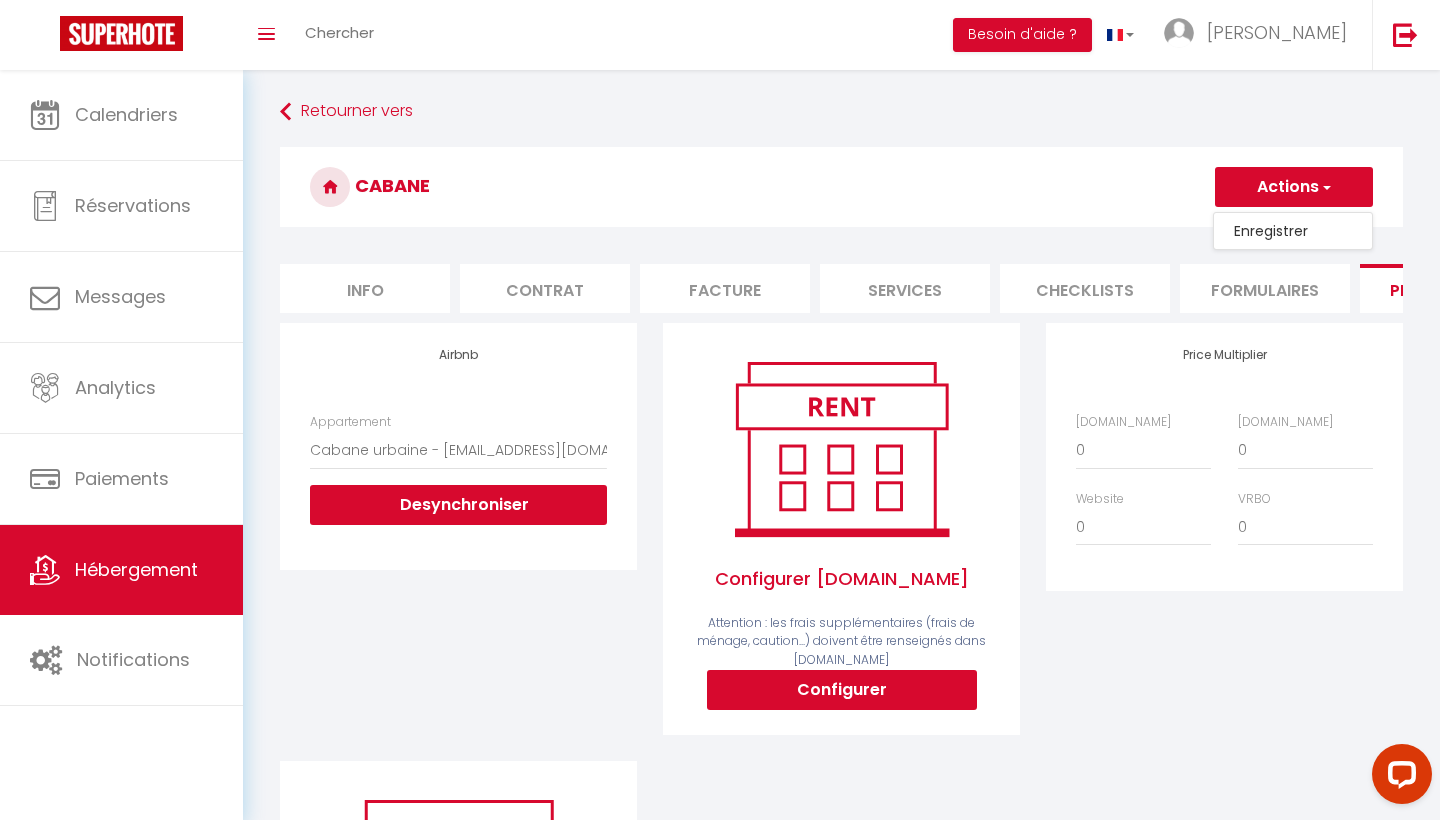 click on "Enregistrer" at bounding box center (1293, 231) 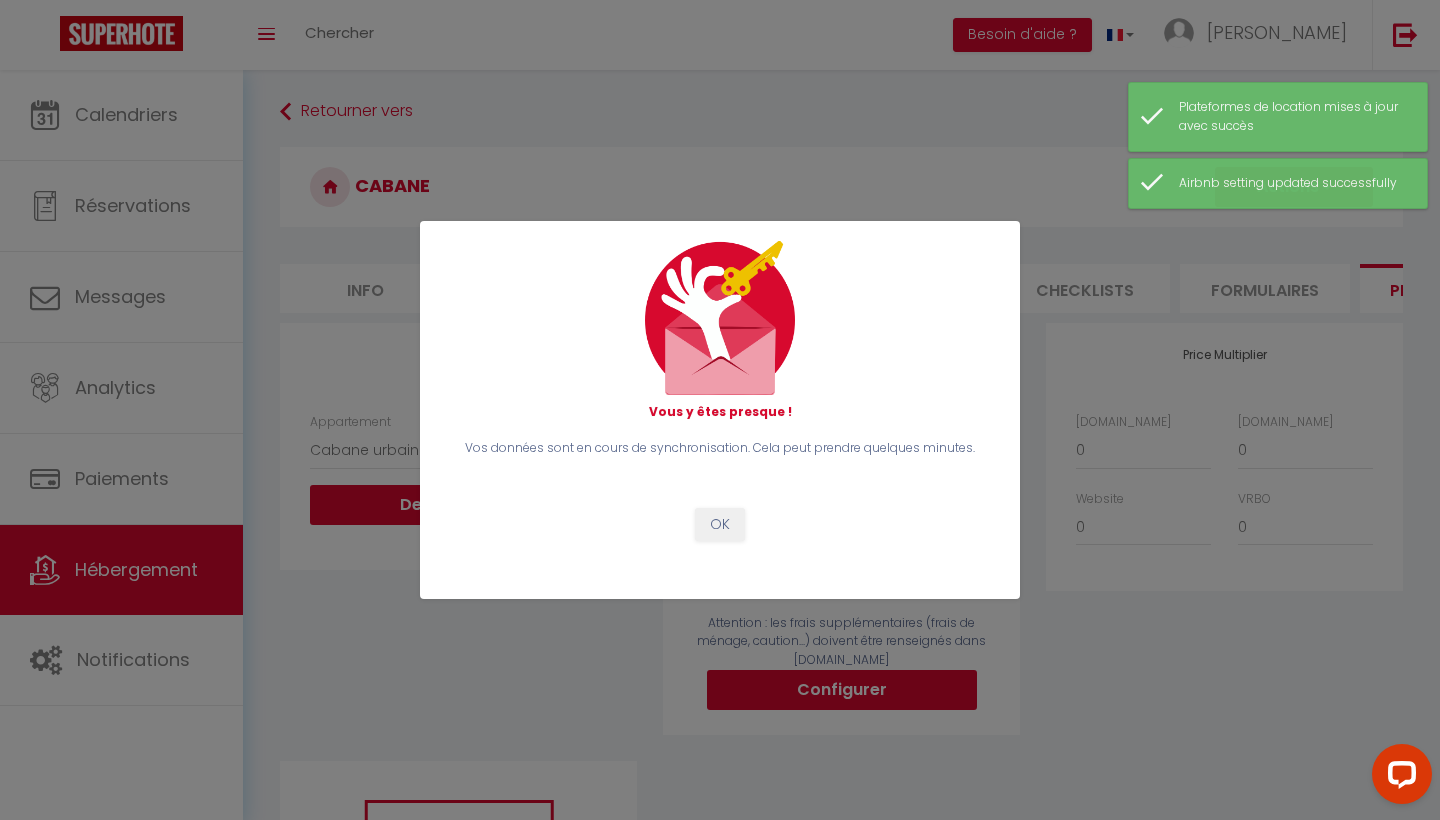 click on "OK" at bounding box center (720, 525) 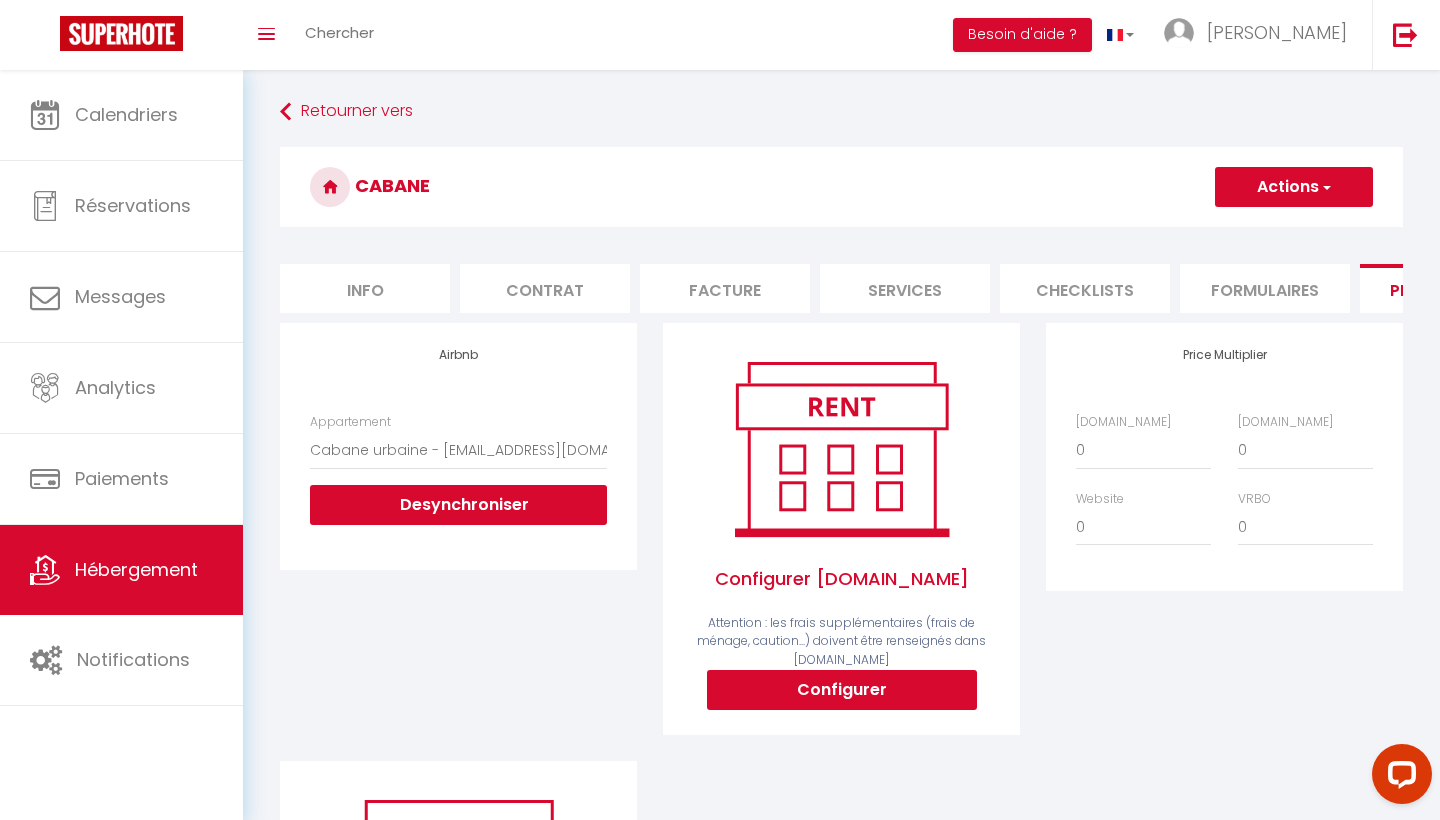 click on "Configurer" at bounding box center [842, 690] 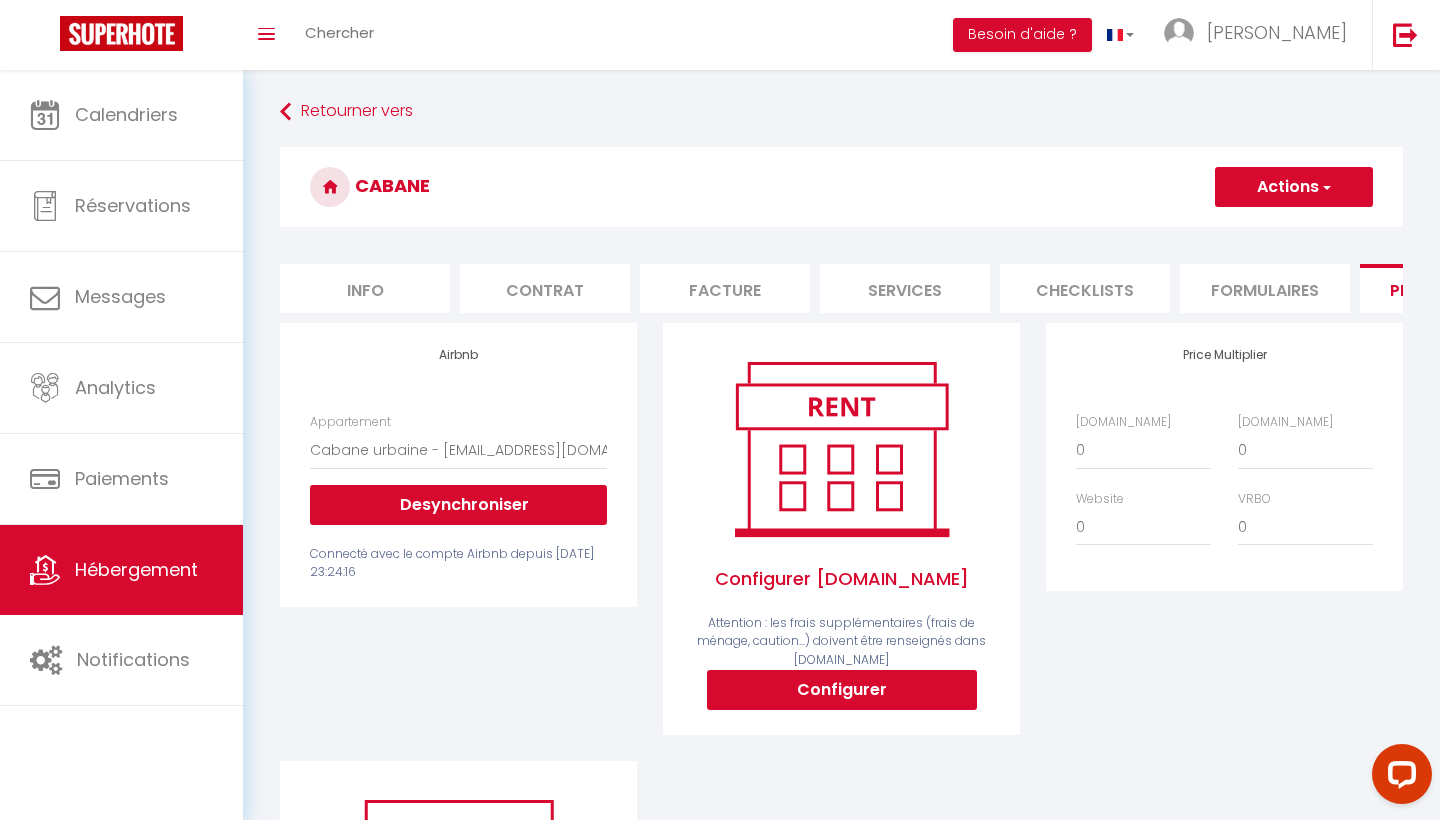 select 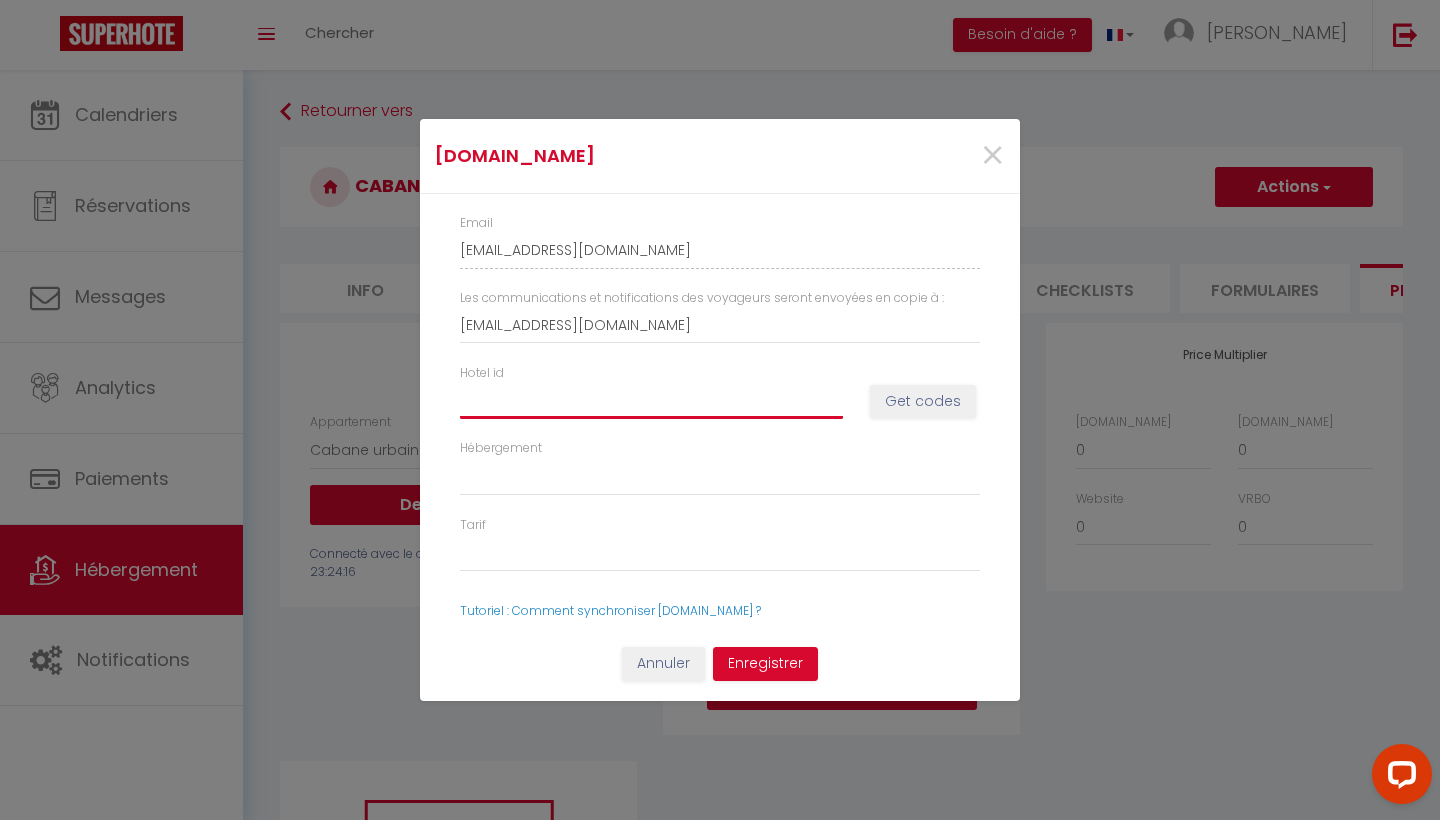 click on "Hotel id" at bounding box center [651, 401] 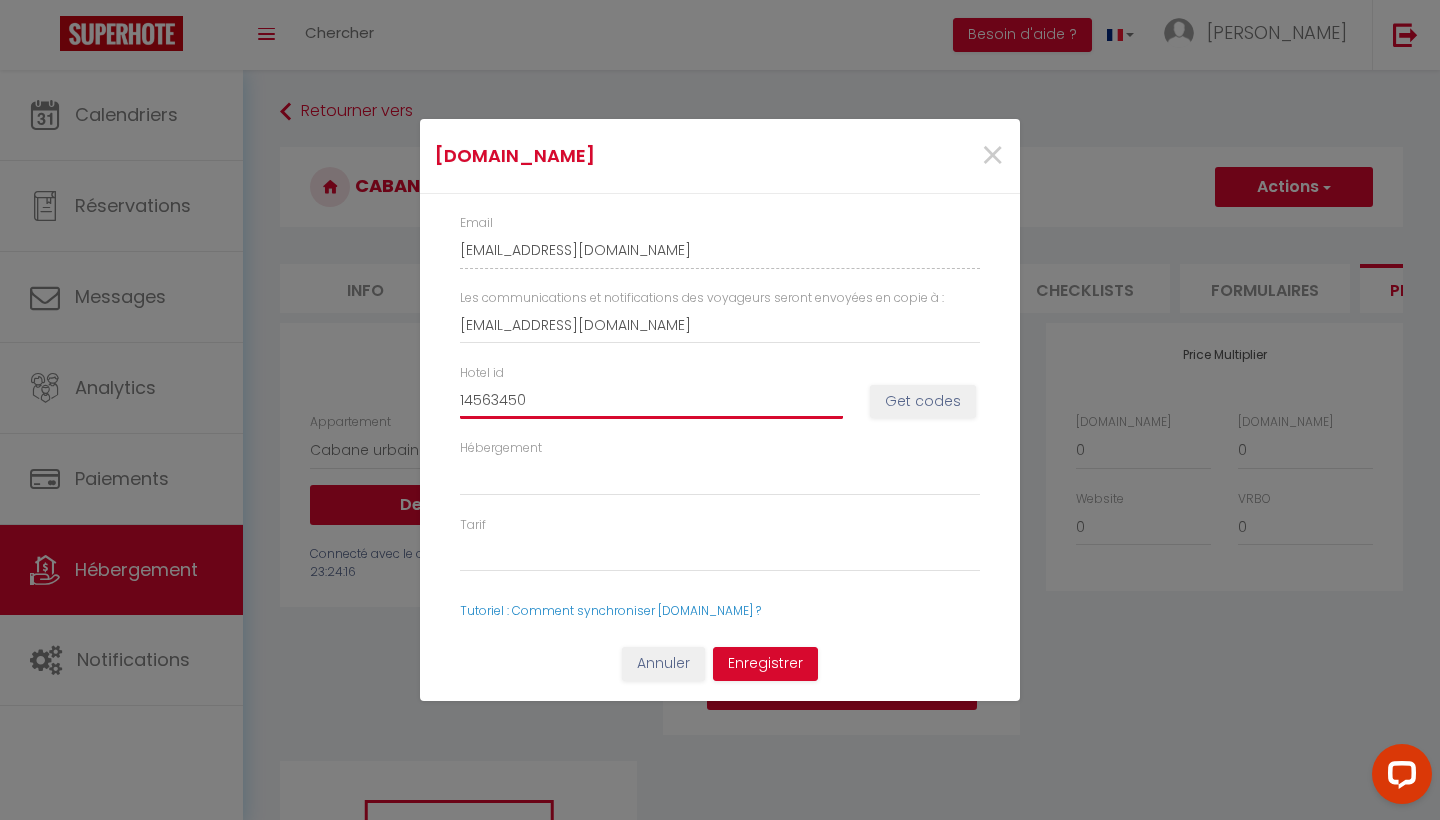 select 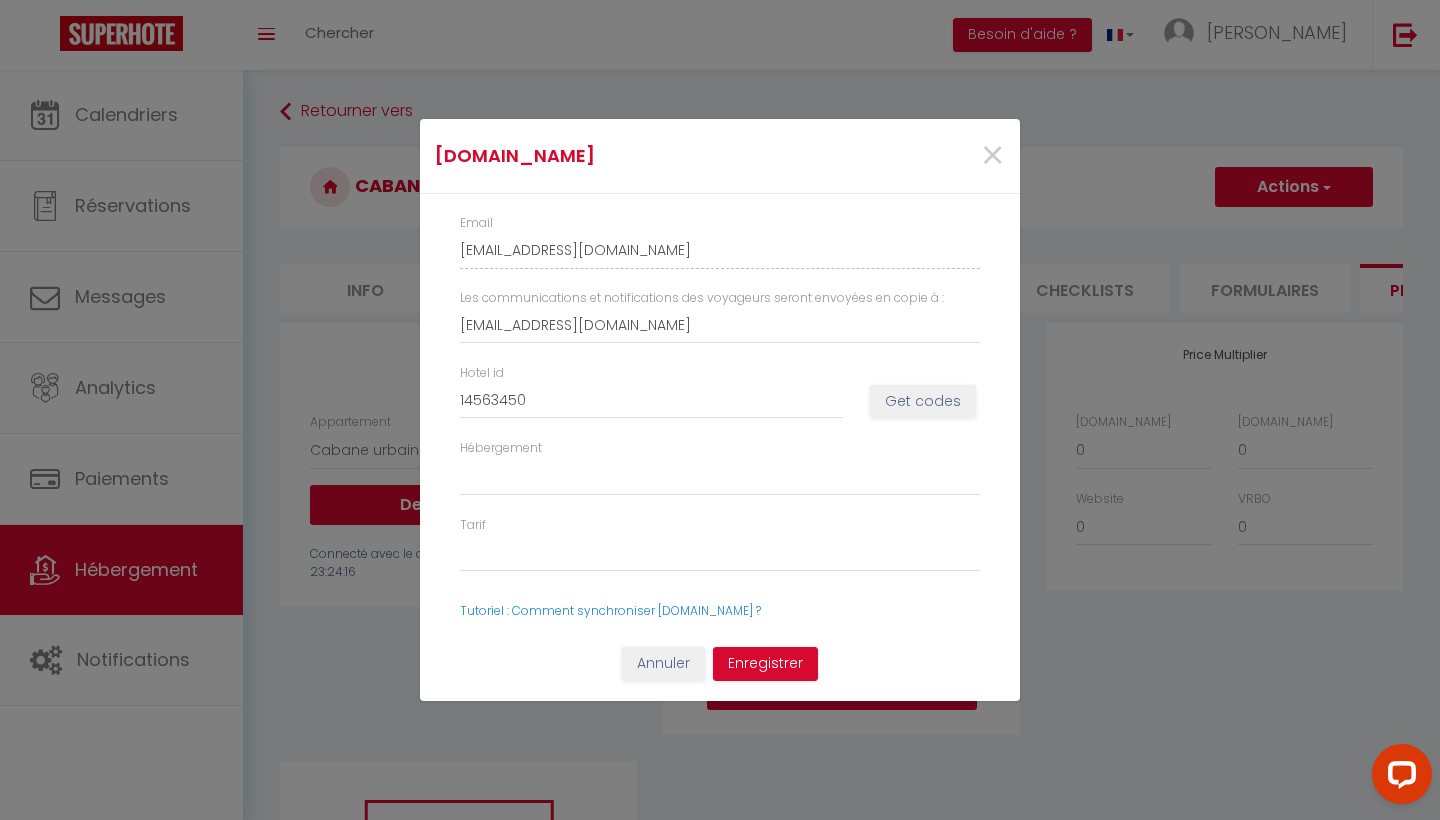 click on "Get codes" at bounding box center [923, 402] 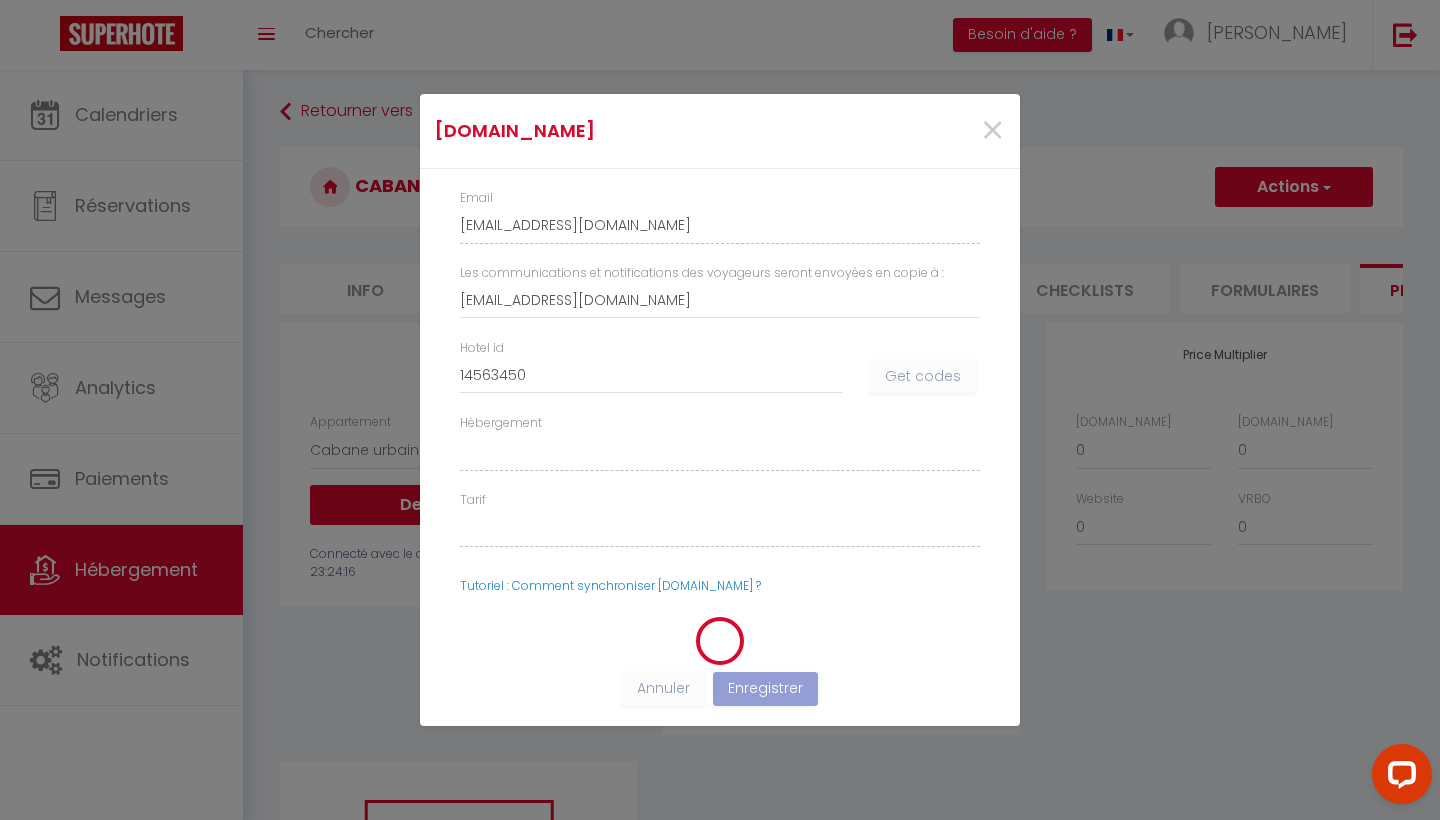 select 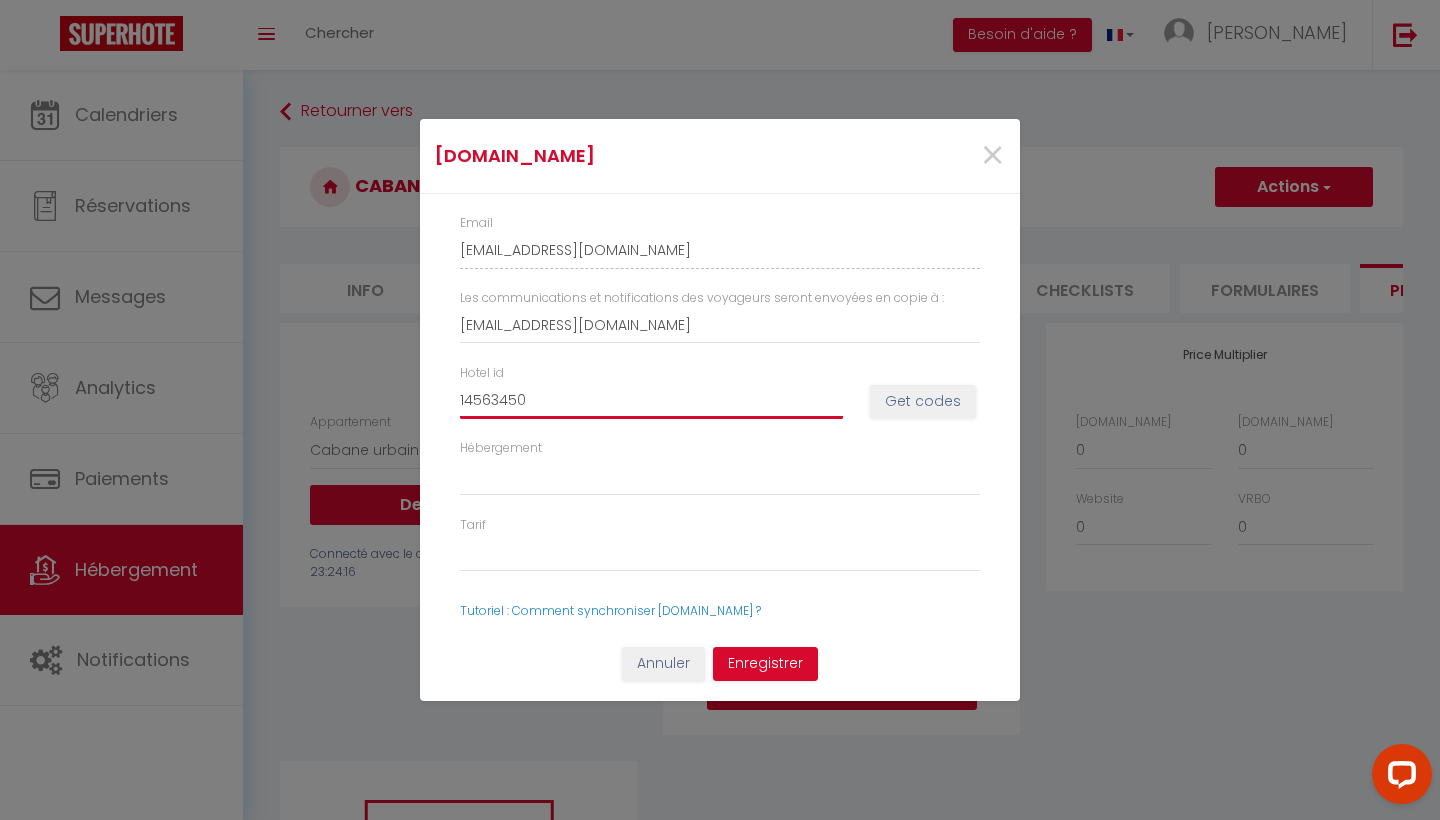 click on "14563450" at bounding box center [651, 401] 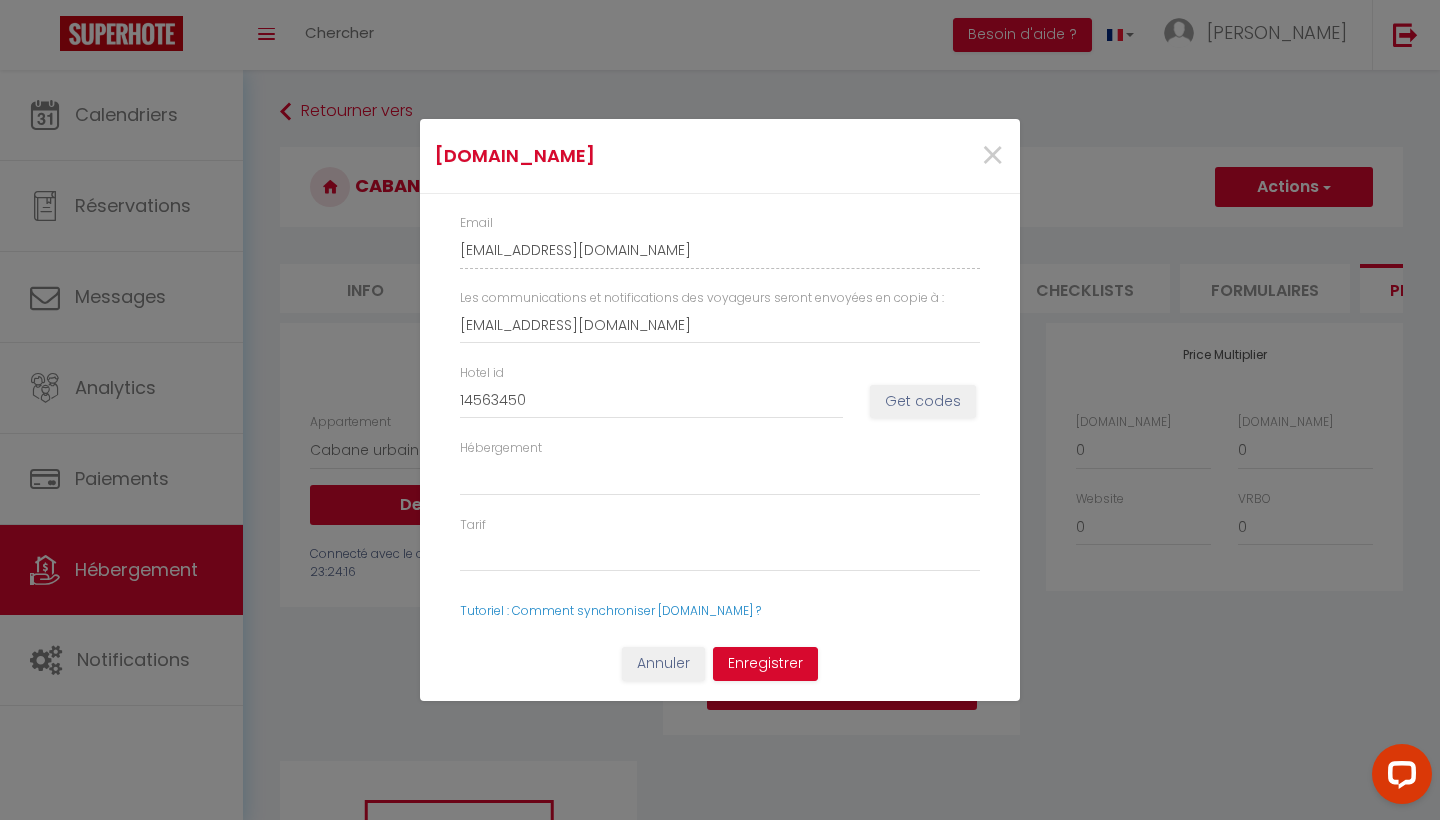 click on "Get codes" at bounding box center [923, 402] 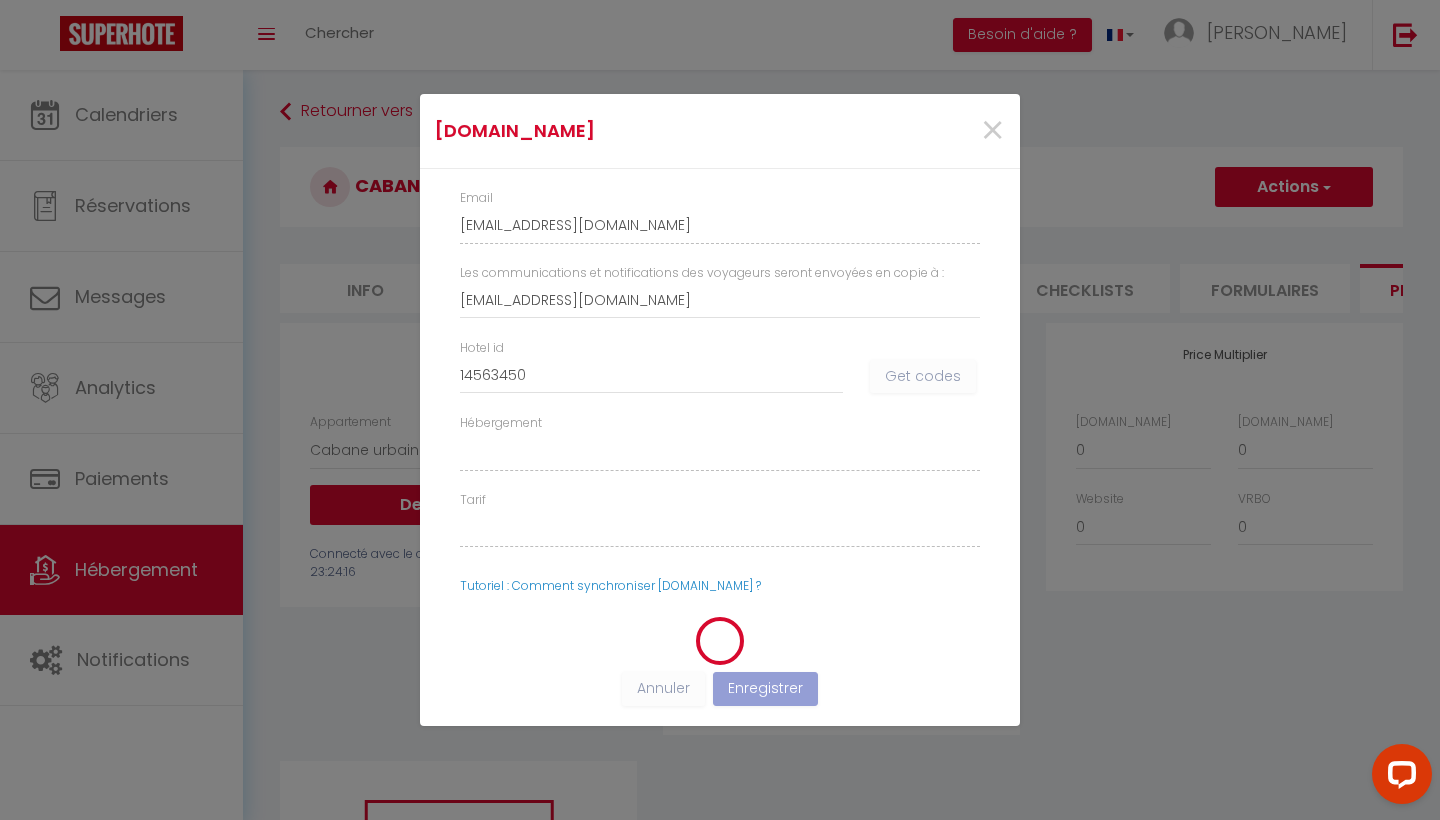 select 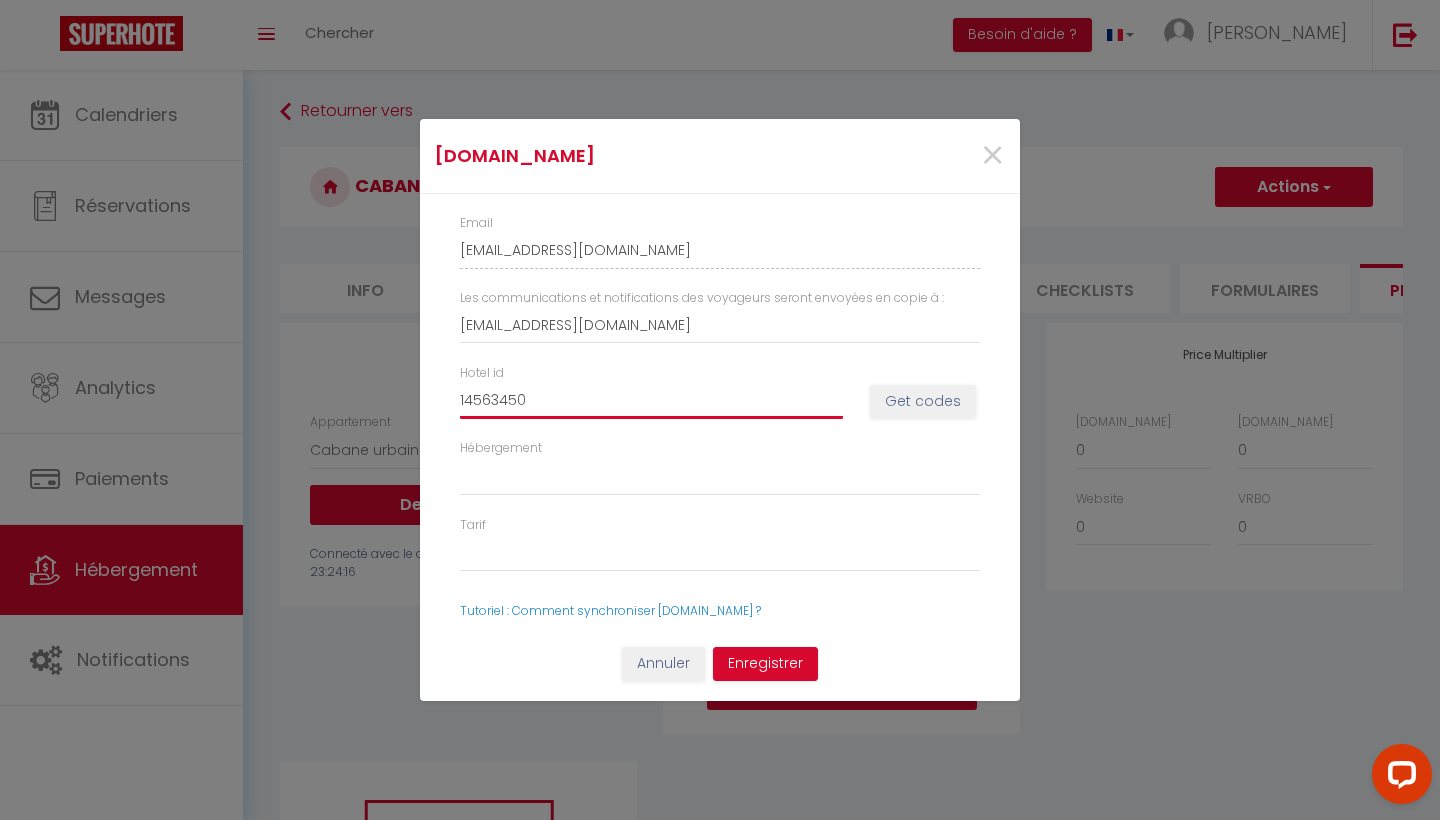 click on "14563450" at bounding box center [651, 401] 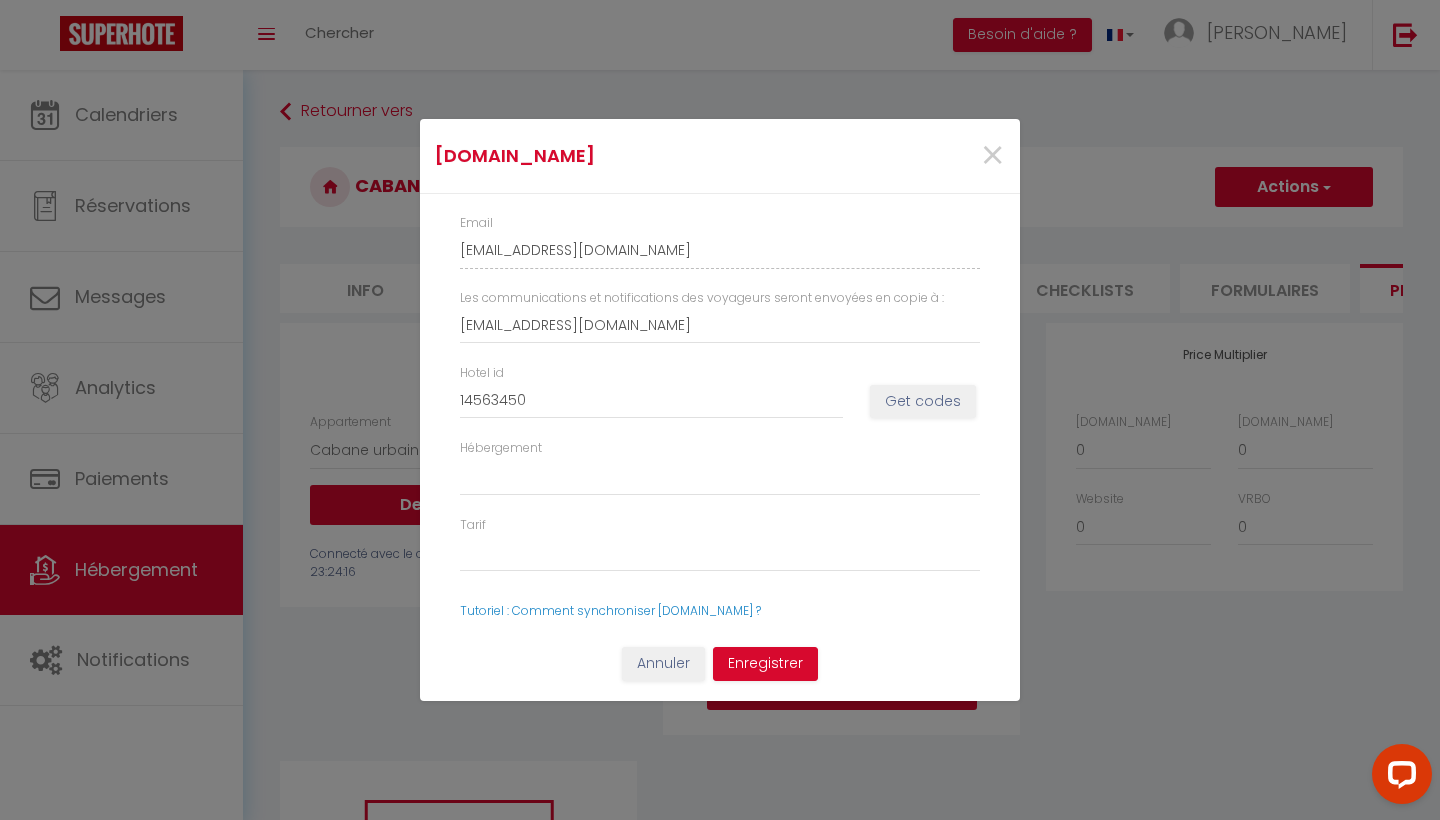 click on "Get codes" at bounding box center [923, 402] 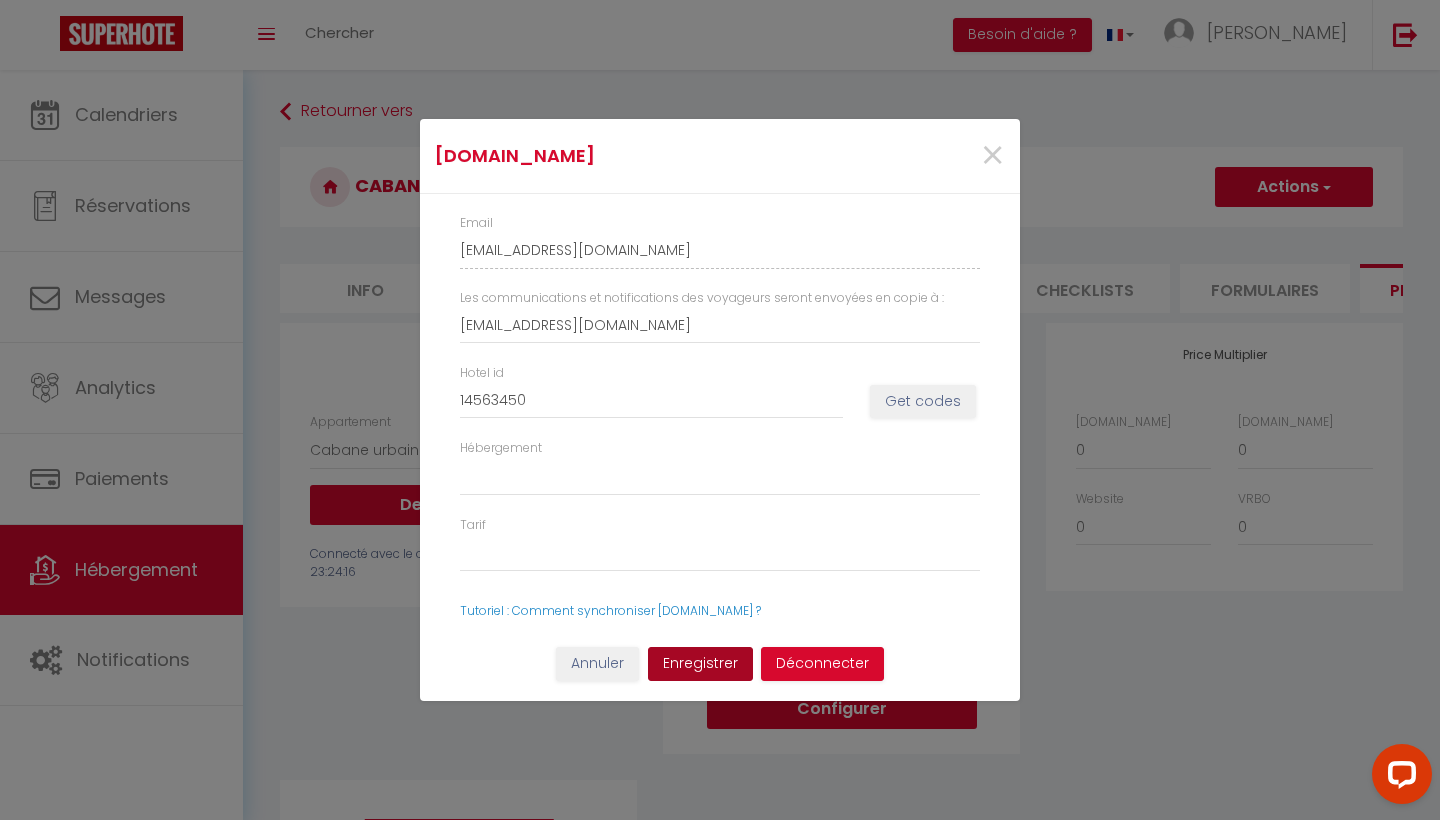 click on "Enregistrer" at bounding box center [700, 664] 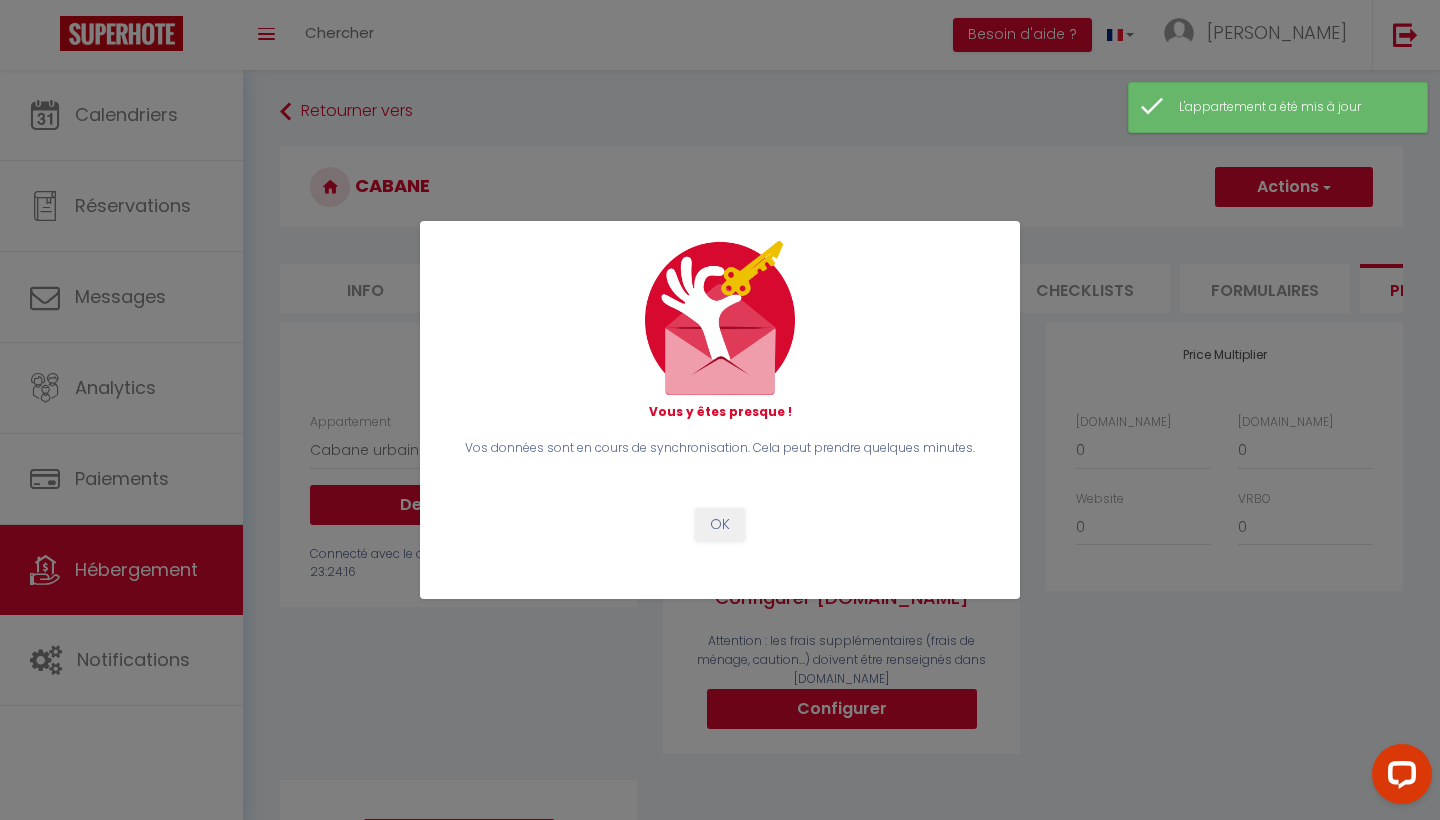 click on "OK" at bounding box center (720, 525) 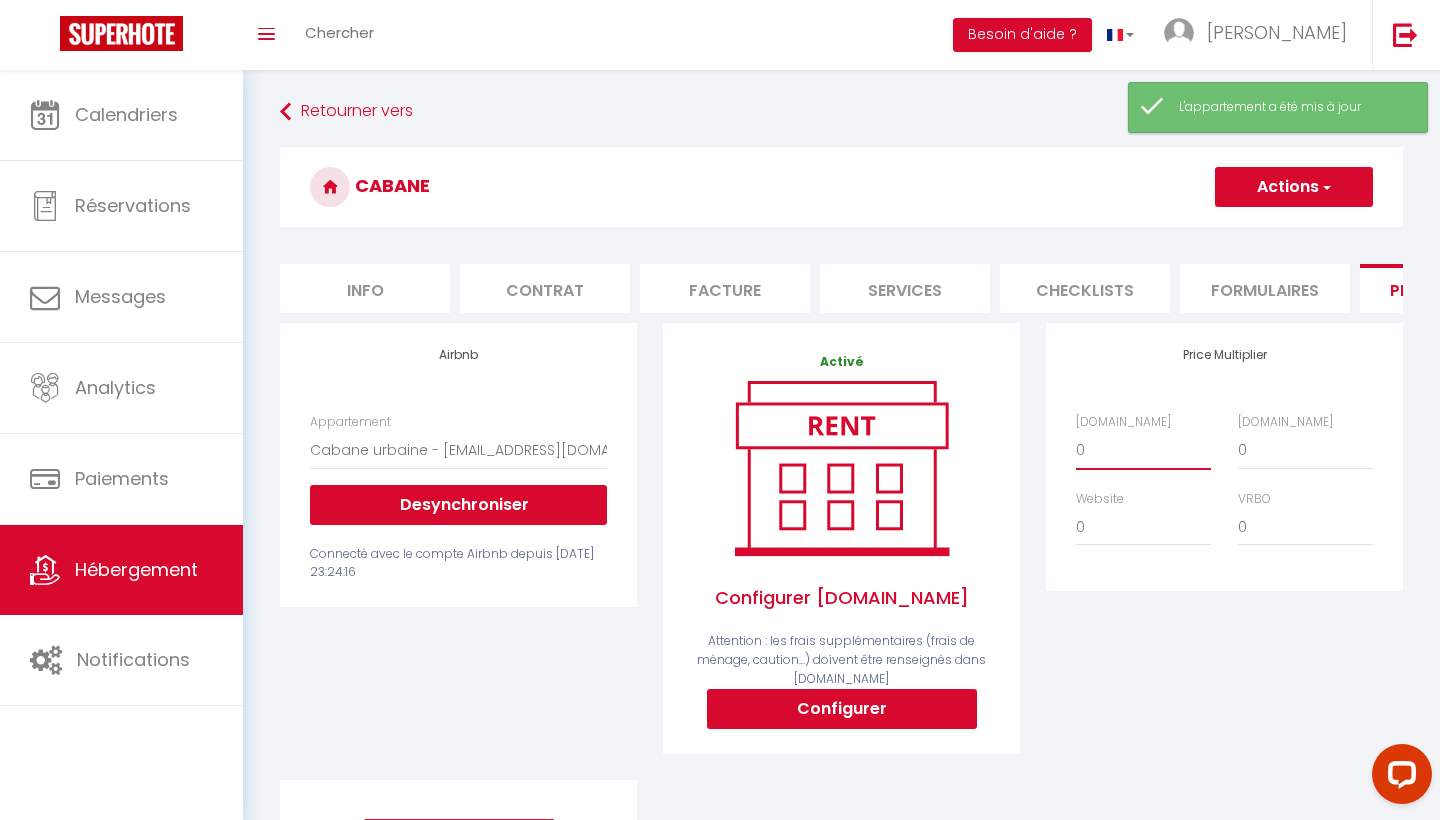 click on "0
+ 1 %
+ 2 %
+ 3 %
+ 4 %
+ 5 %
+ 6 %
+ 7 %
+ 8 %
+ 9 %" at bounding box center (1143, 450) 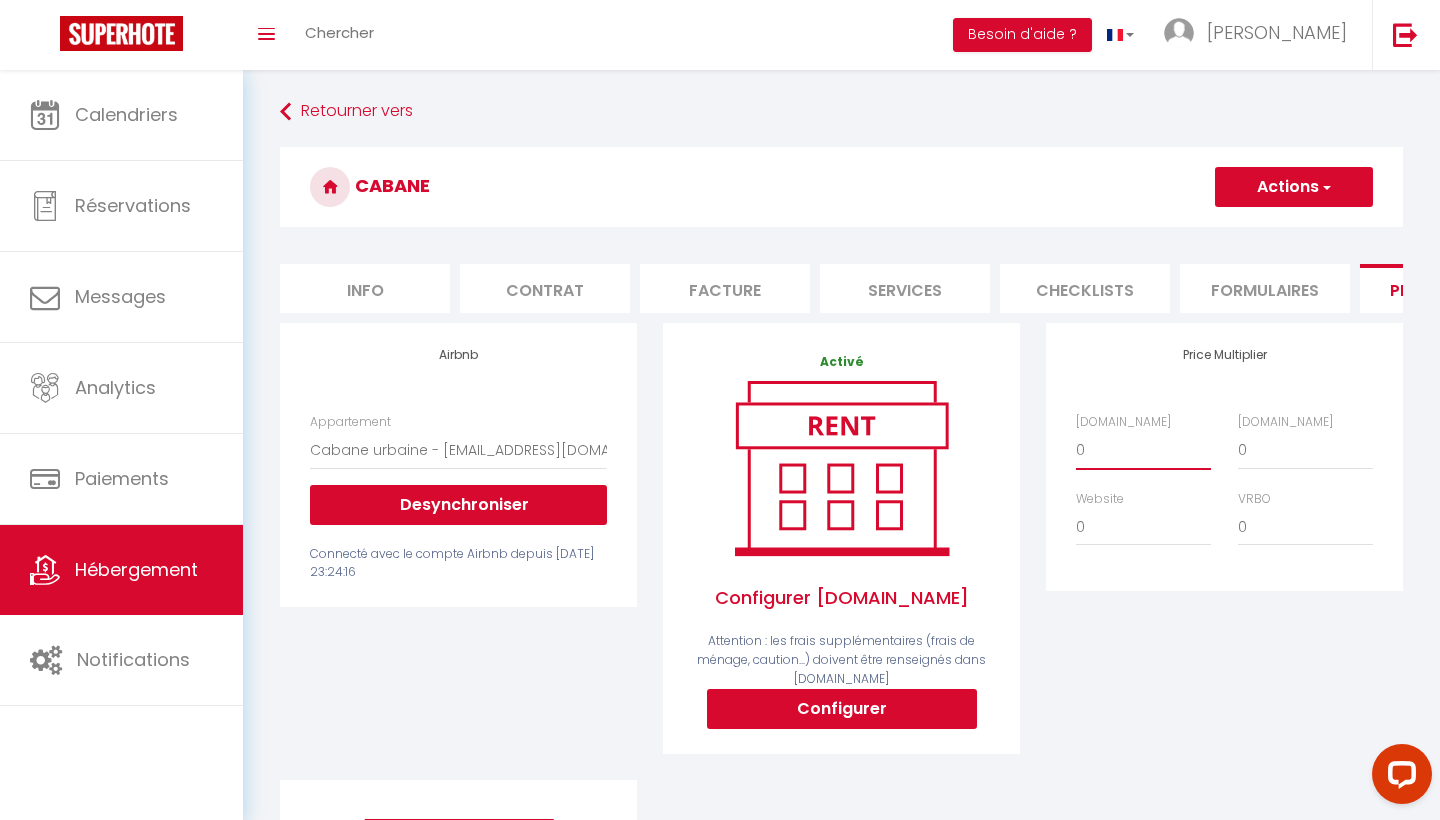 select on "+ 3 %" 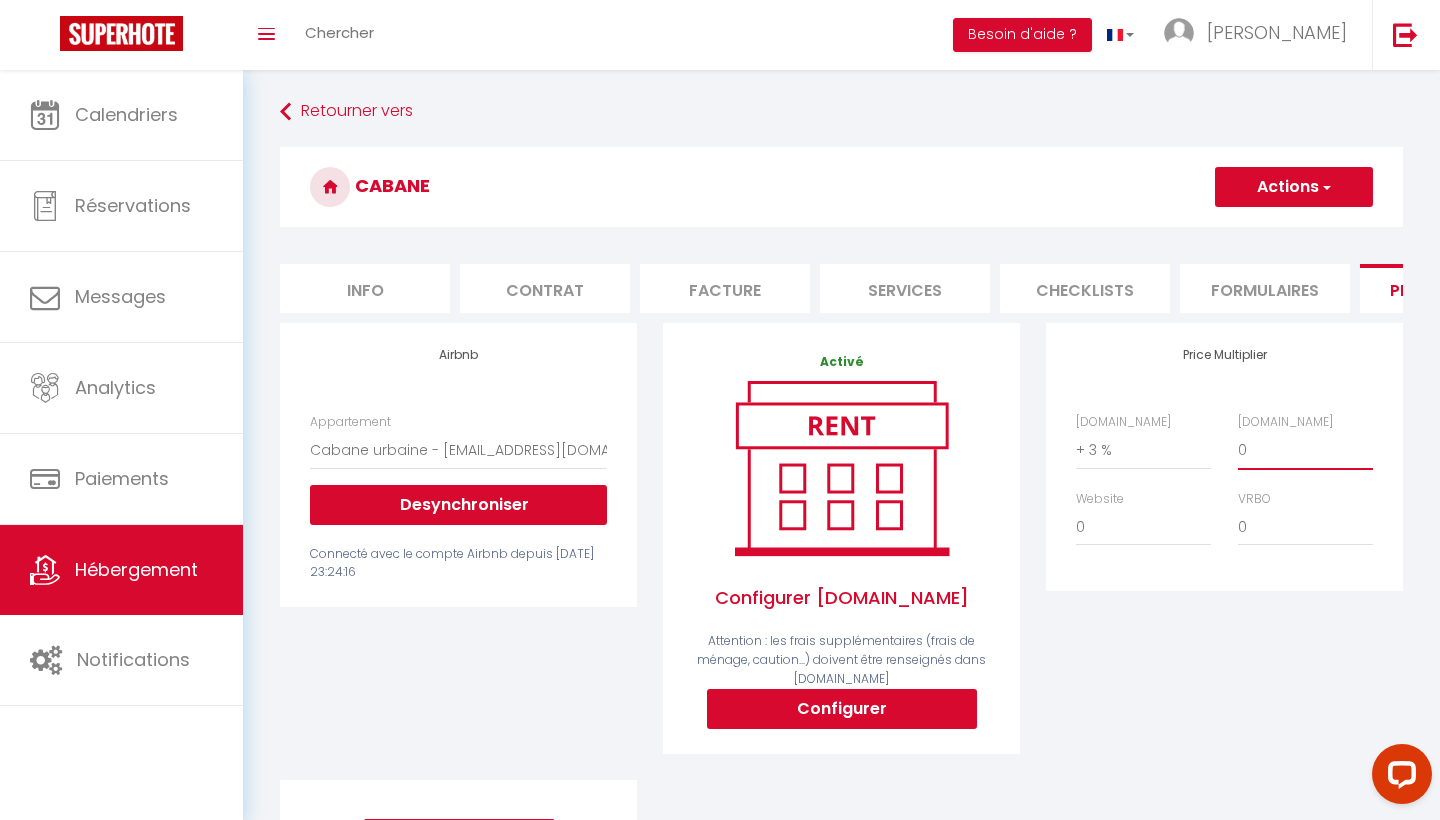 select on "+ 21 %" 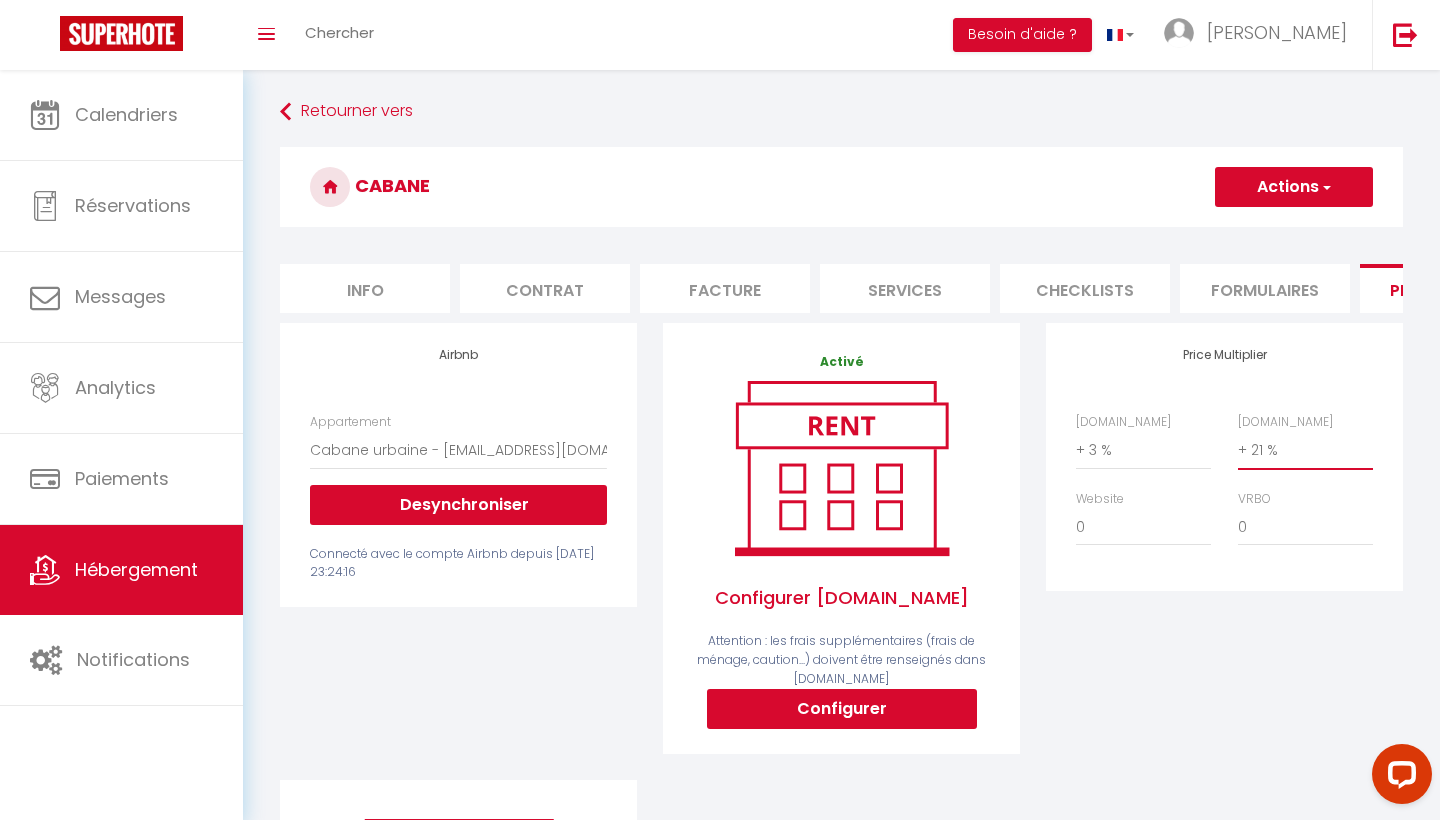 click on "Actions" at bounding box center (1294, 187) 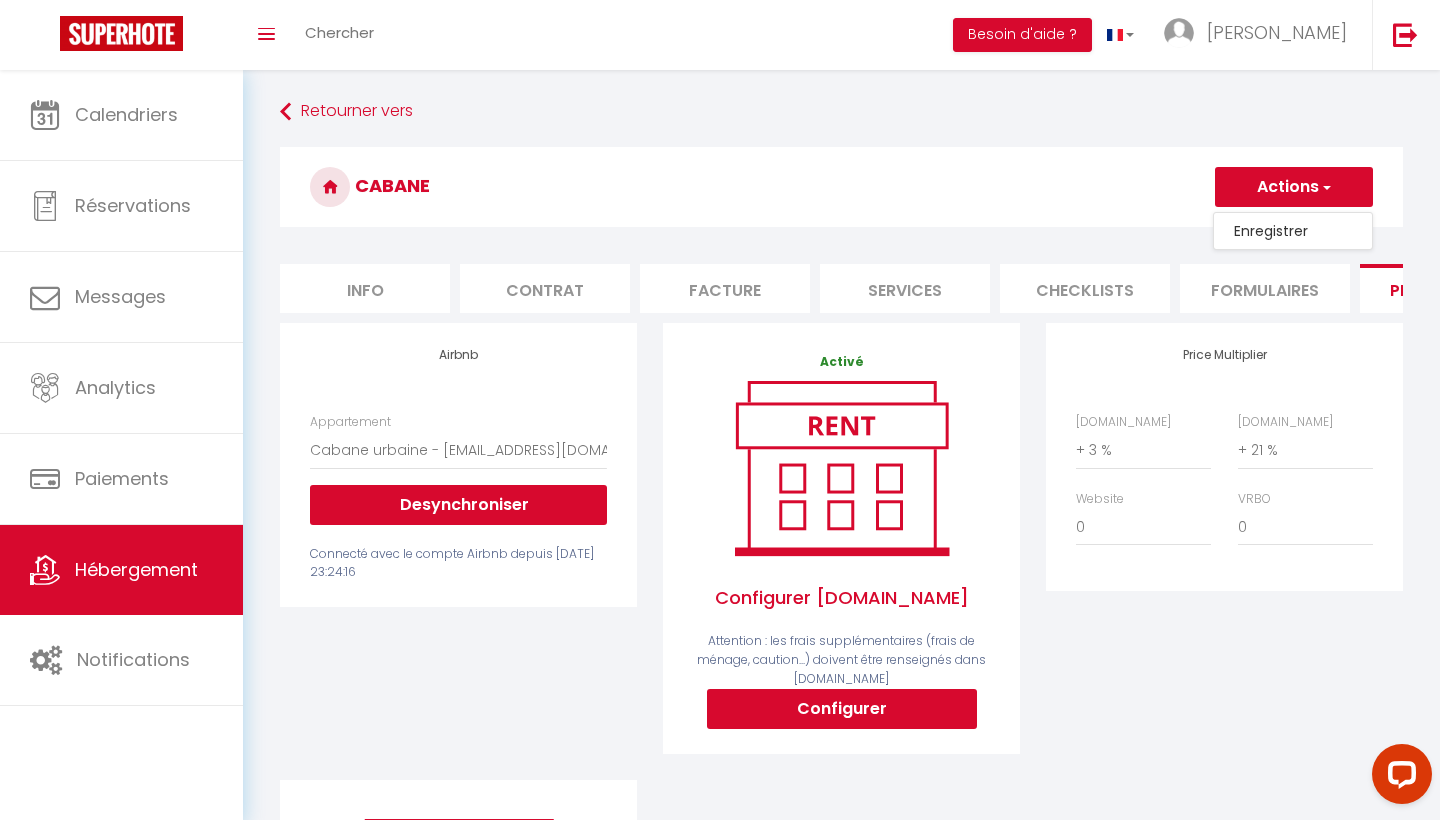 click on "Enregistrer" at bounding box center [1293, 231] 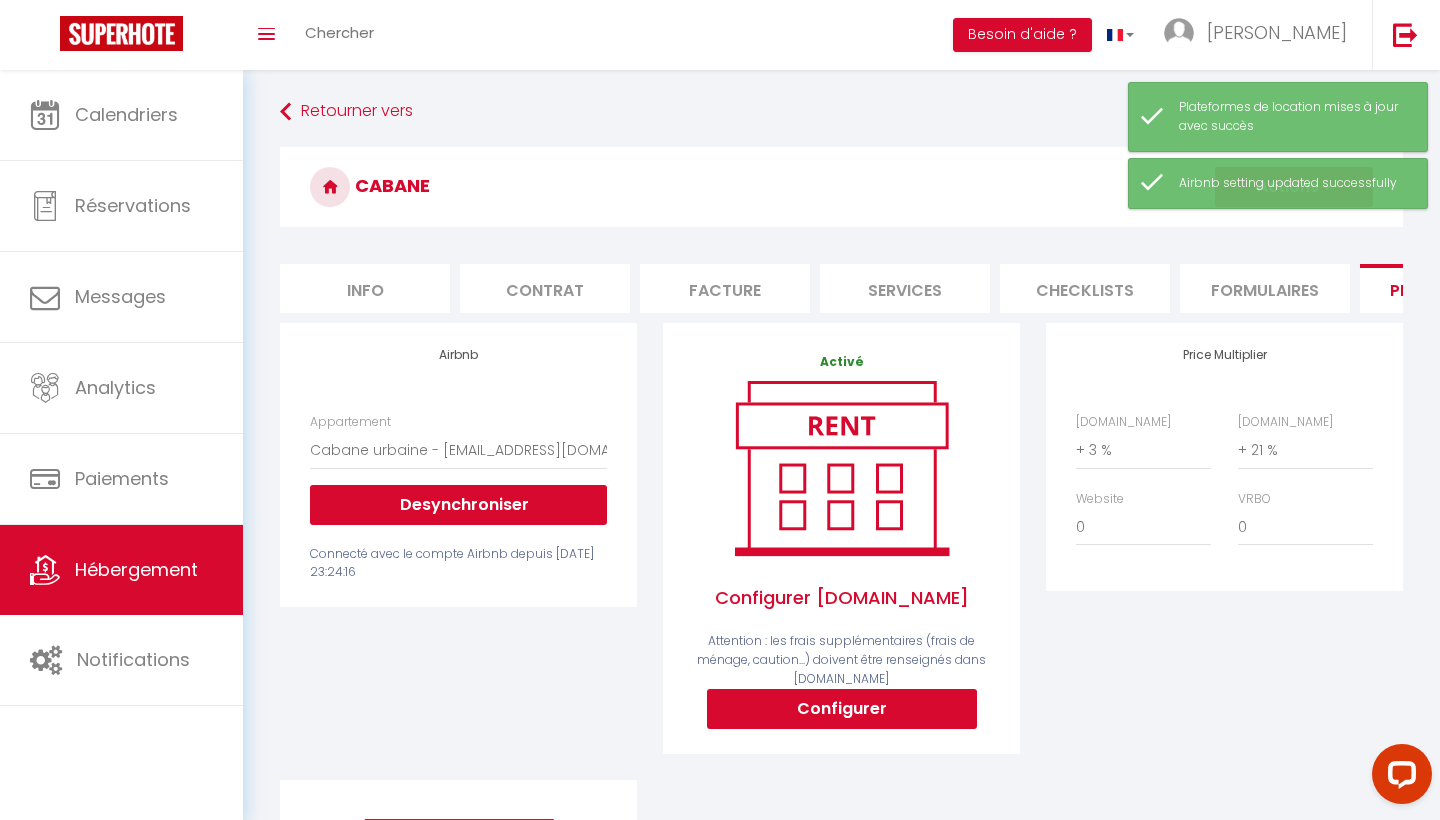 click on "Formulaires" at bounding box center (1265, 288) 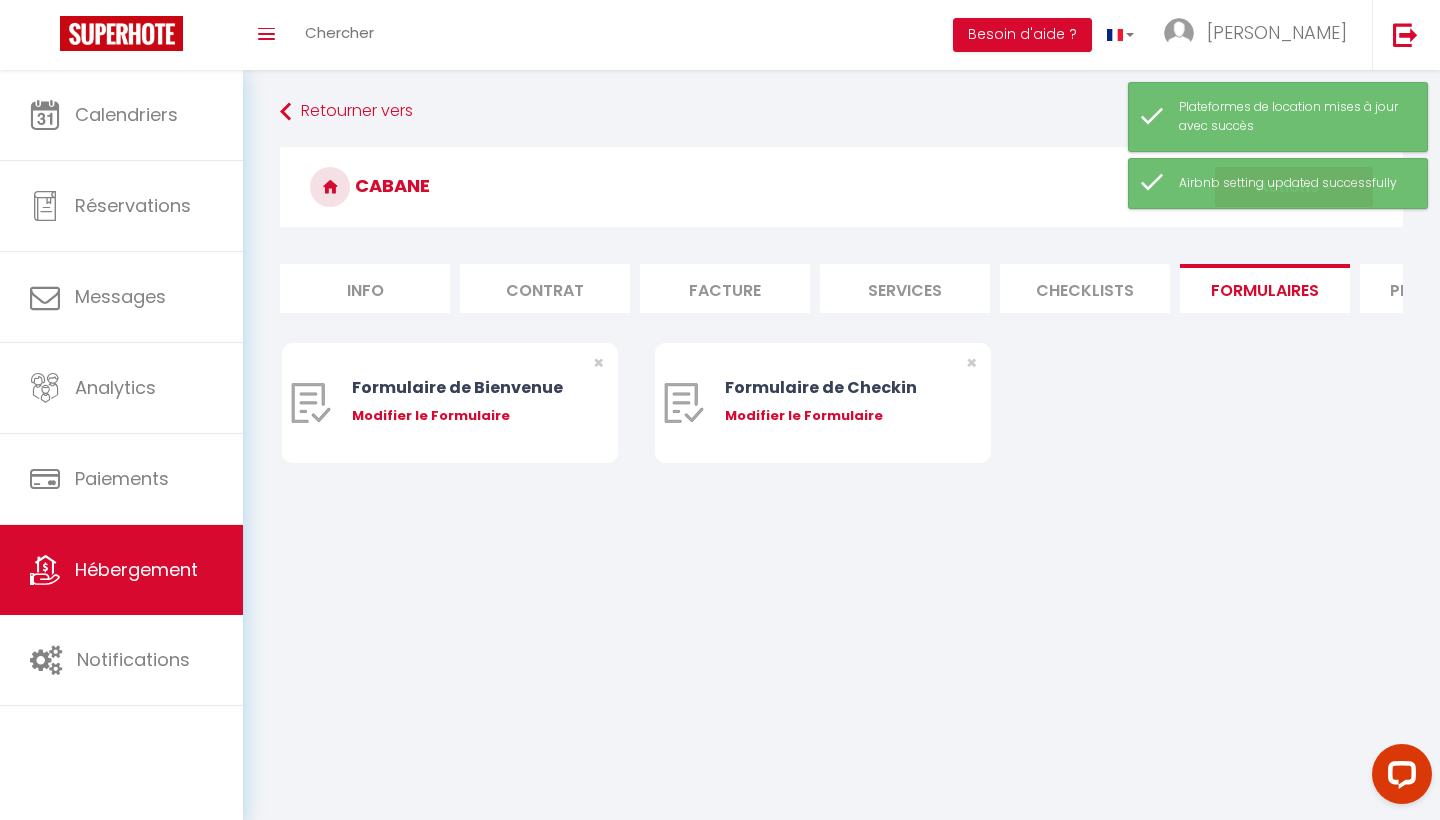 click on "Checklists" at bounding box center [1085, 288] 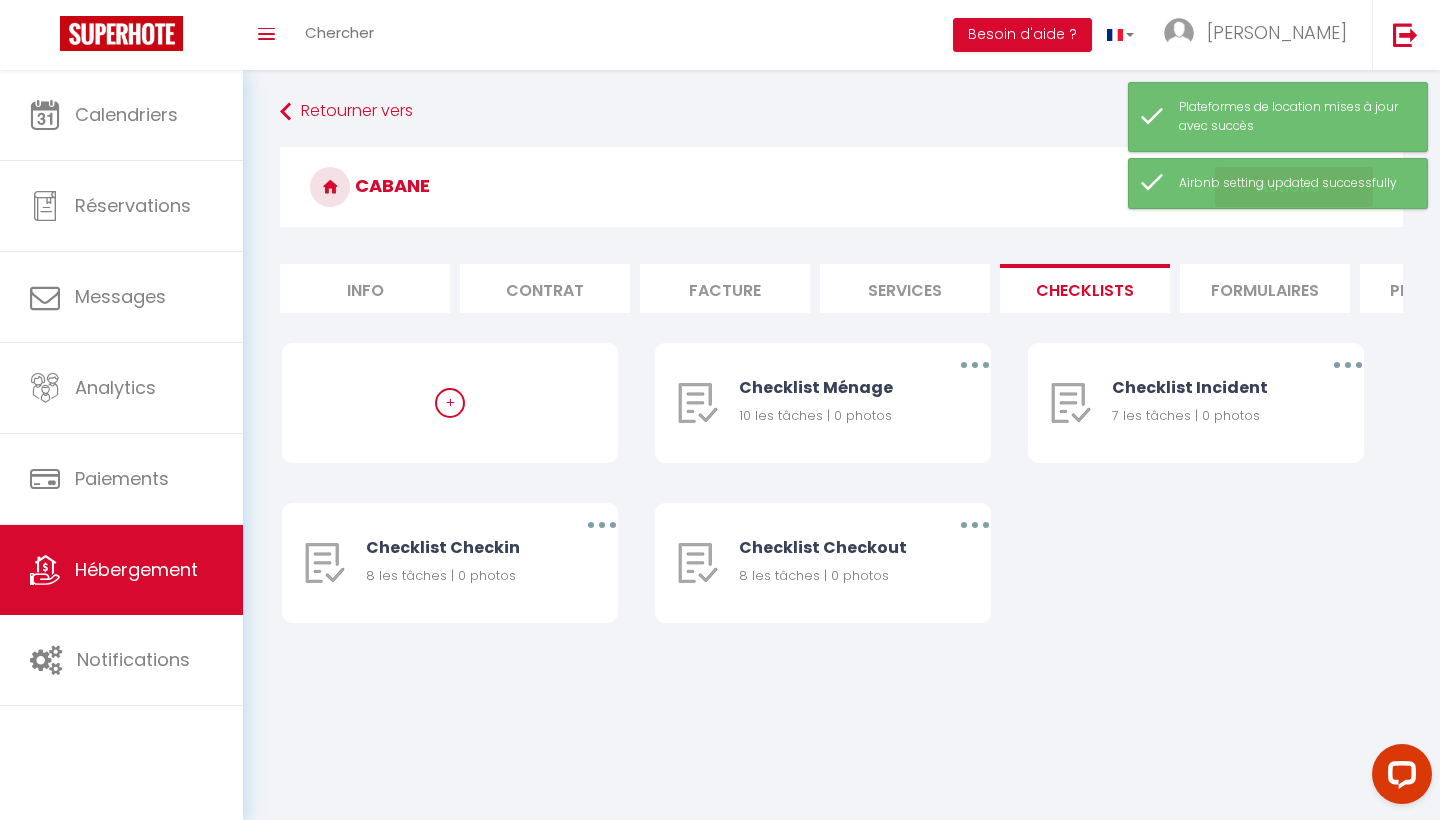click on "Services" at bounding box center (905, 288) 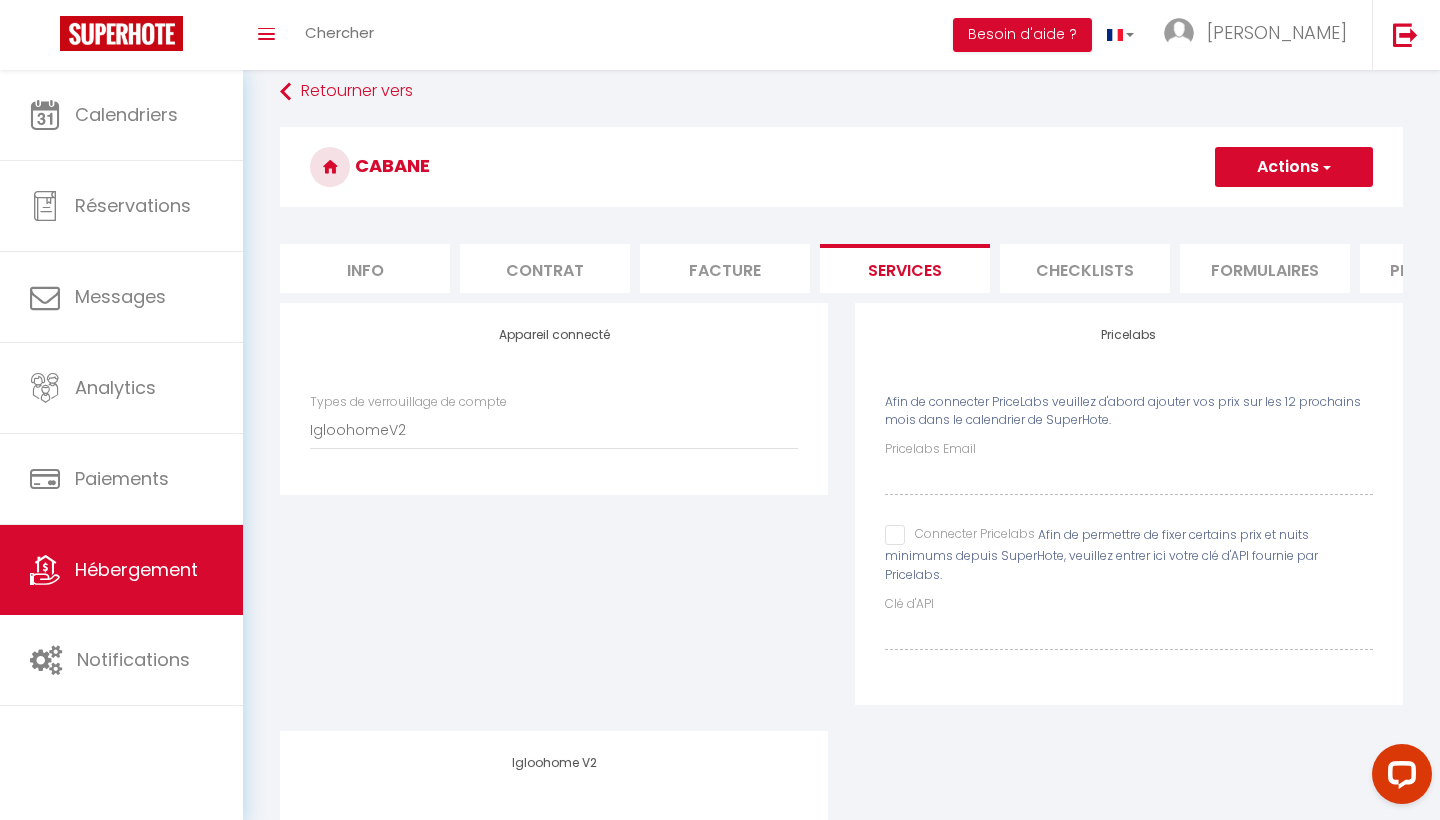 scroll, scrollTop: 19, scrollLeft: 0, axis: vertical 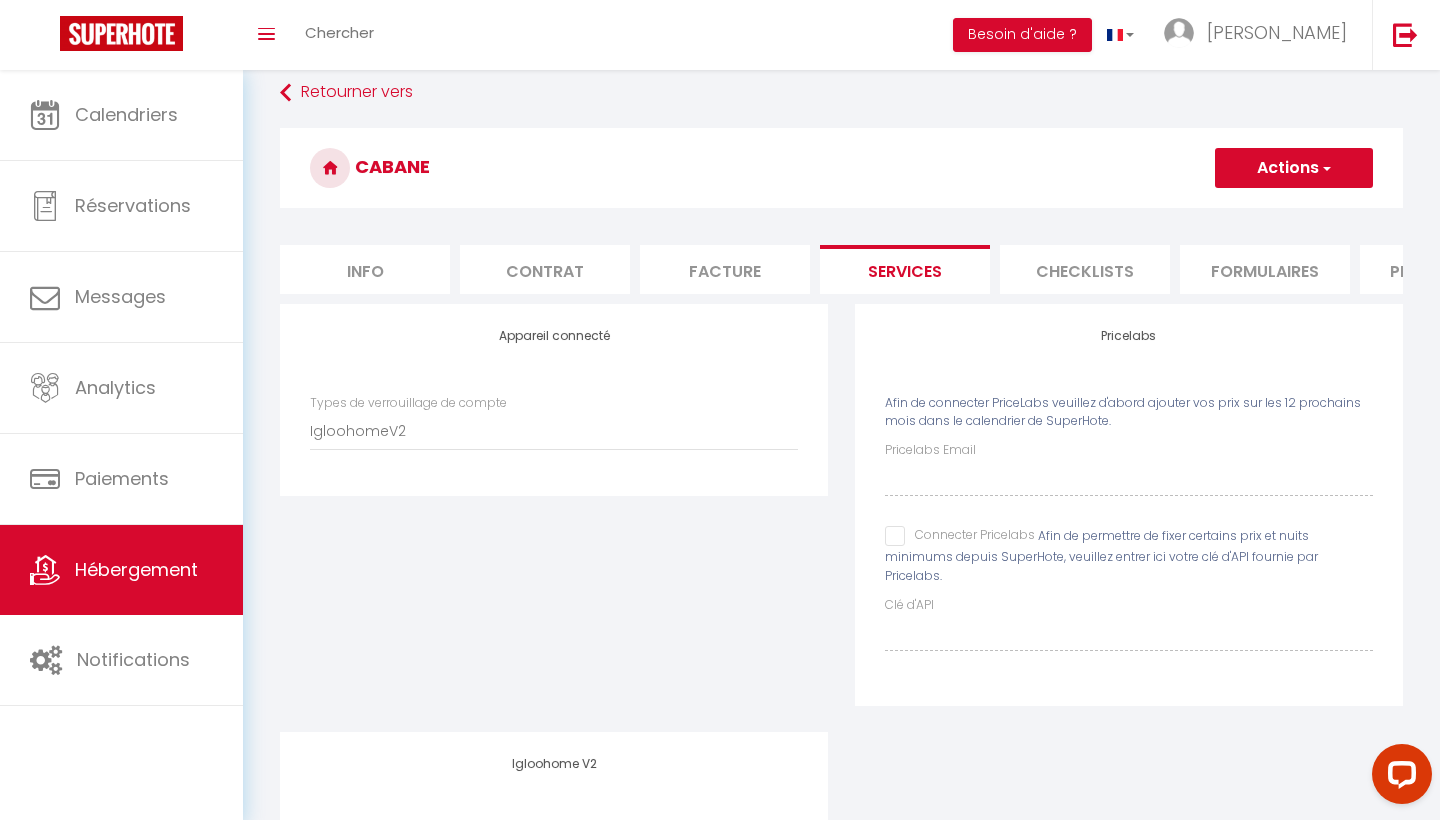 click on "Facture" at bounding box center [725, 269] 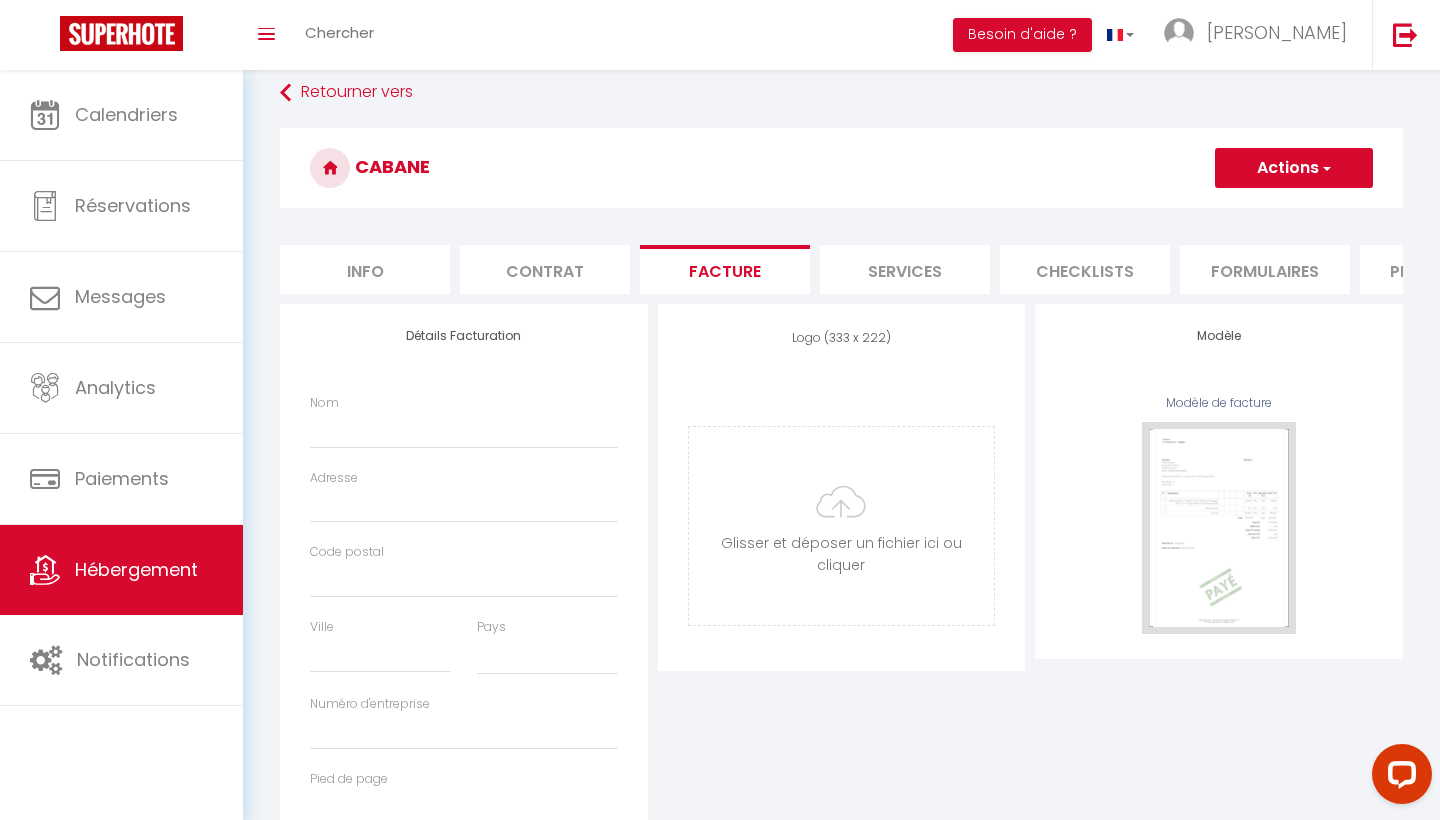 click on "Contrat" at bounding box center [545, 269] 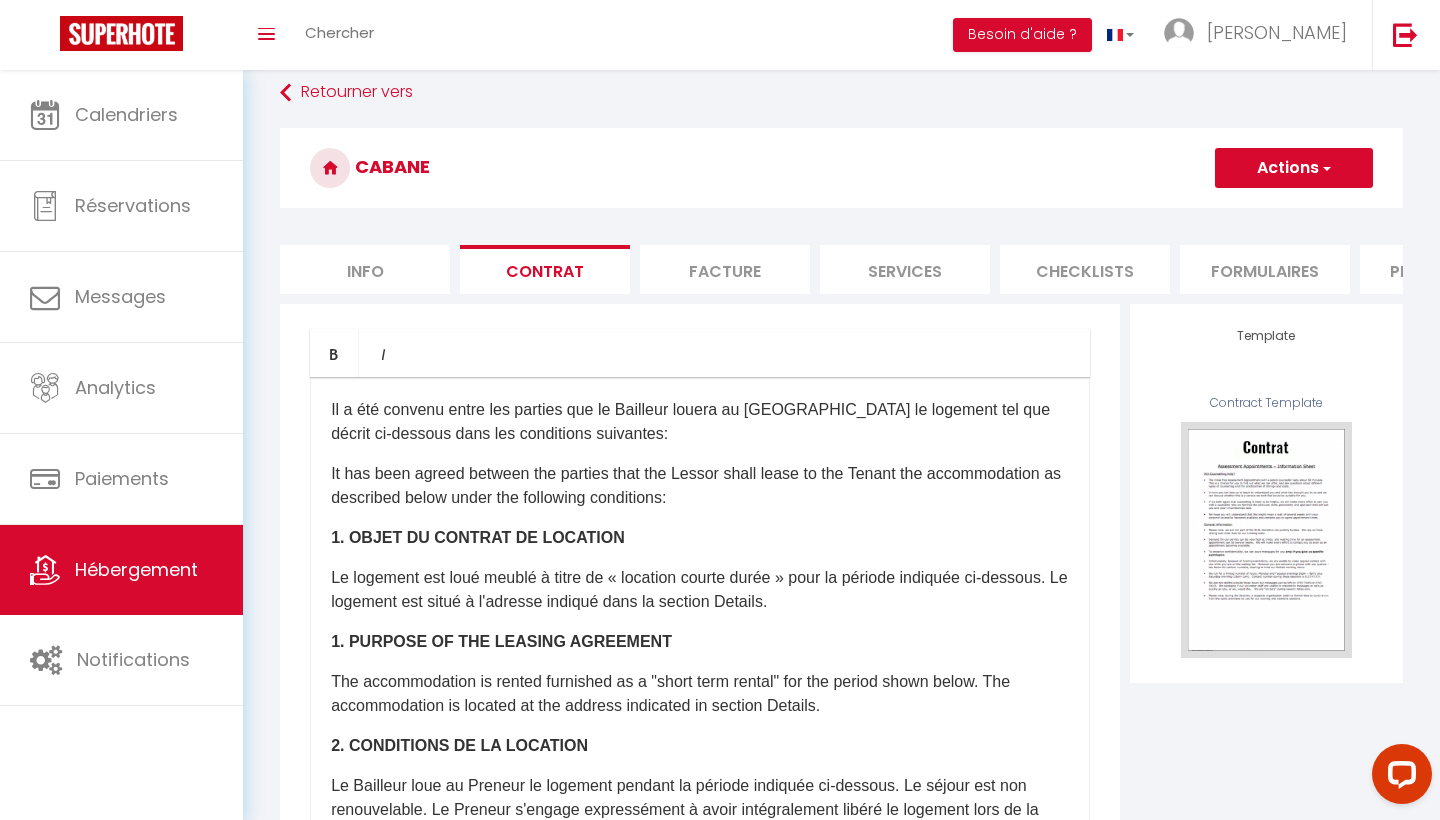 click on "Facture" at bounding box center (725, 269) 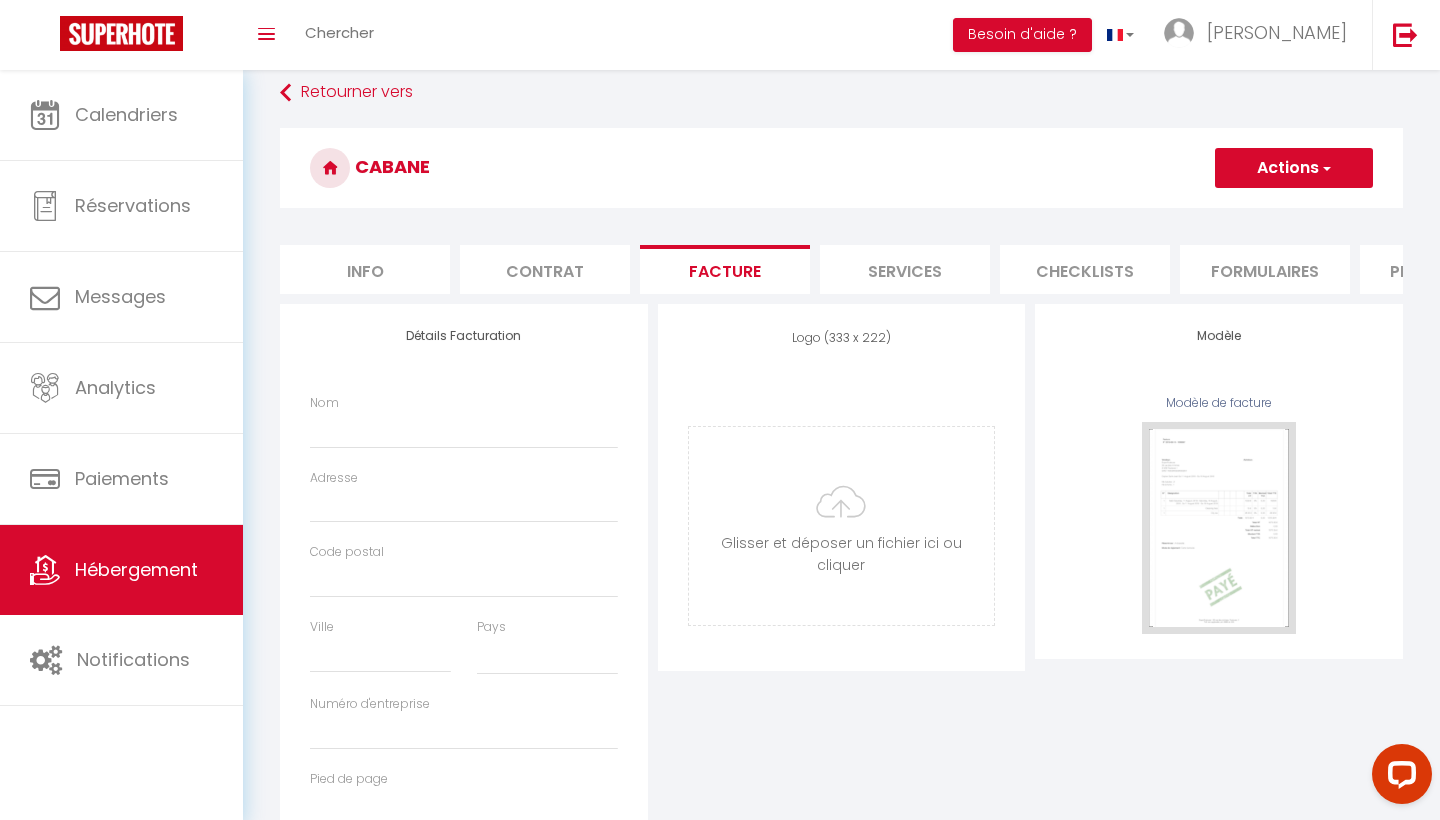select 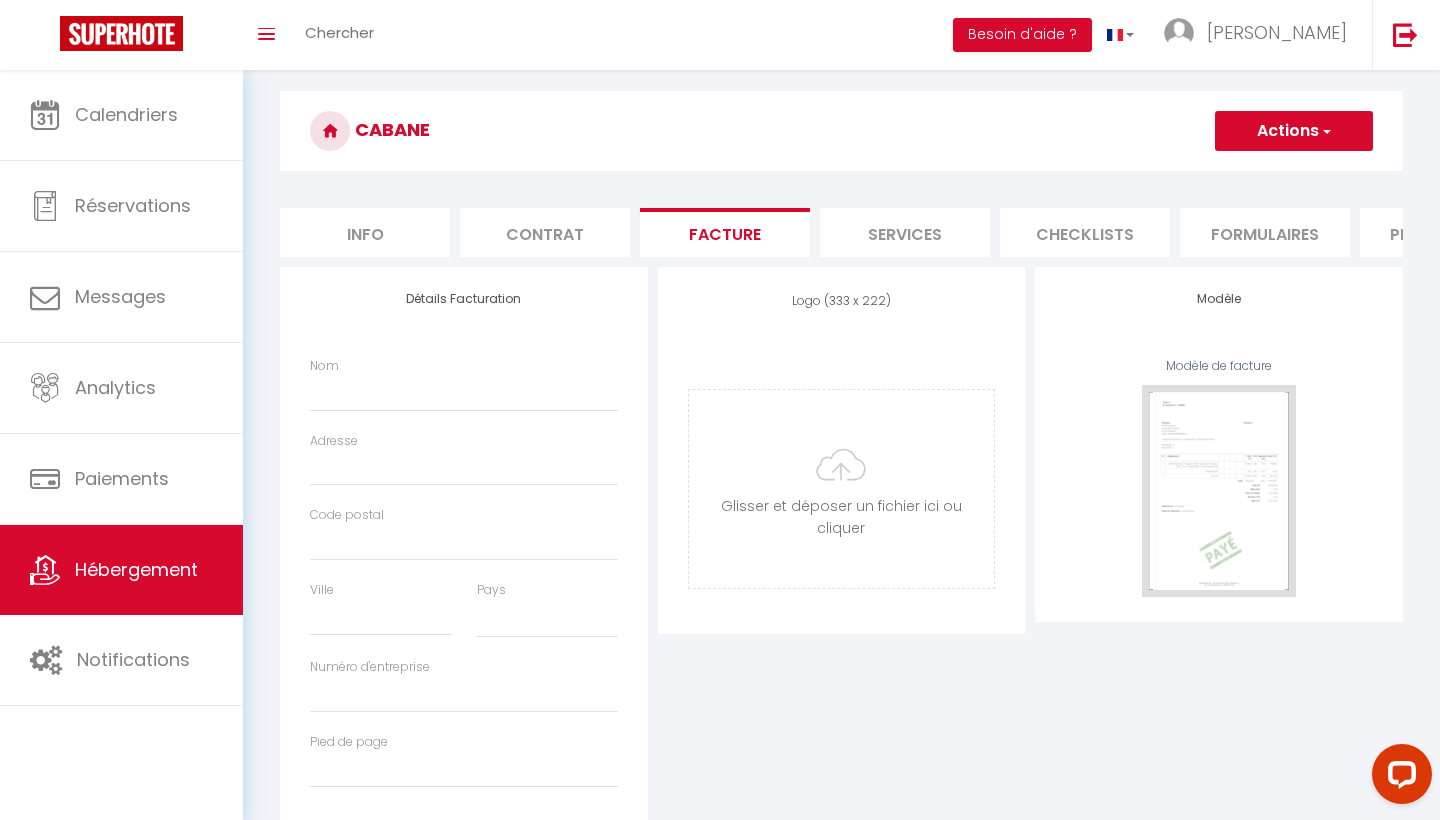 scroll, scrollTop: 49, scrollLeft: 0, axis: vertical 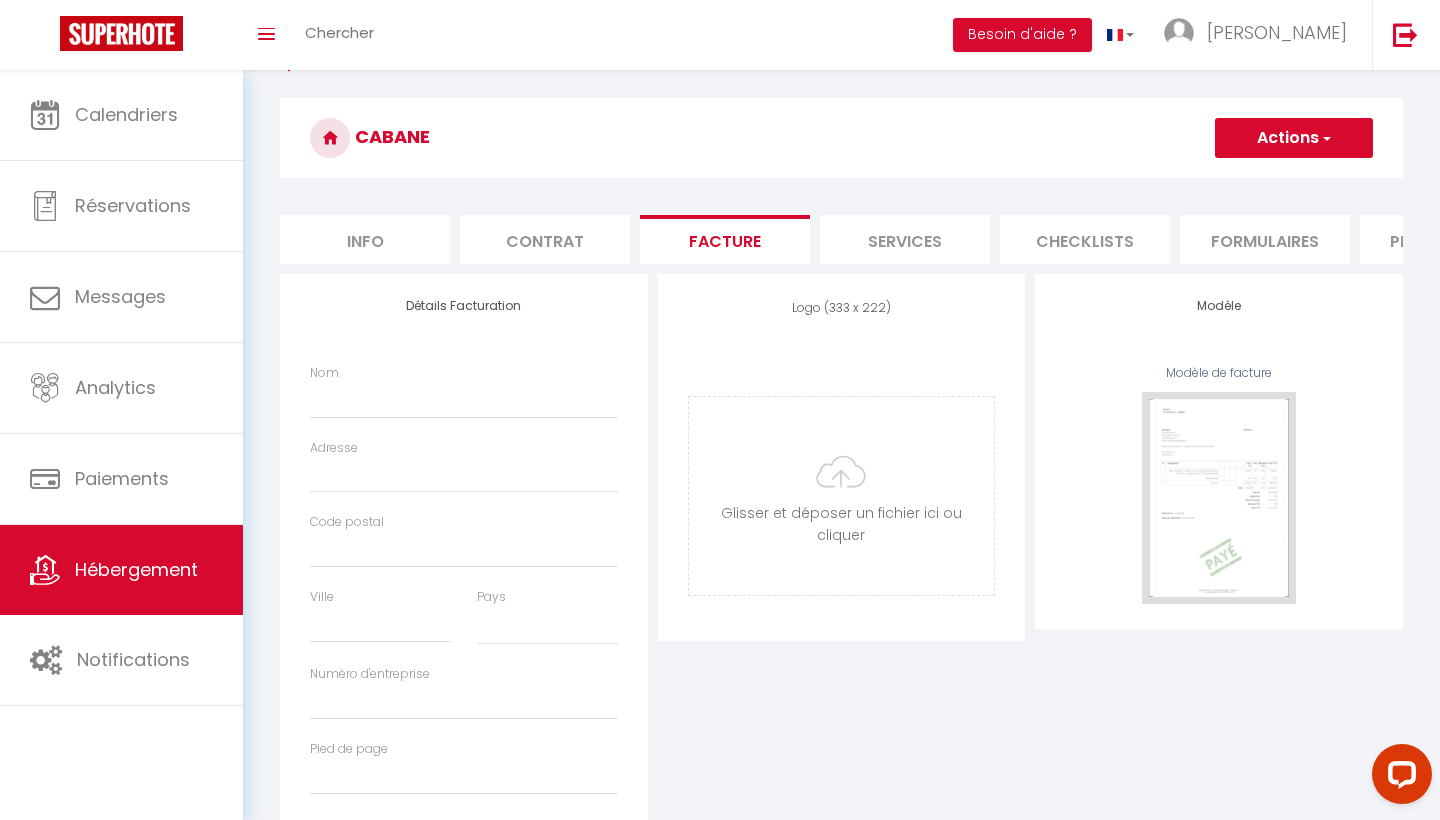 click on "Contrat" at bounding box center [545, 239] 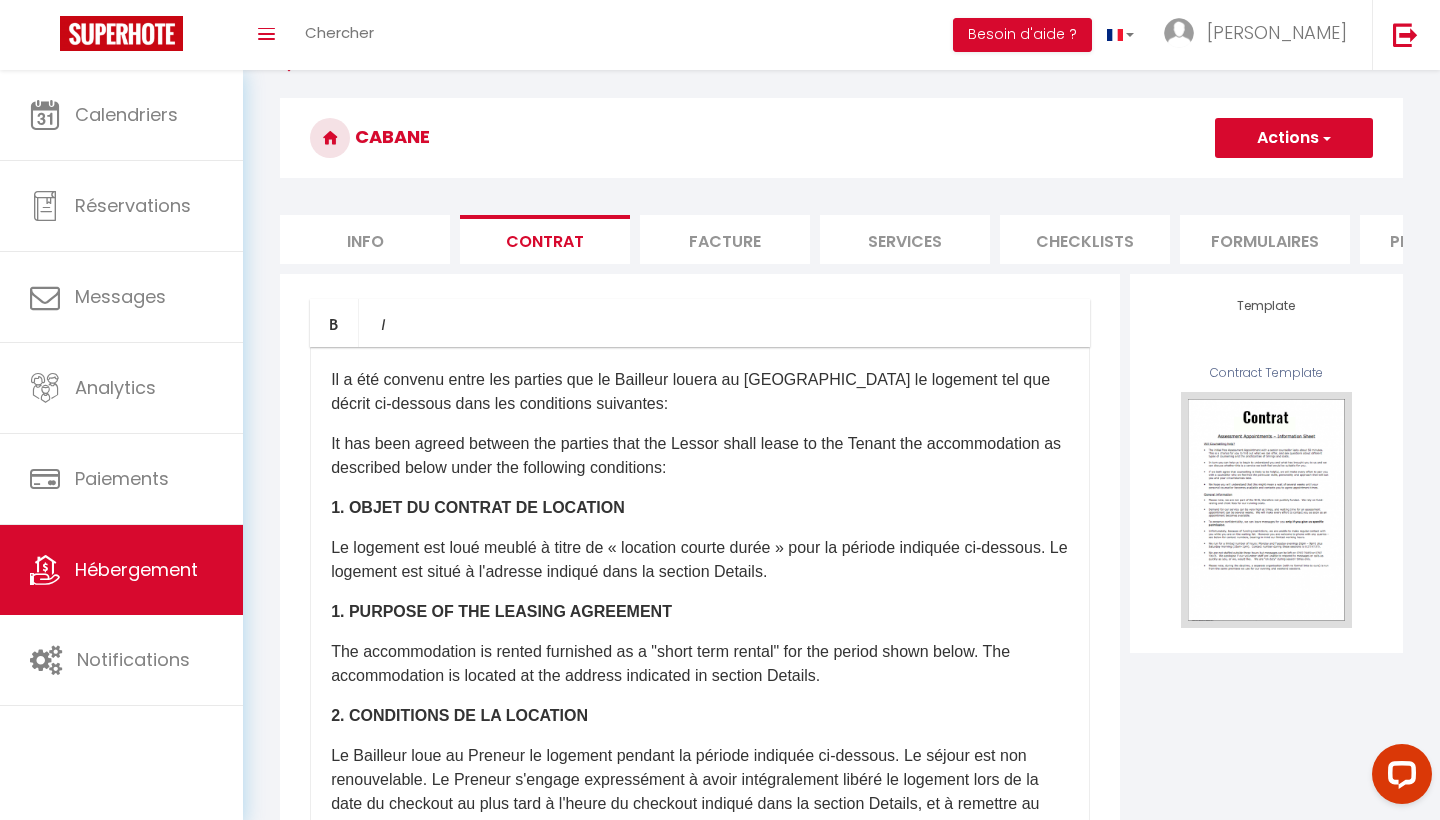 click on "Info" at bounding box center (365, 239) 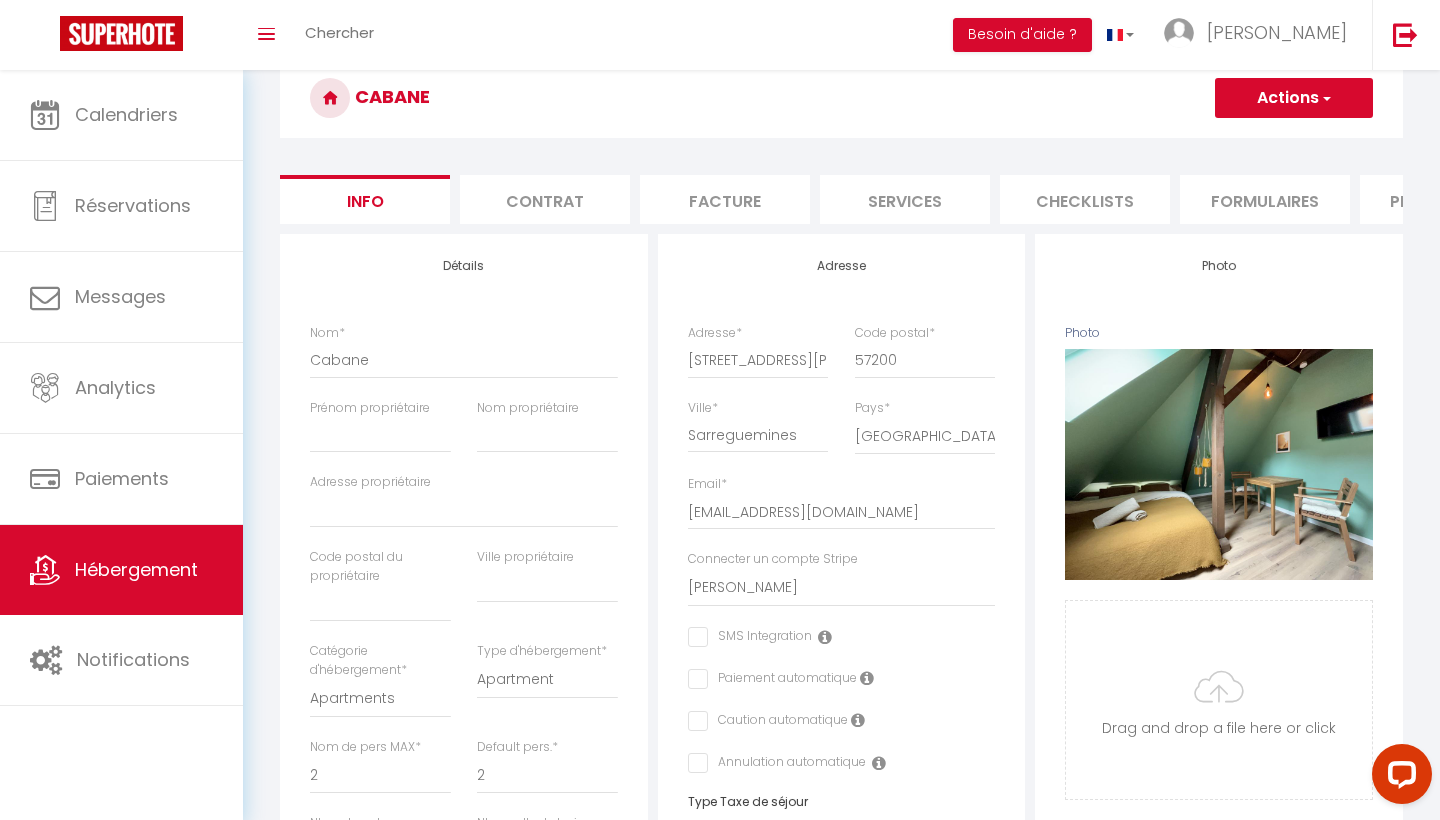 scroll, scrollTop: 89, scrollLeft: 0, axis: vertical 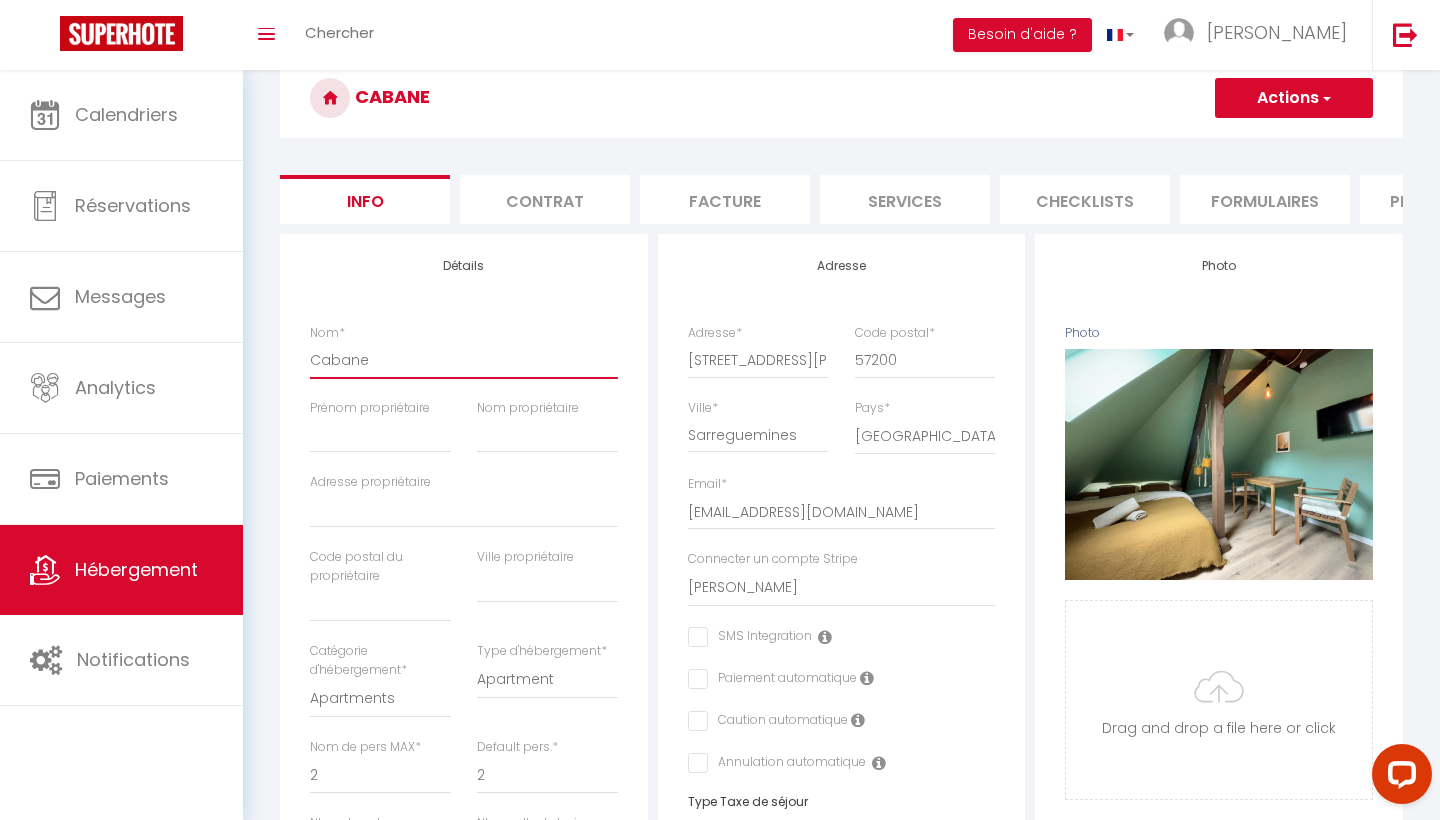 type on "Cabane" 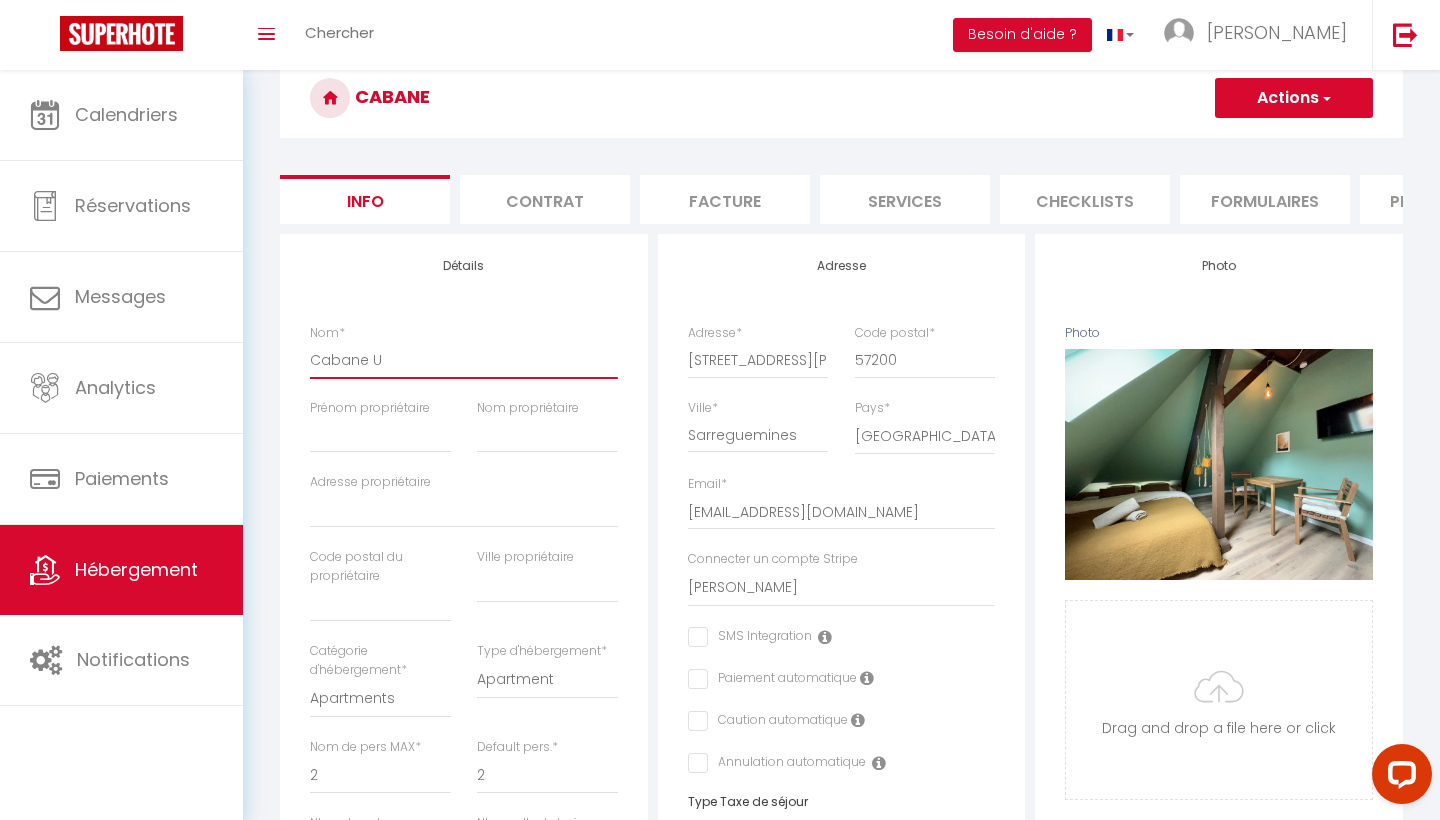 checkbox on "false" 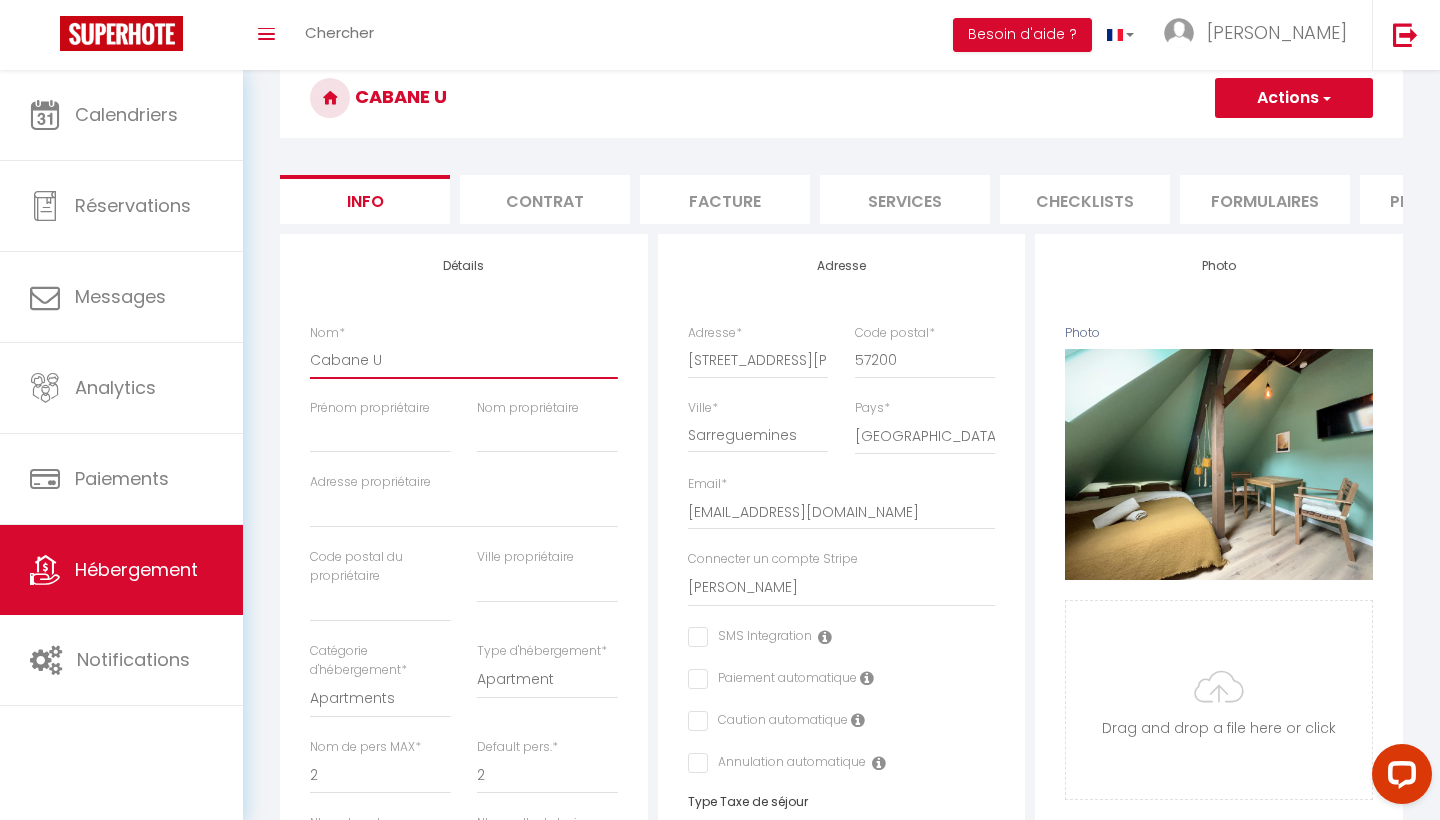 type on "Cabane Ur" 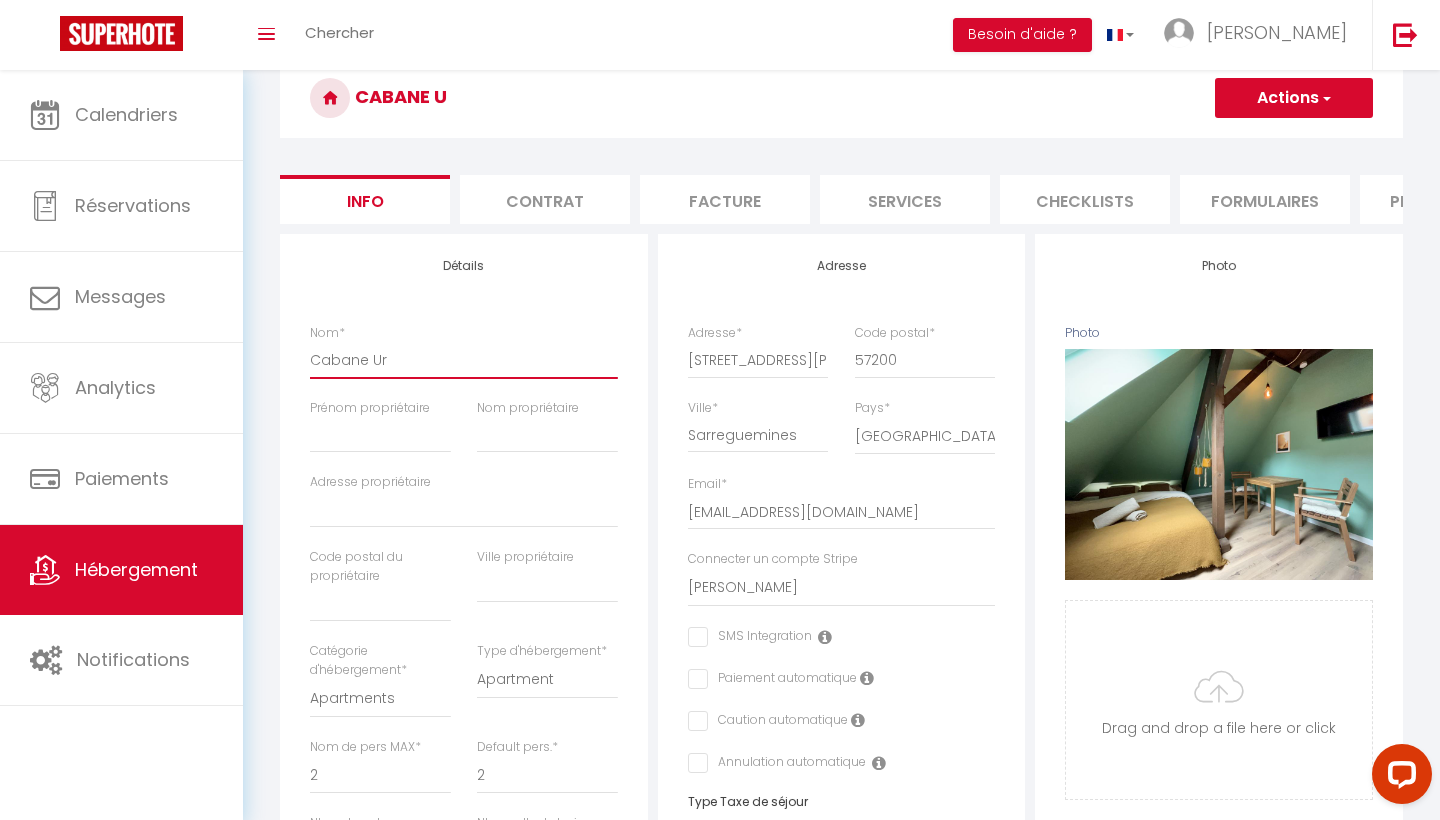checkbox on "false" 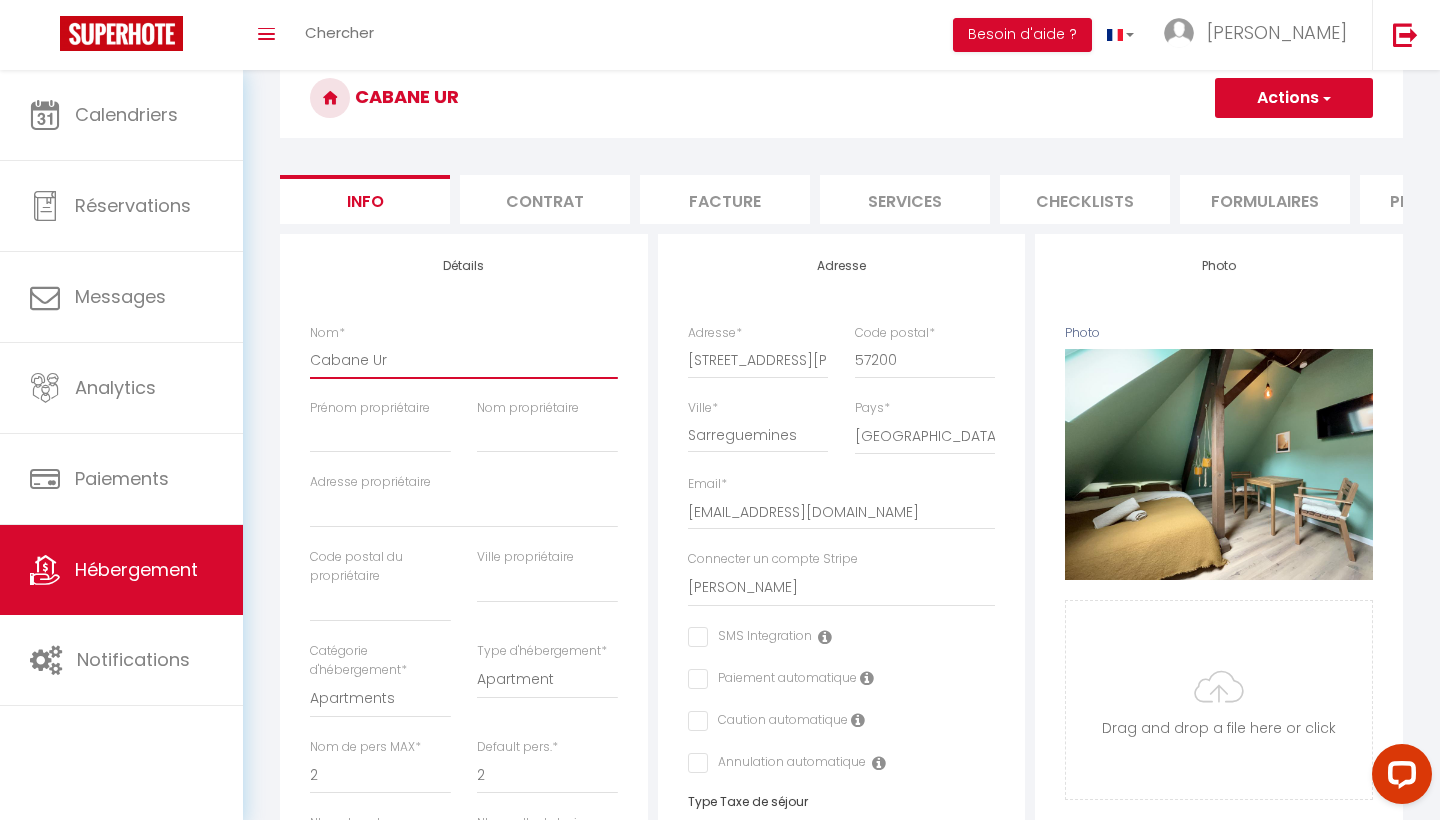 type on "Cabane Urb" 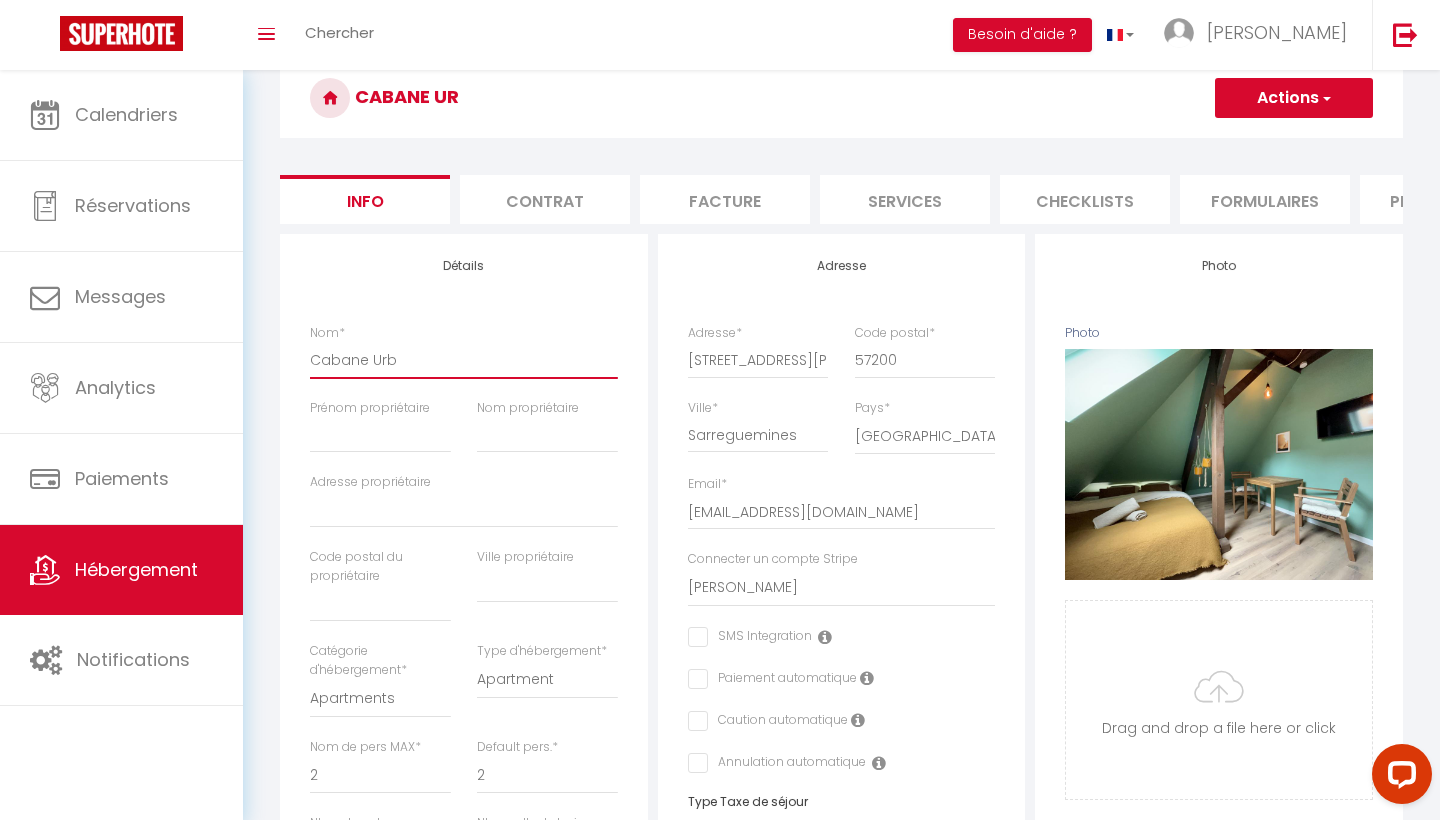 checkbox on "false" 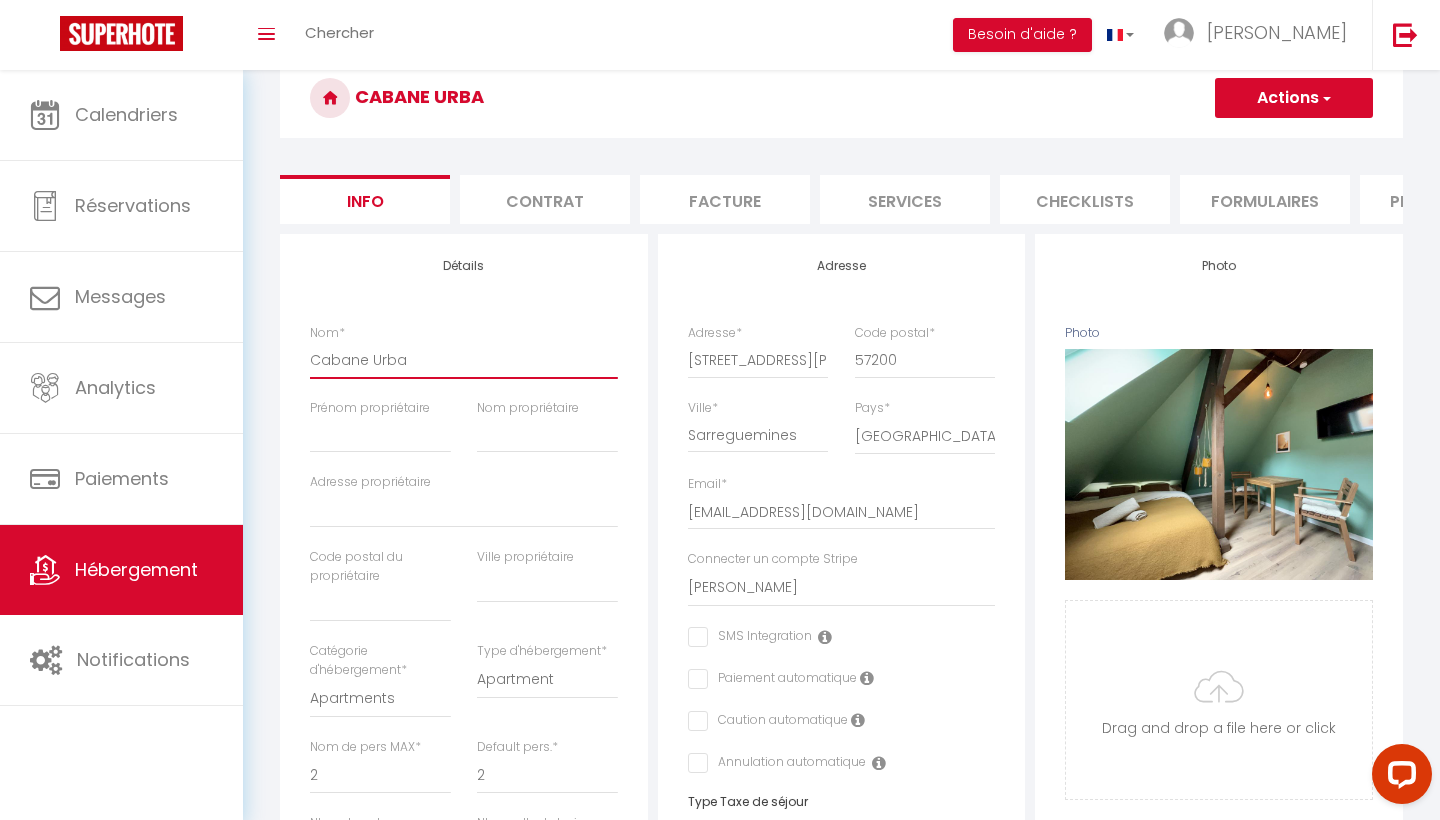 checkbox on "false" 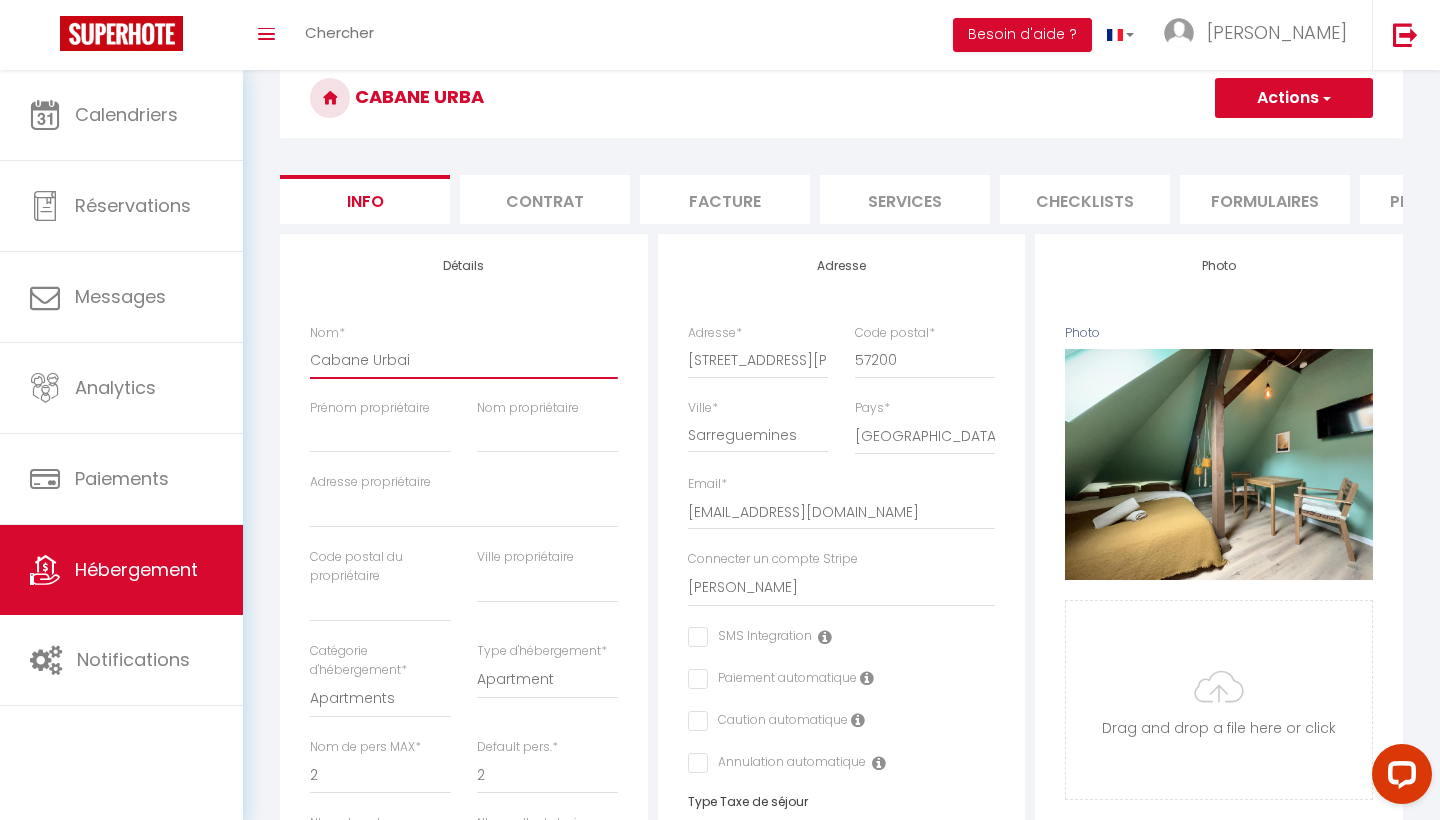 checkbox on "false" 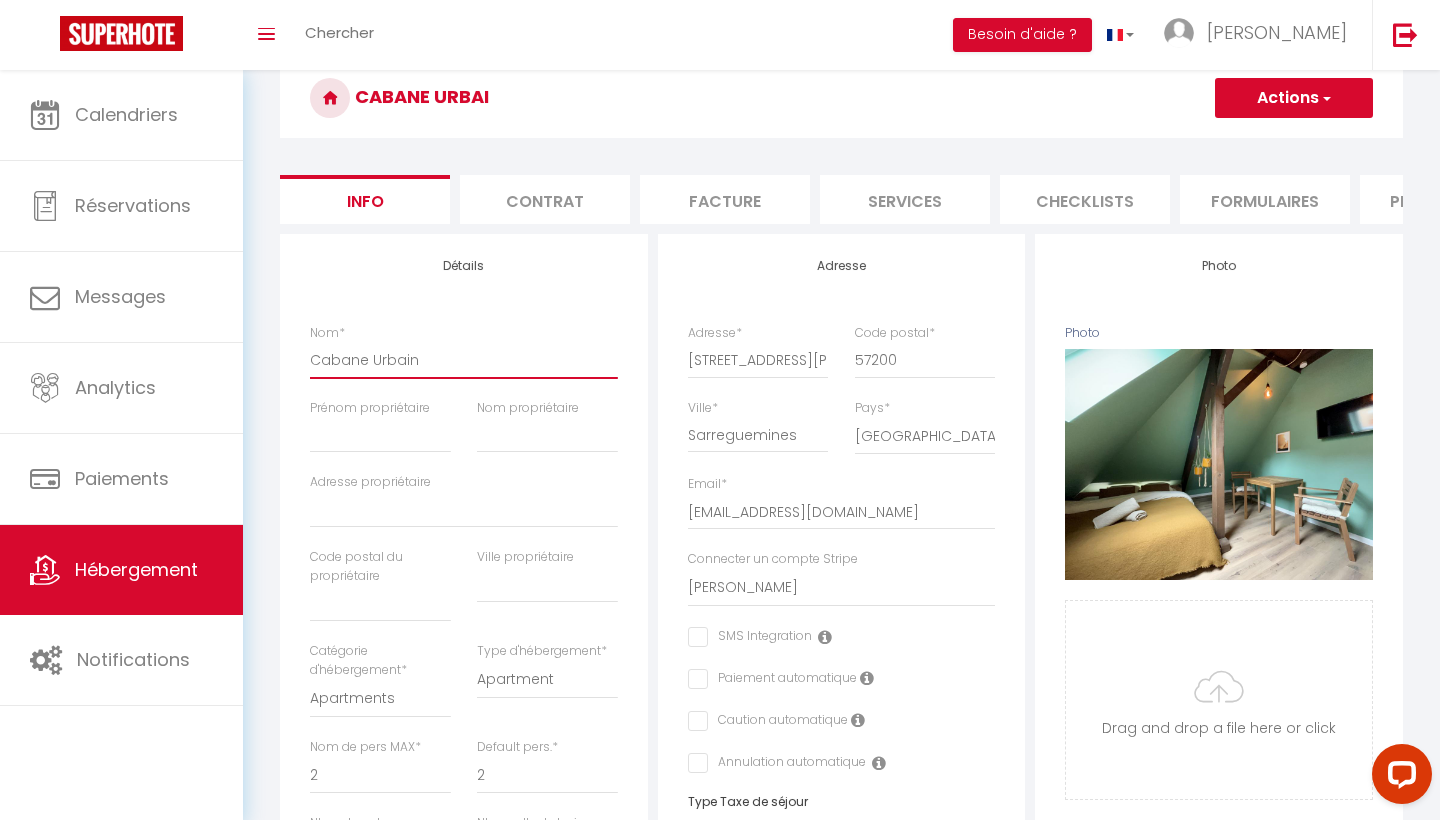 checkbox on "false" 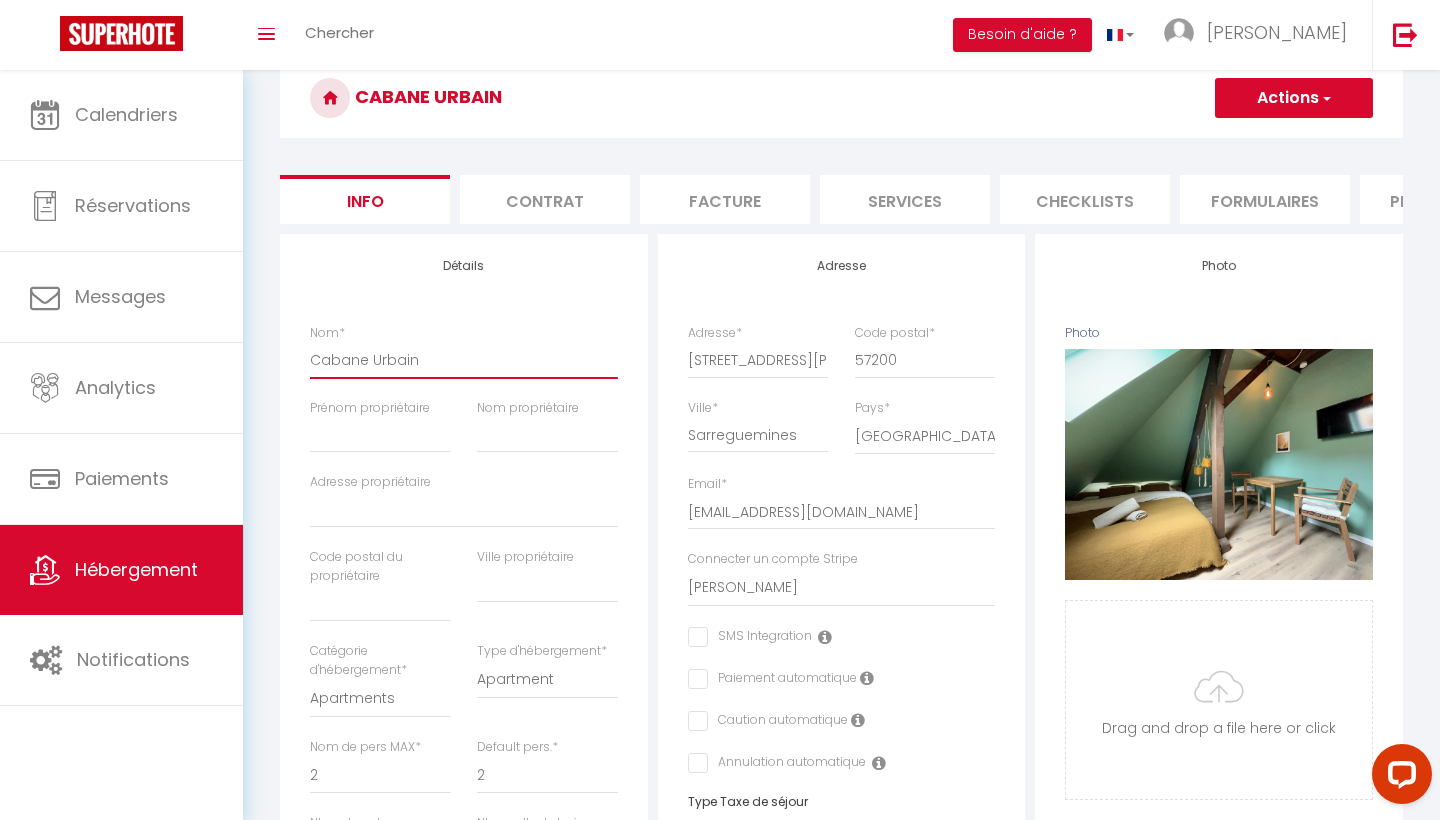 type on "Cabane Urbaine" 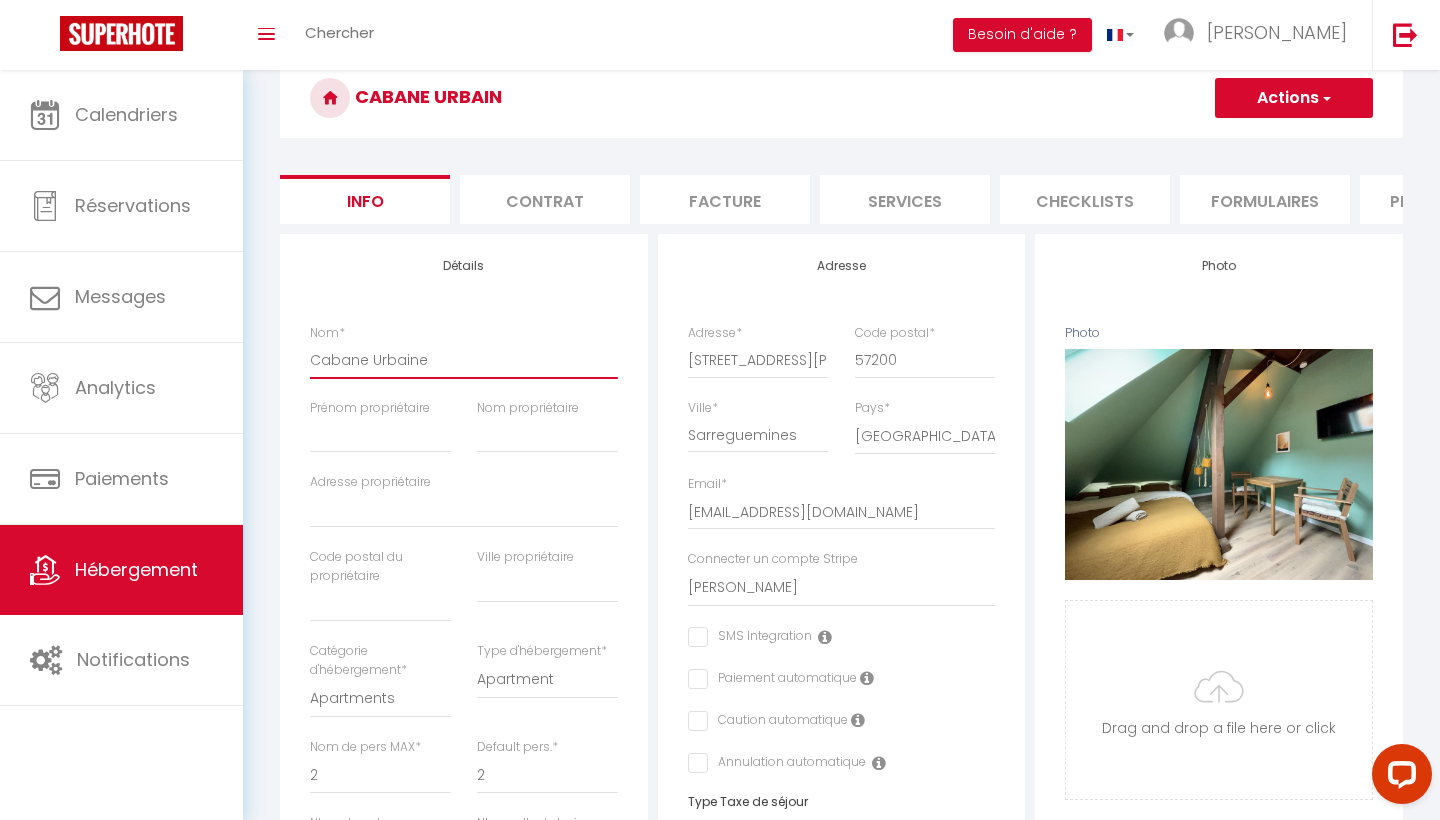 checkbox on "false" 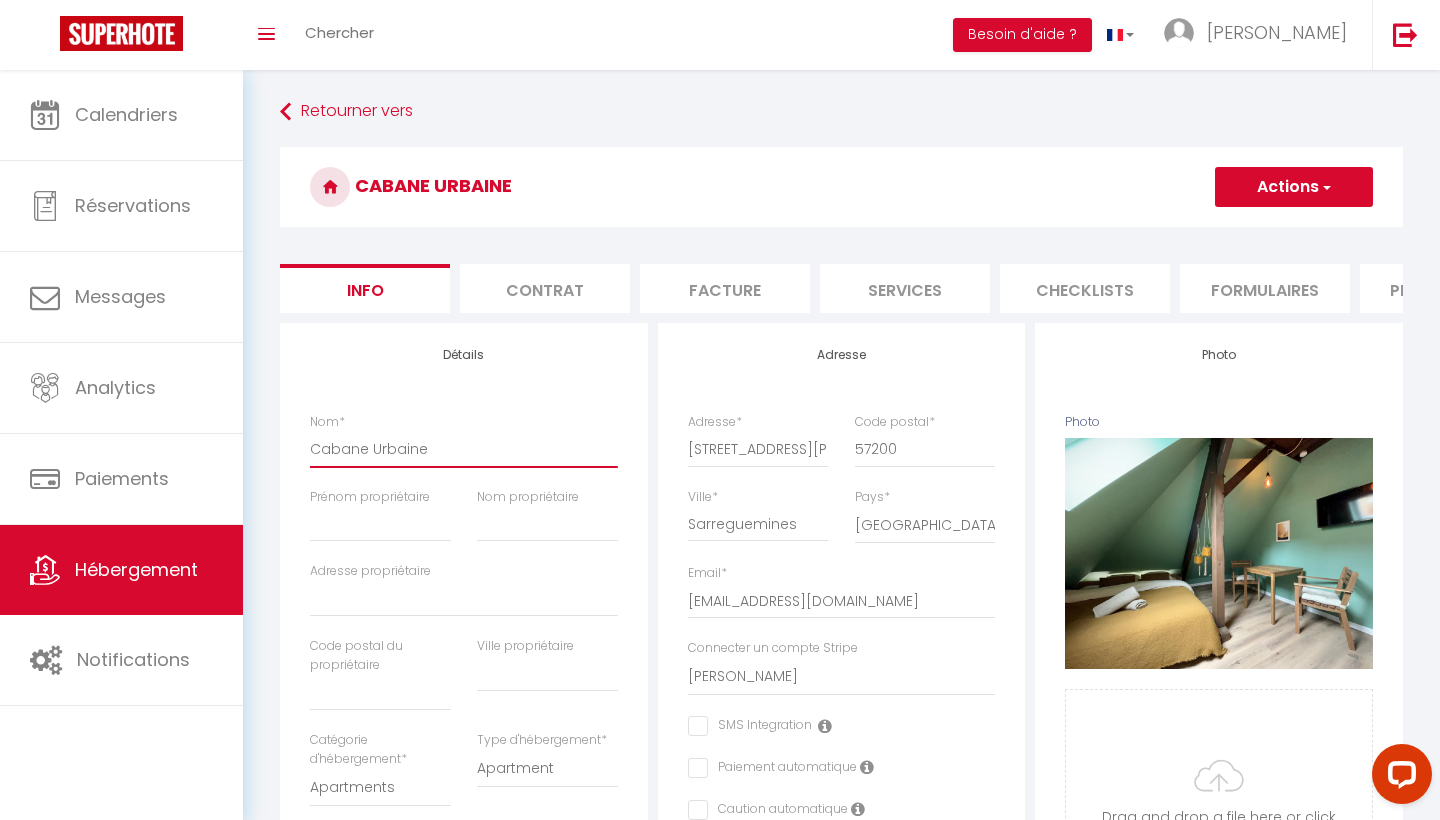 scroll, scrollTop: 0, scrollLeft: 0, axis: both 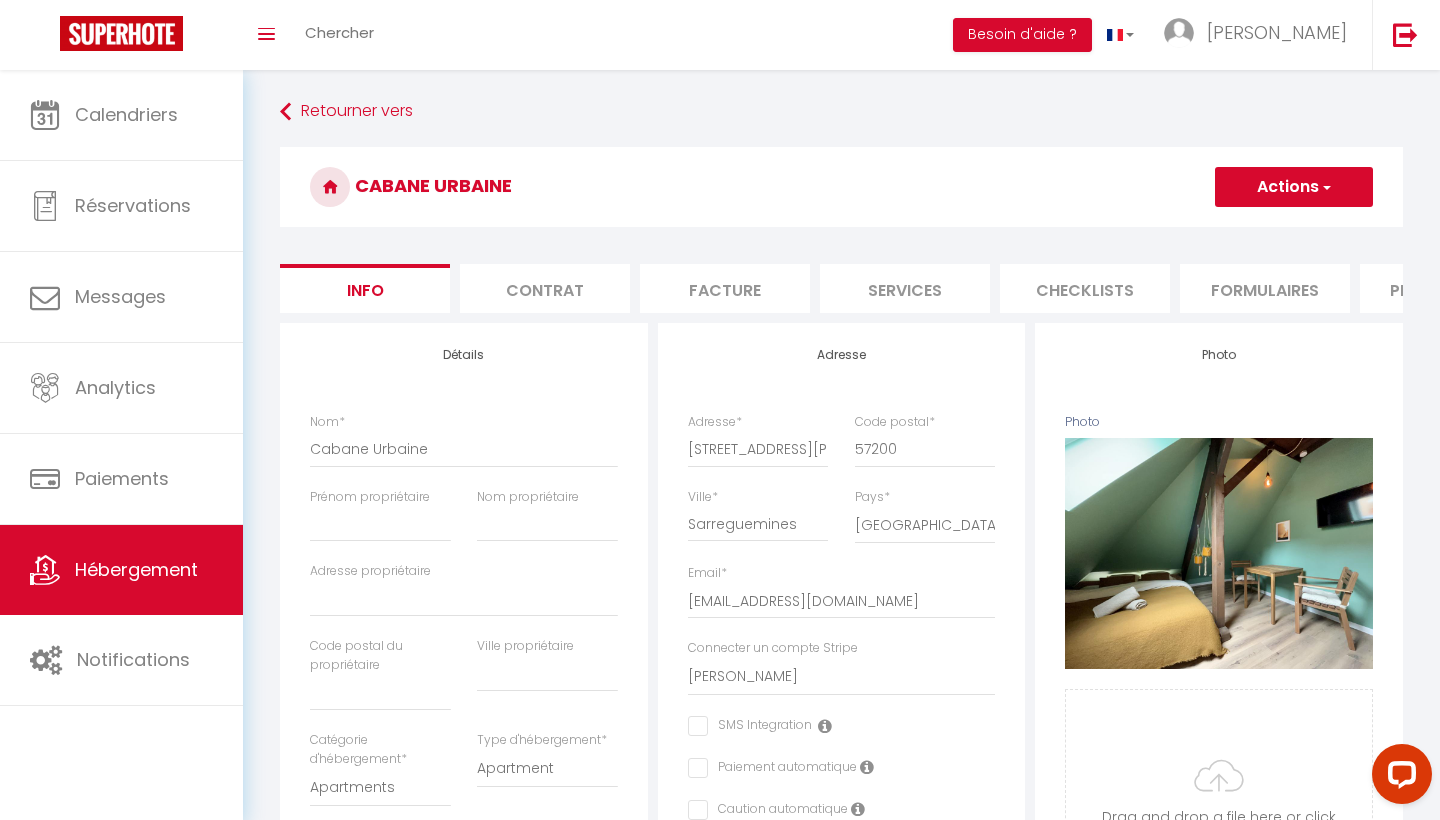 click on "Actions" at bounding box center [1294, 187] 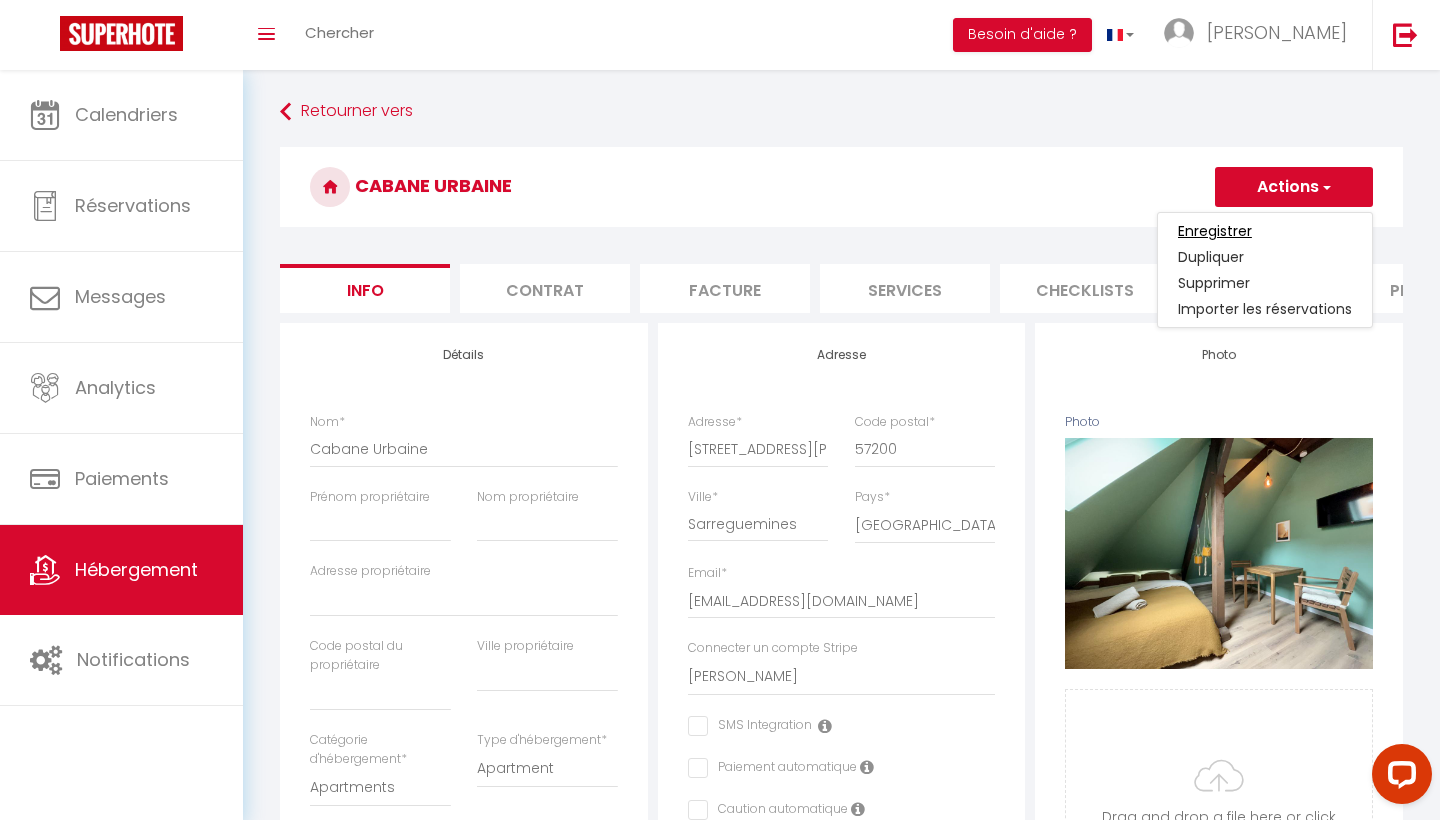 click on "Enregistrer" at bounding box center (1215, 231) 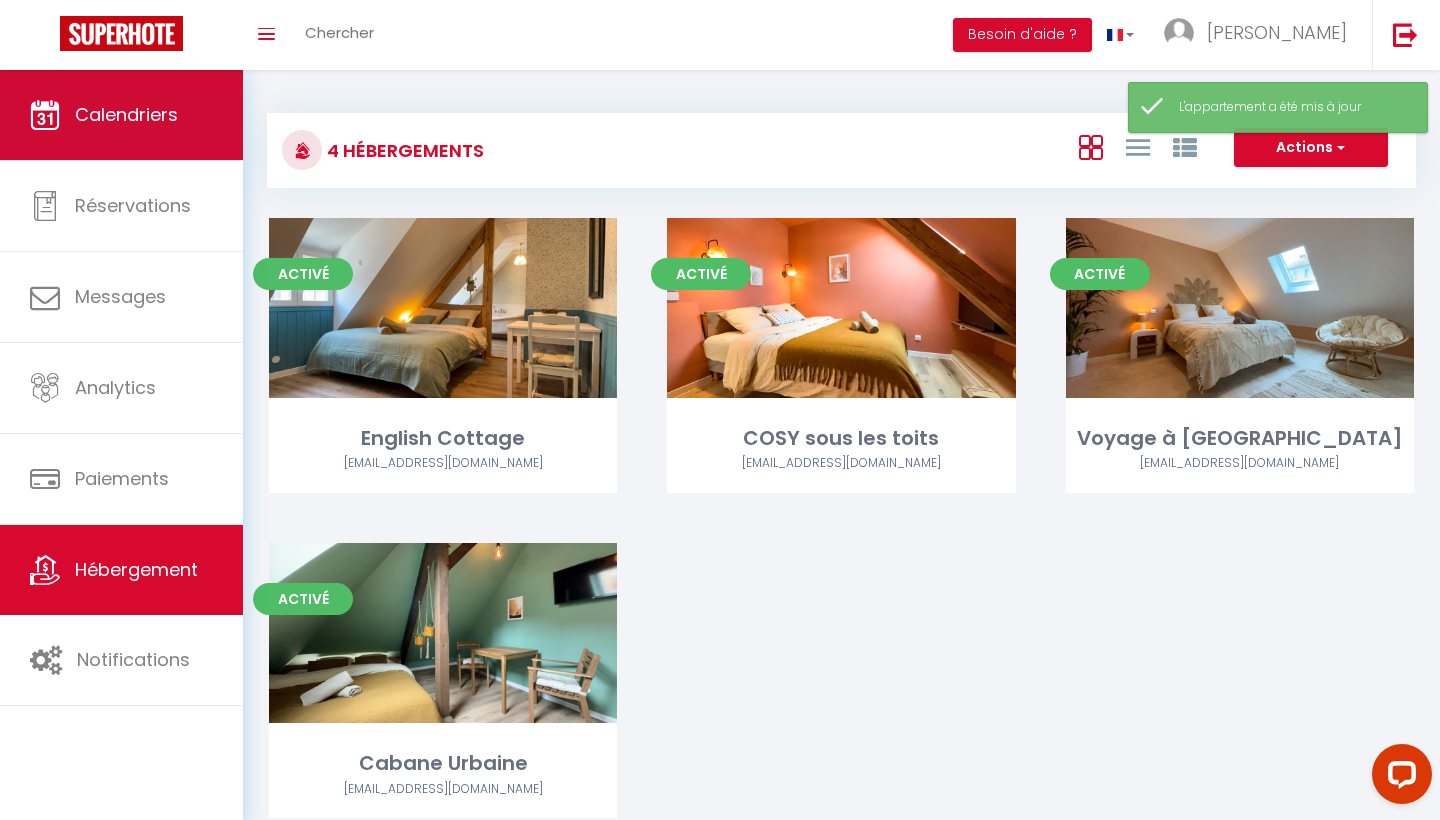 click on "Calendriers" at bounding box center (126, 114) 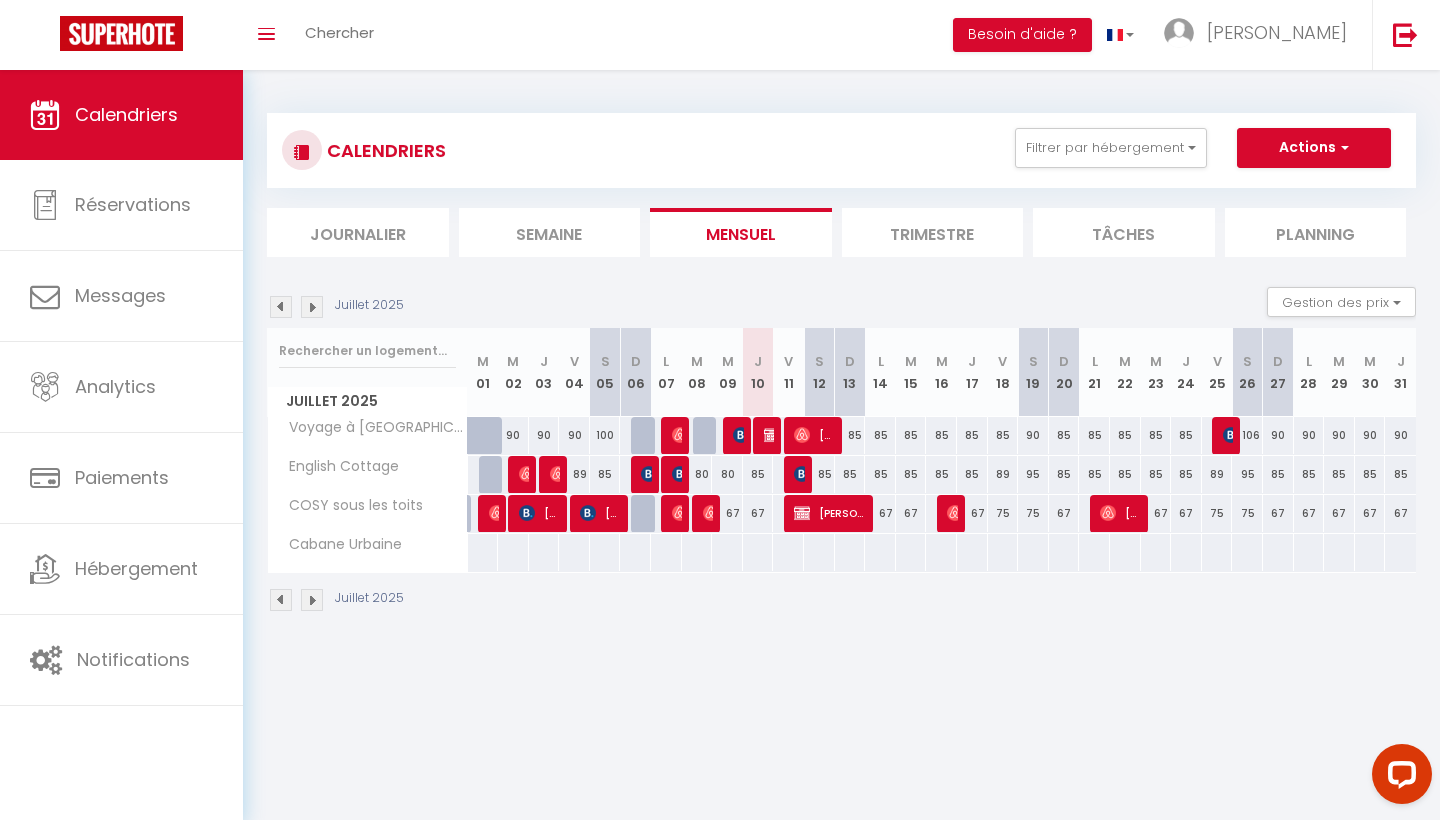 click at bounding box center [483, 552] 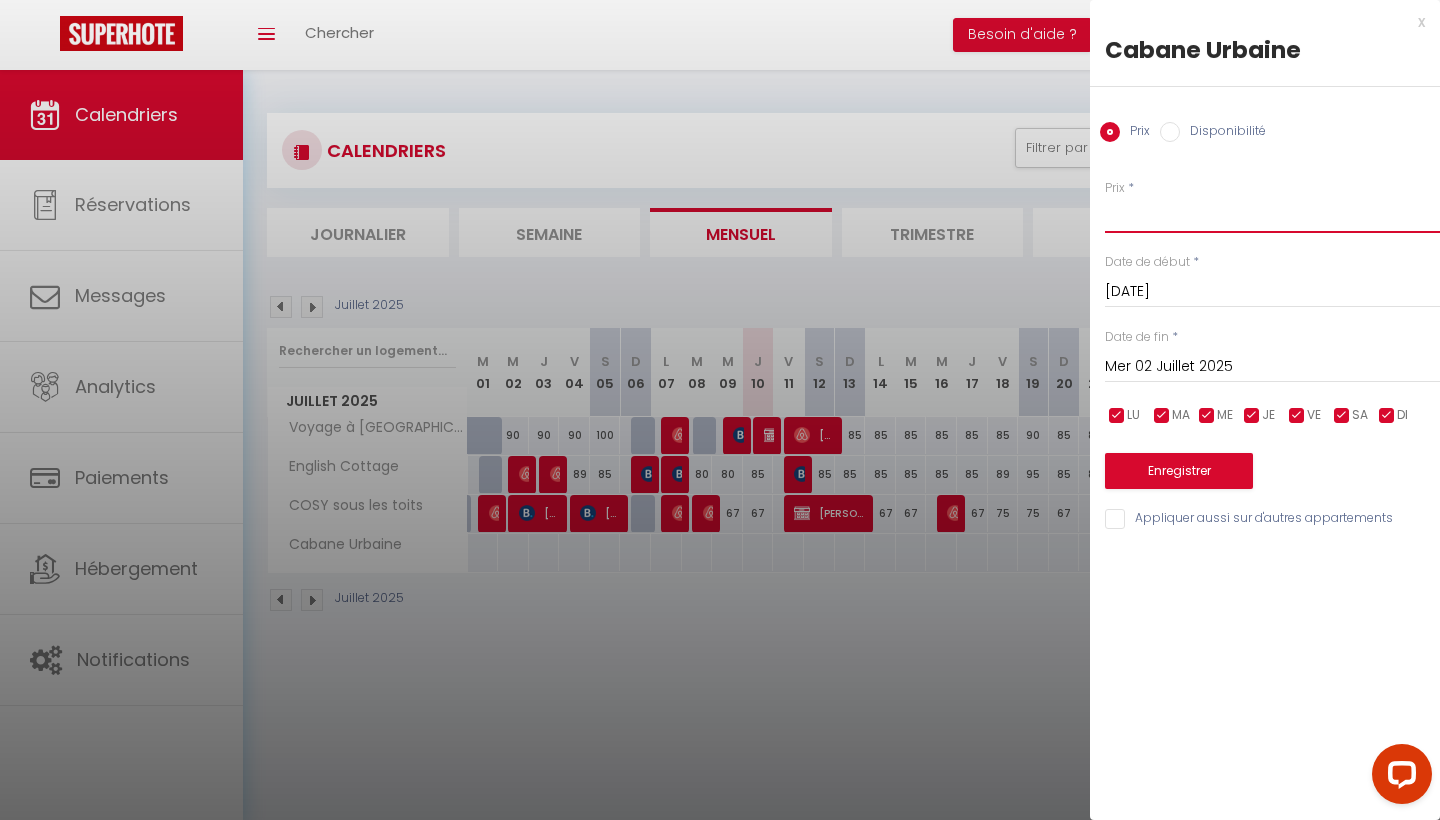 click on "Prix" at bounding box center [1272, 215] 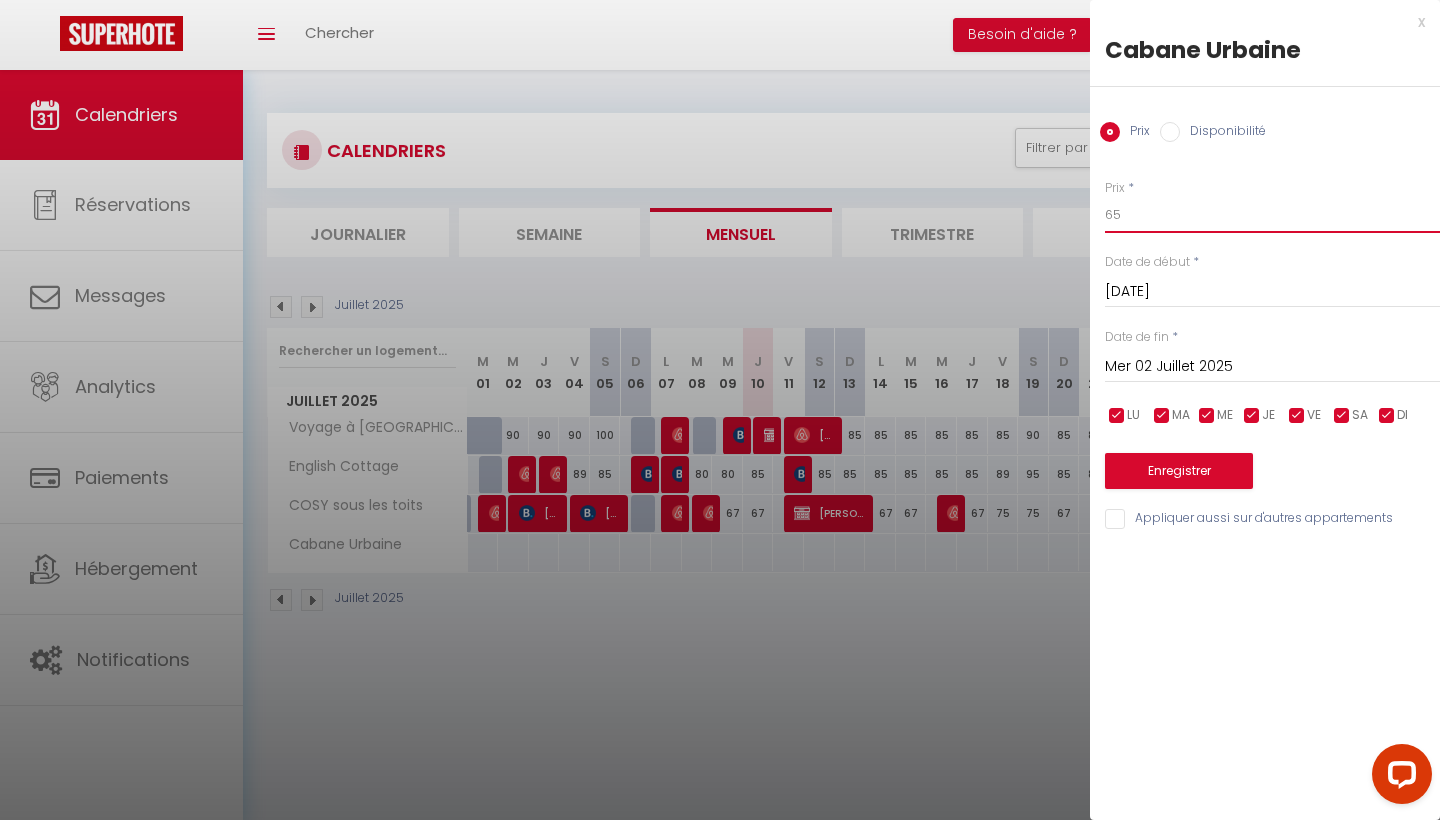 type on "65" 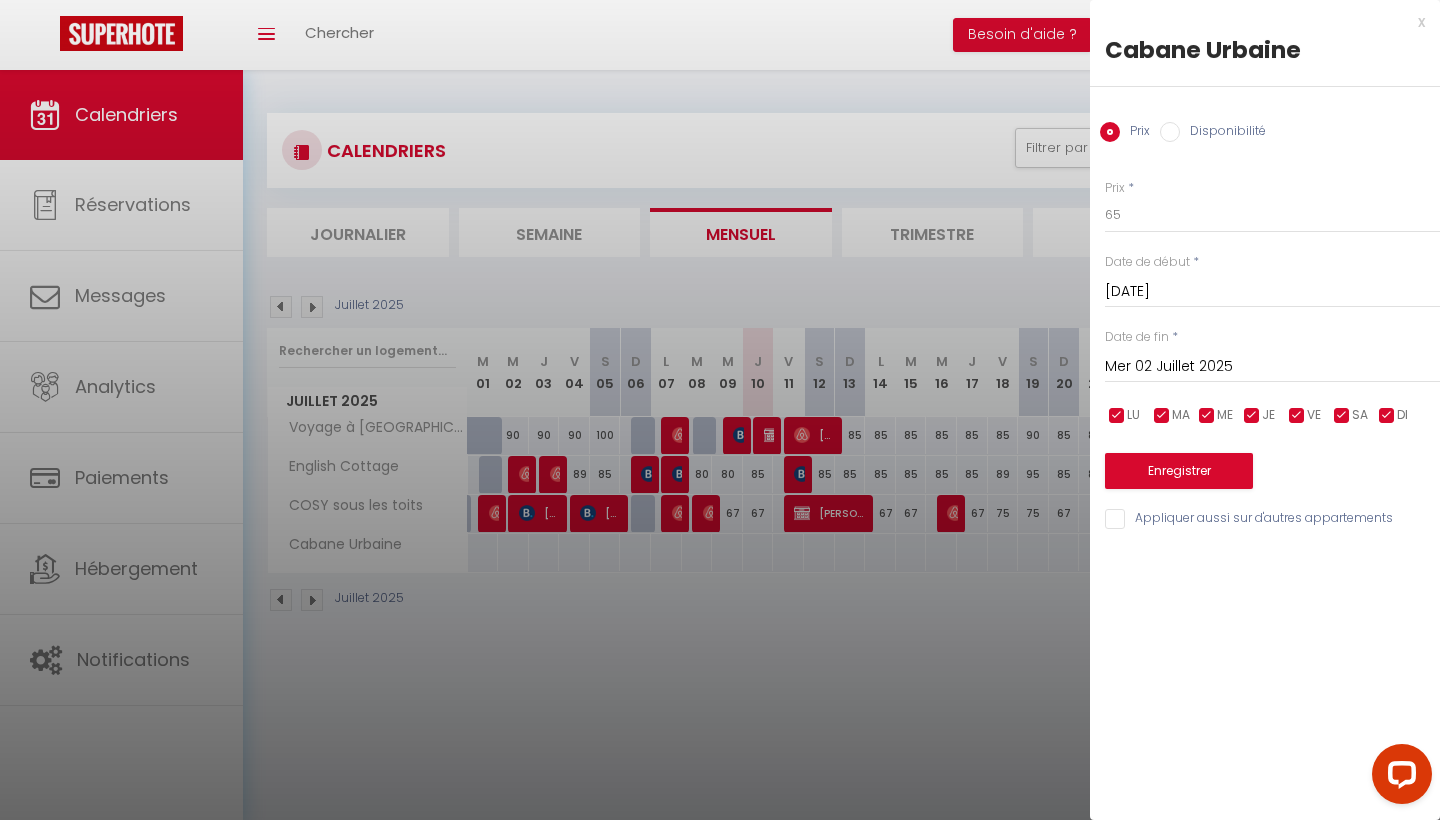 click on "Mer 02 Juillet 2025" at bounding box center (1272, 367) 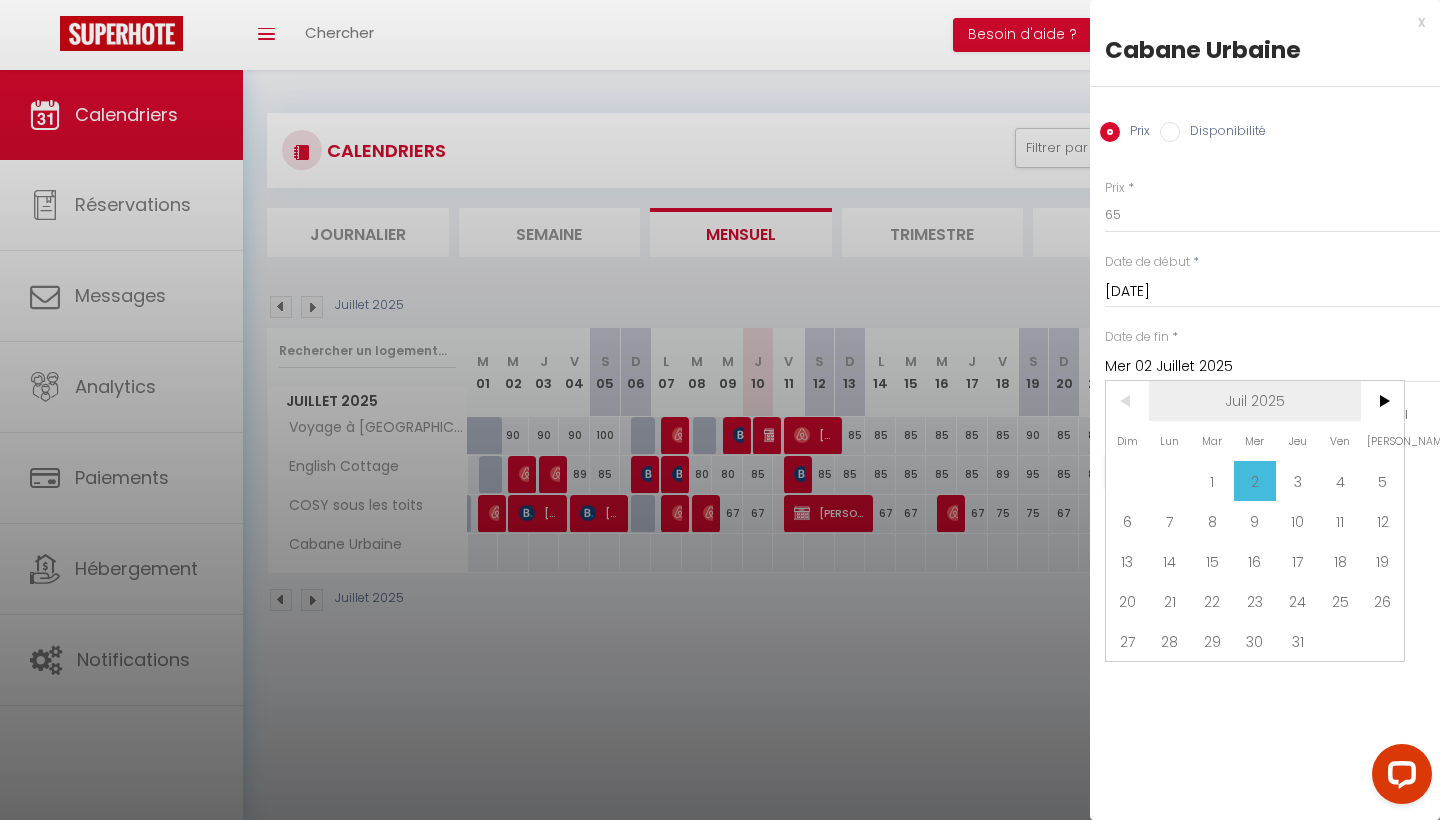 click on "Juil 2025" at bounding box center (1255, 401) 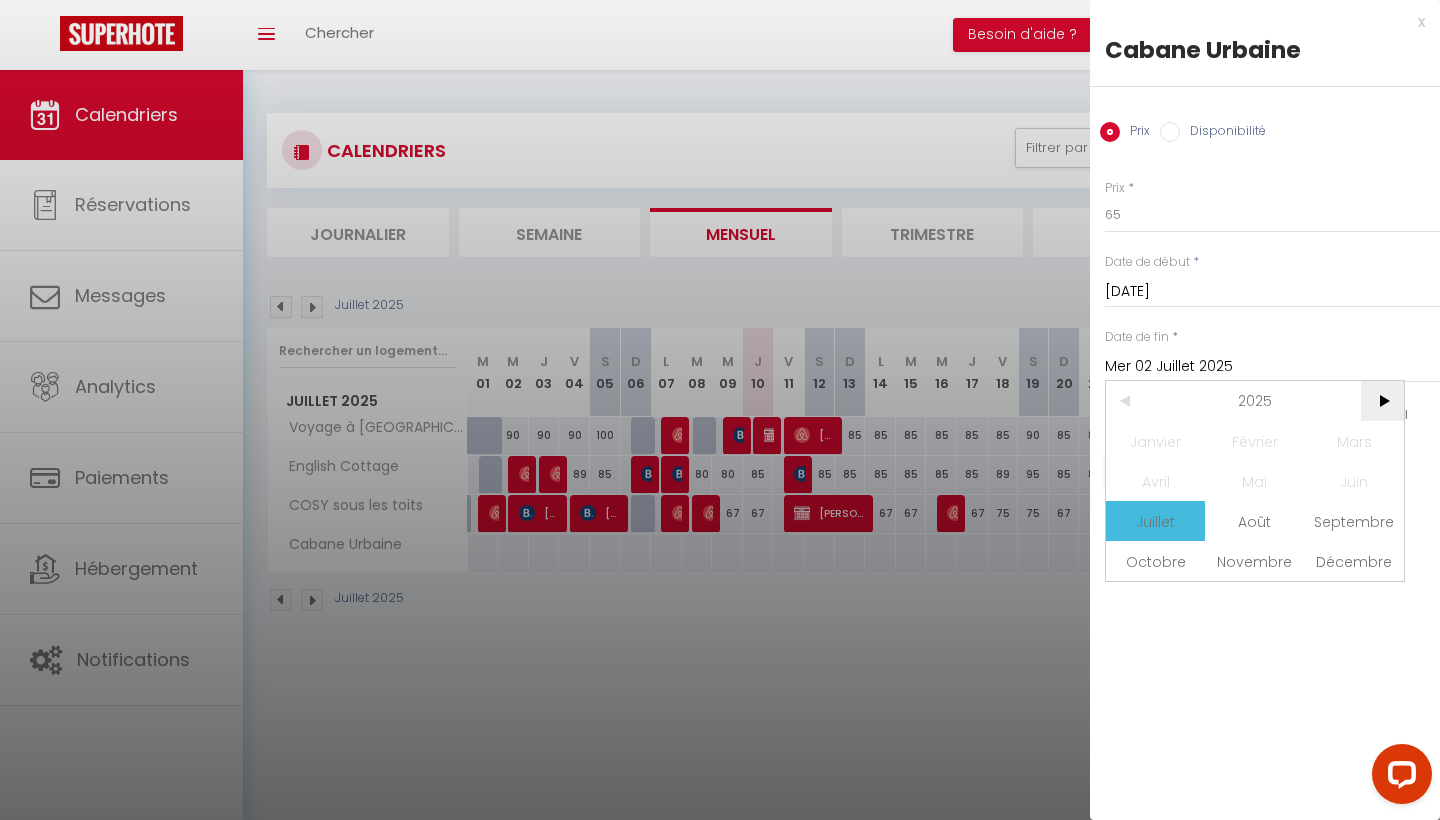 click on ">" at bounding box center (1382, 401) 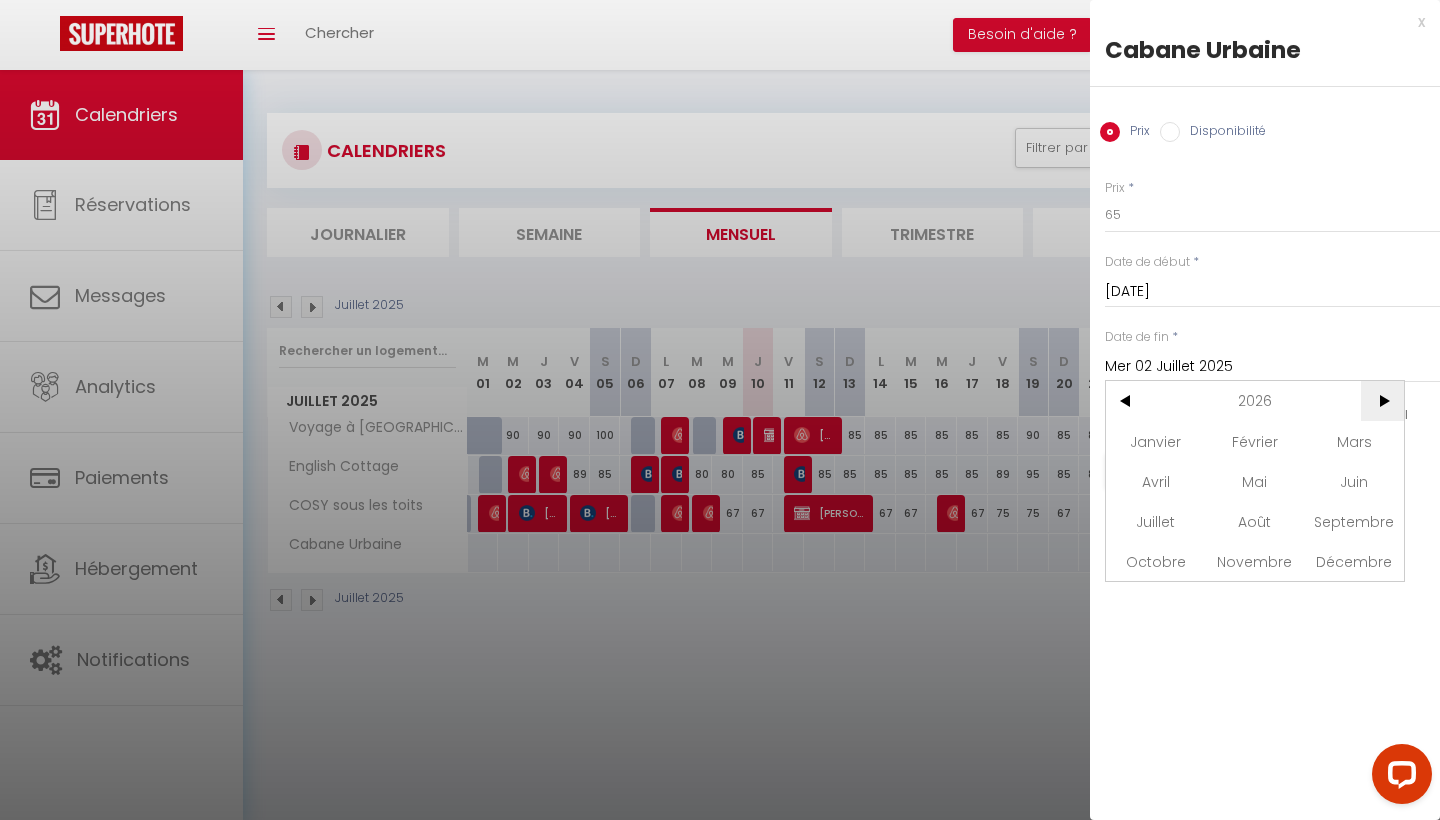 click on ">" at bounding box center (1382, 401) 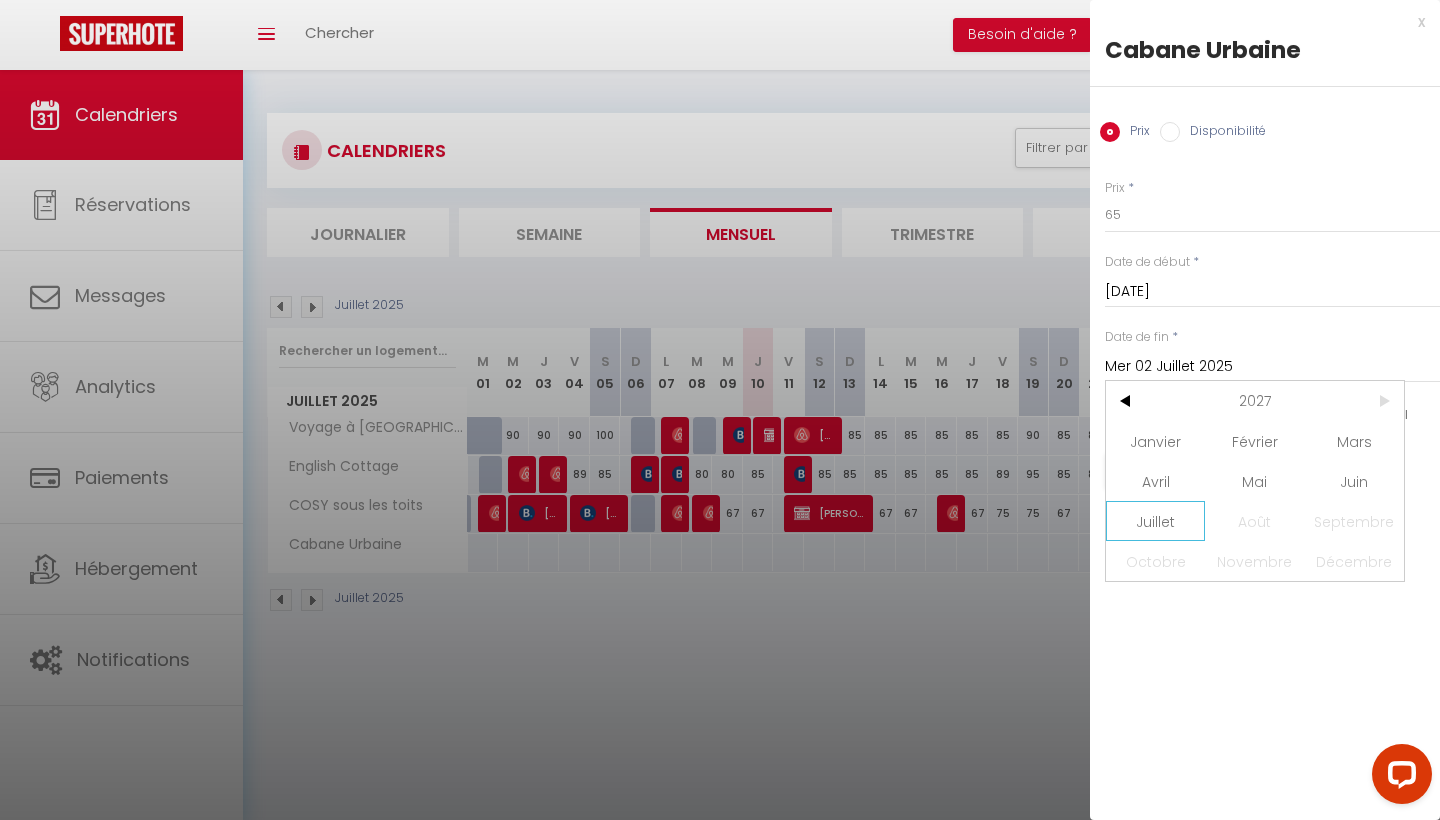 click on "Juillet" at bounding box center (1155, 521) 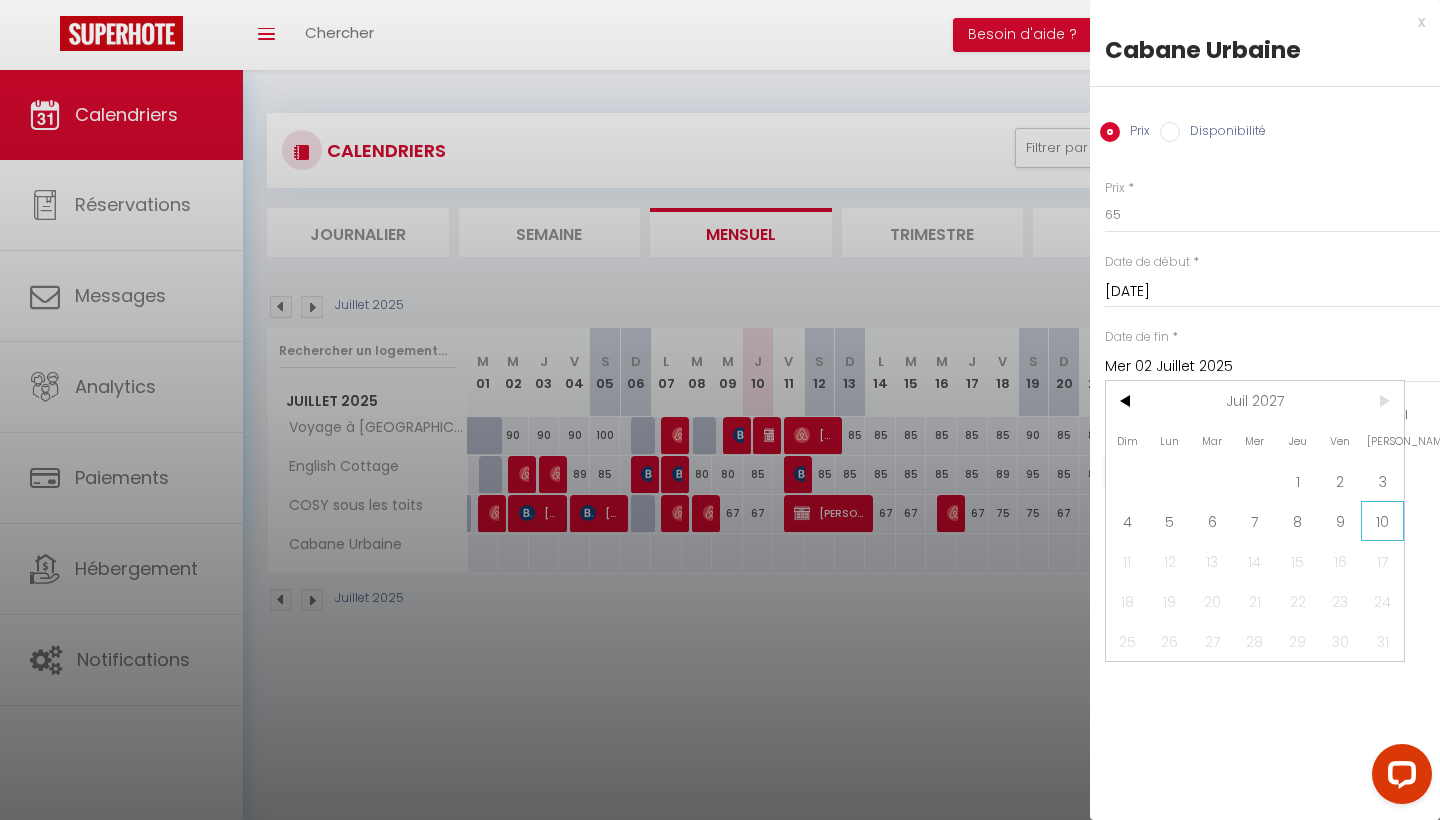 click on "10" at bounding box center (1382, 521) 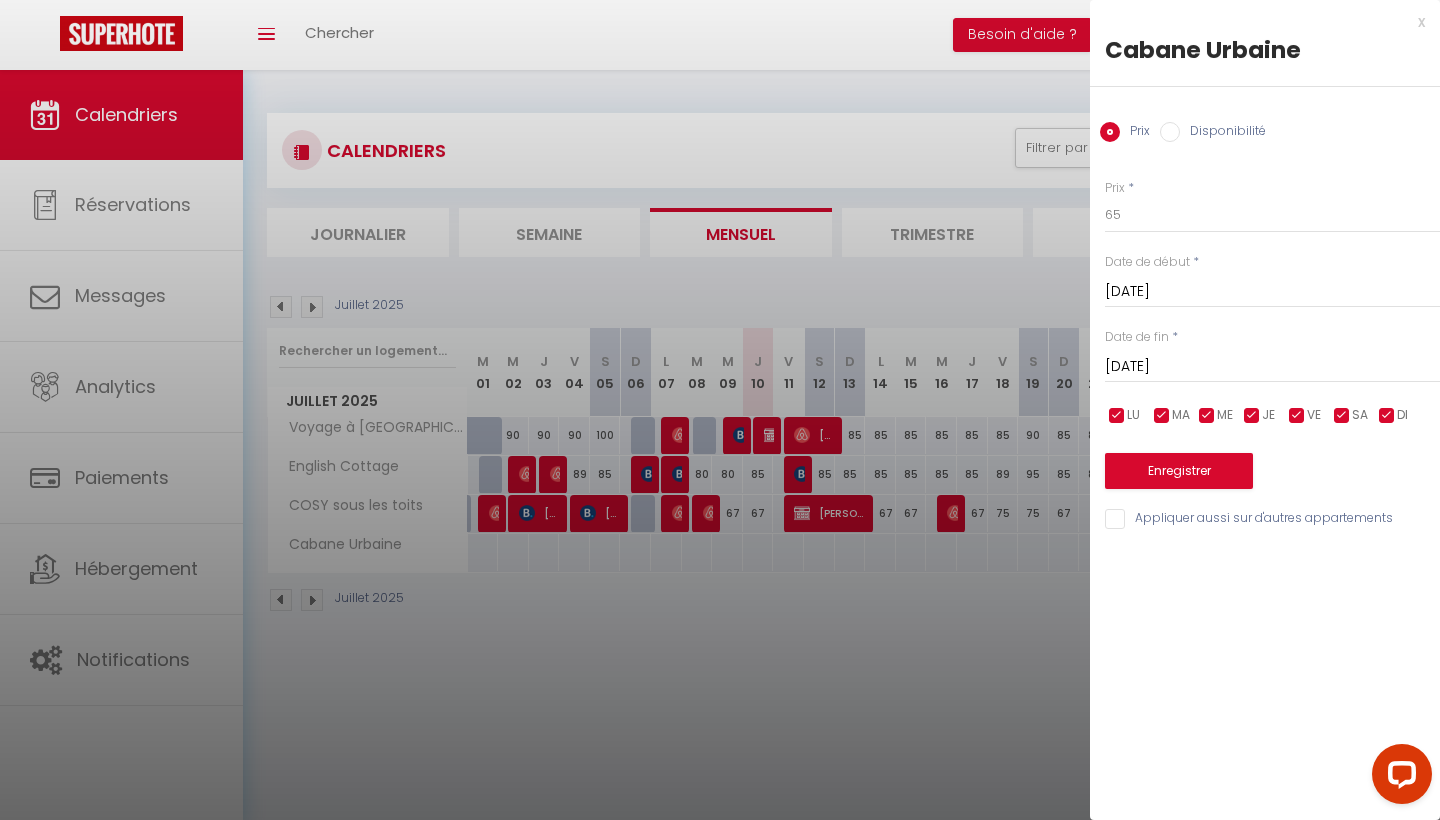 click on "Enregistrer" at bounding box center [1179, 471] 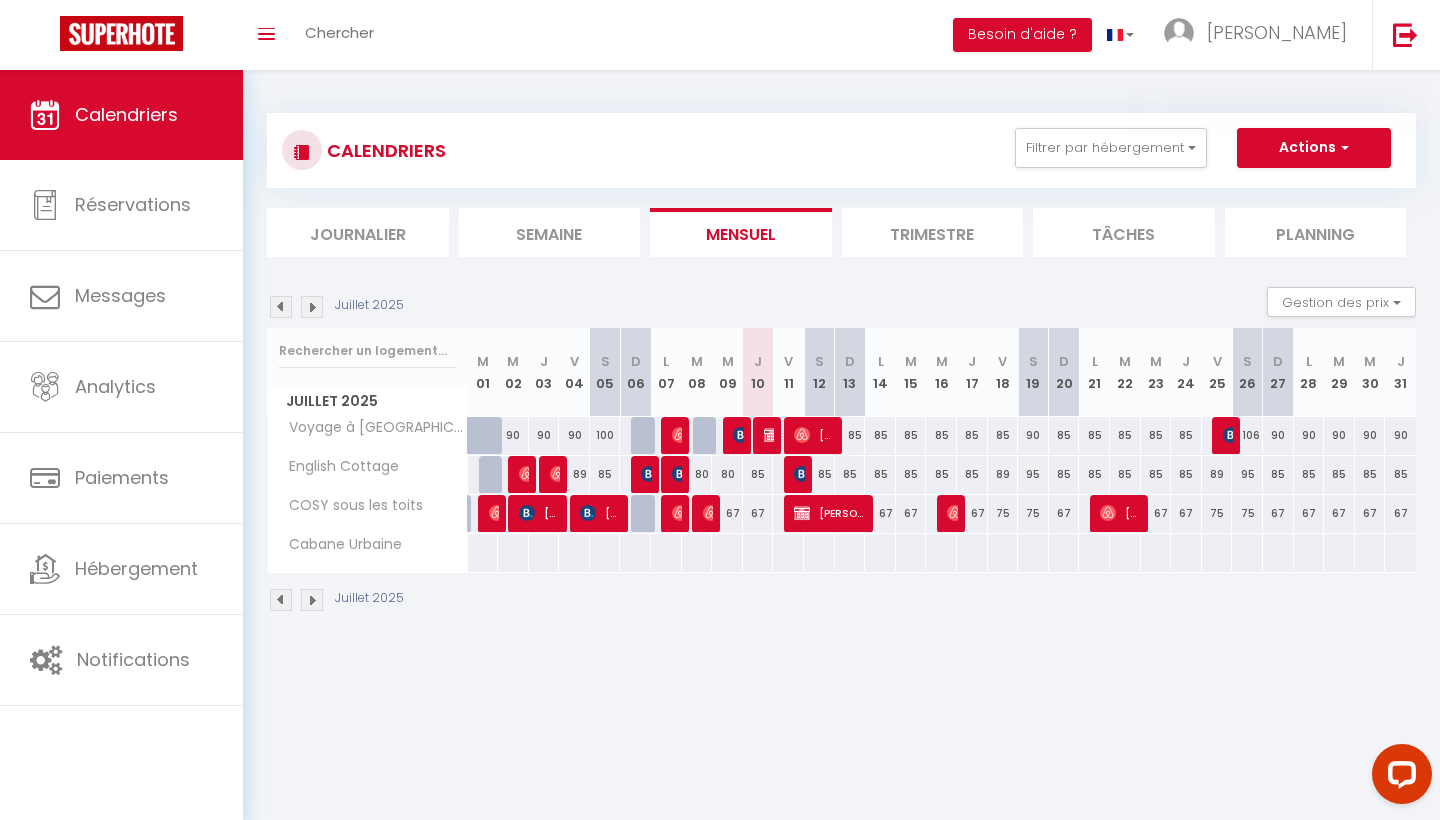 click at bounding box center [758, 552] 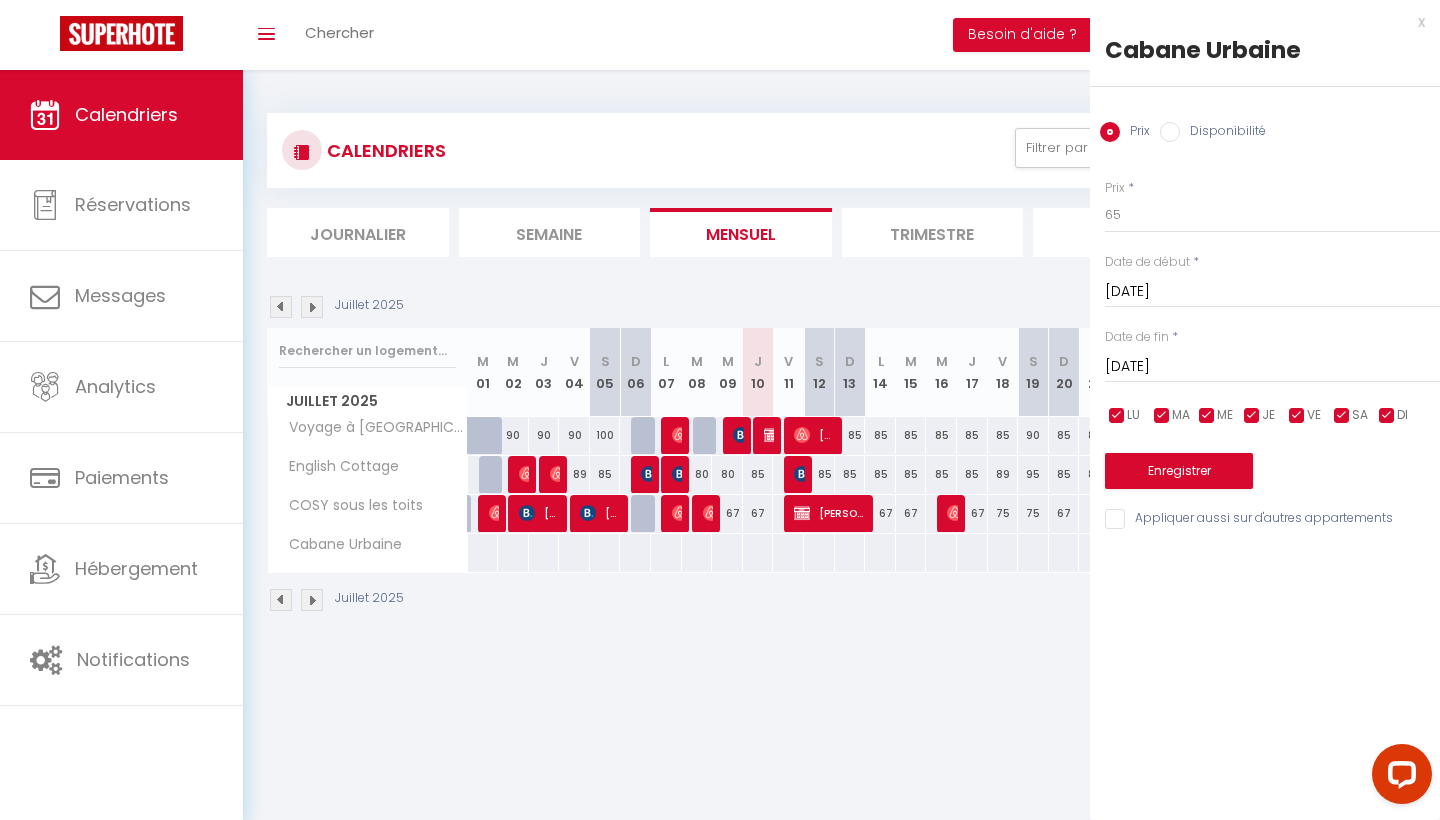 type 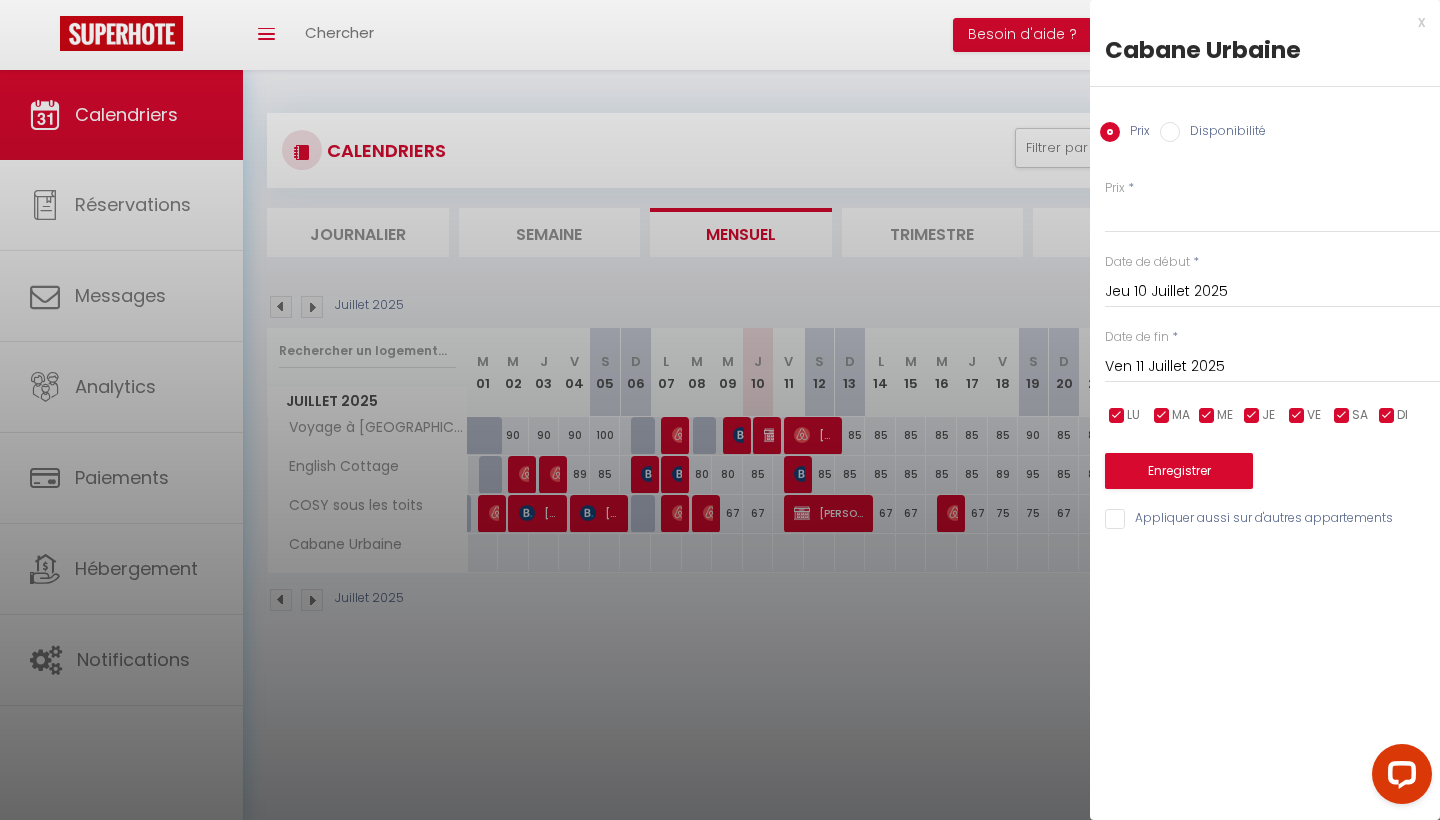 click on "Ven 11 Juillet 2025" at bounding box center (1272, 367) 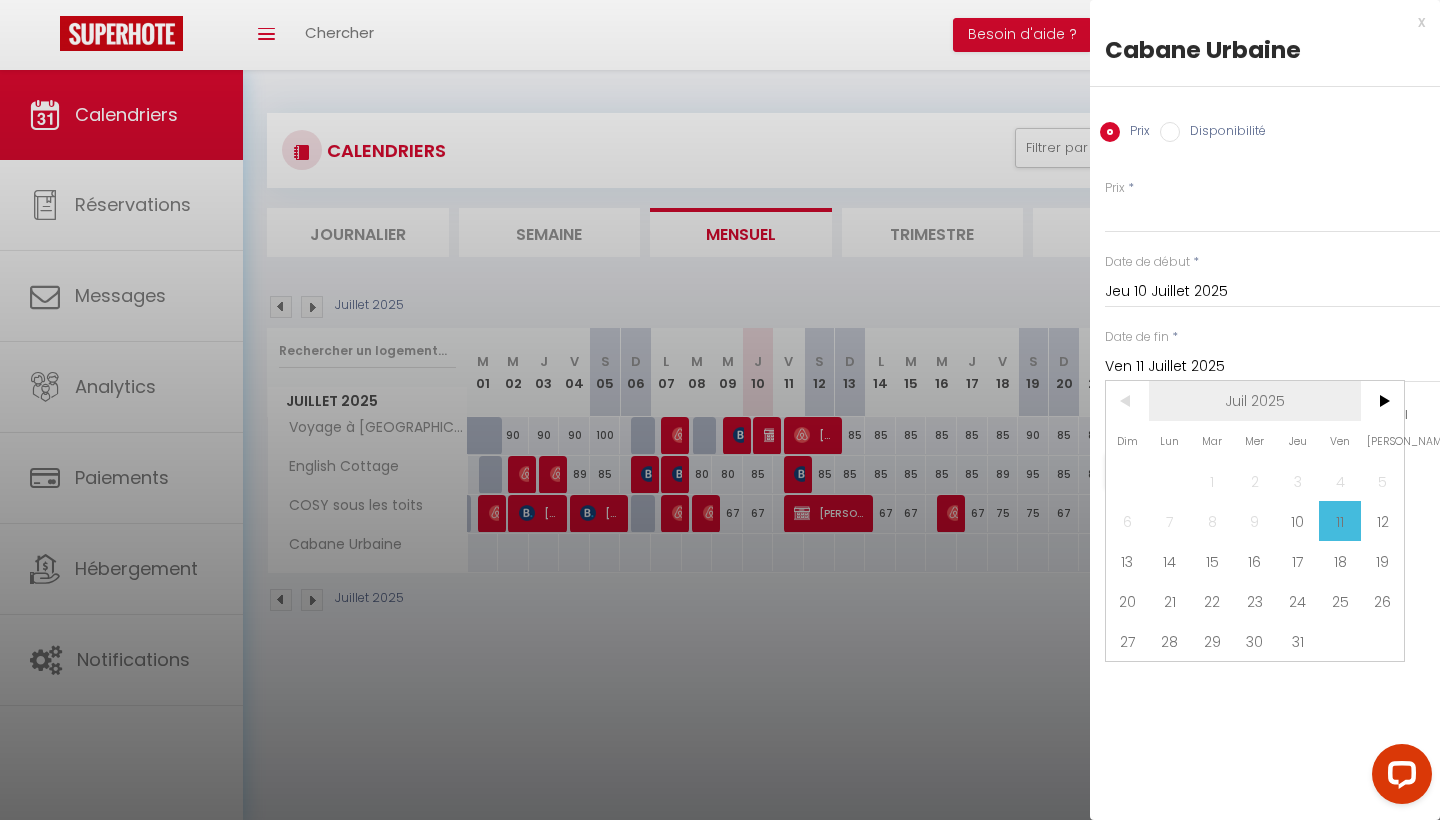 click on "Juil 2025" at bounding box center [1255, 401] 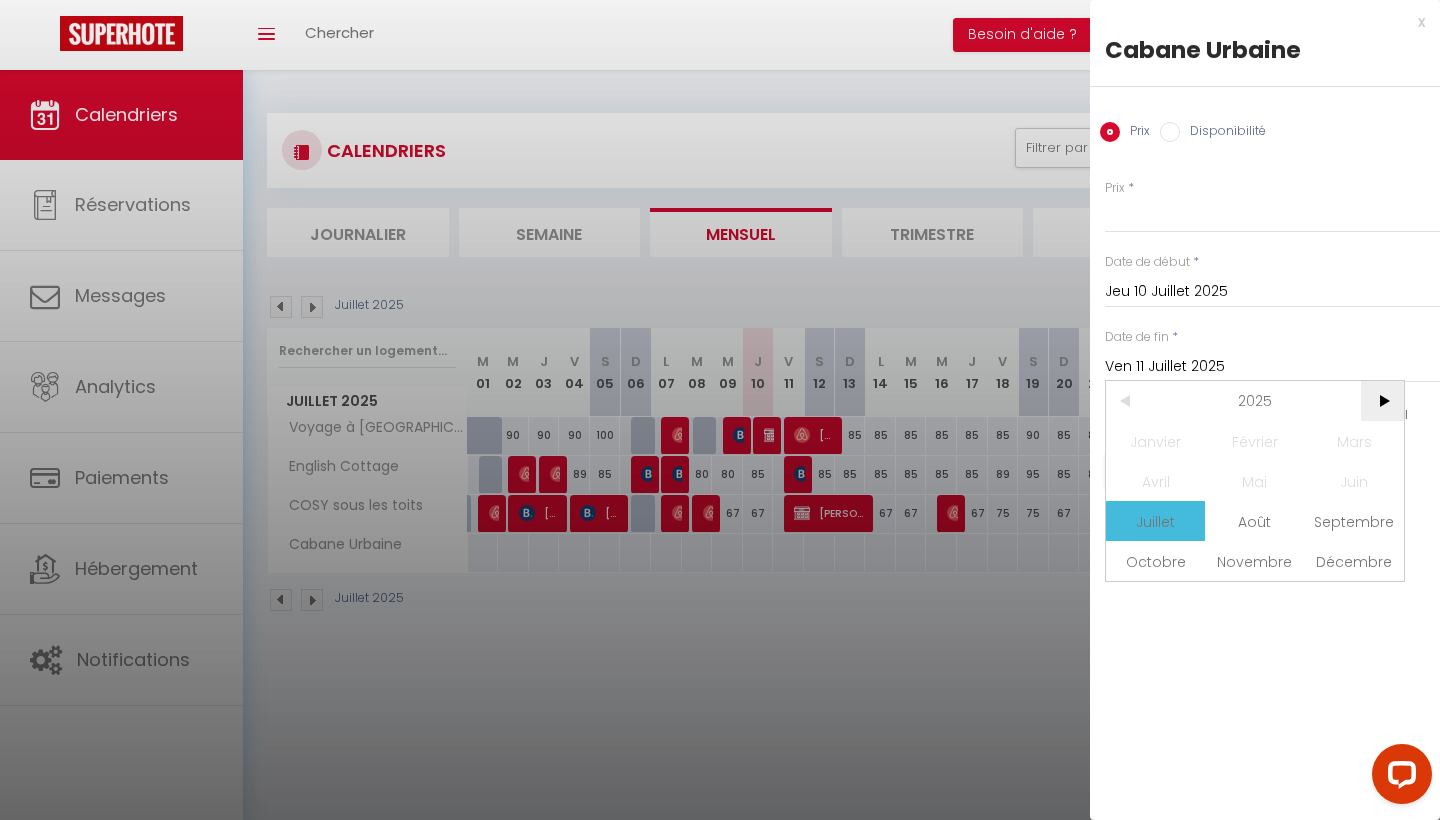 click on ">" at bounding box center (1382, 401) 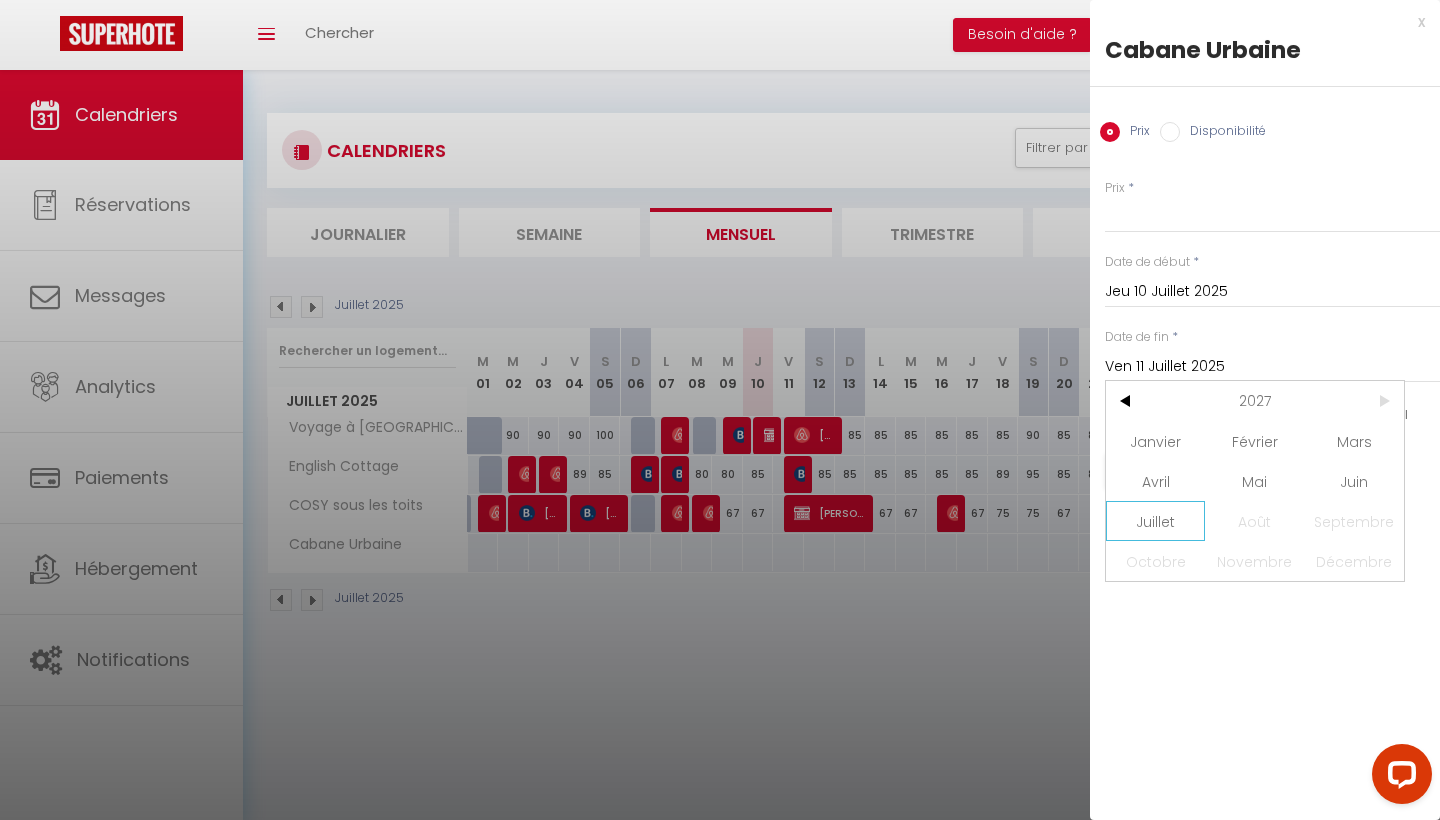 click on "Juillet" at bounding box center (1155, 521) 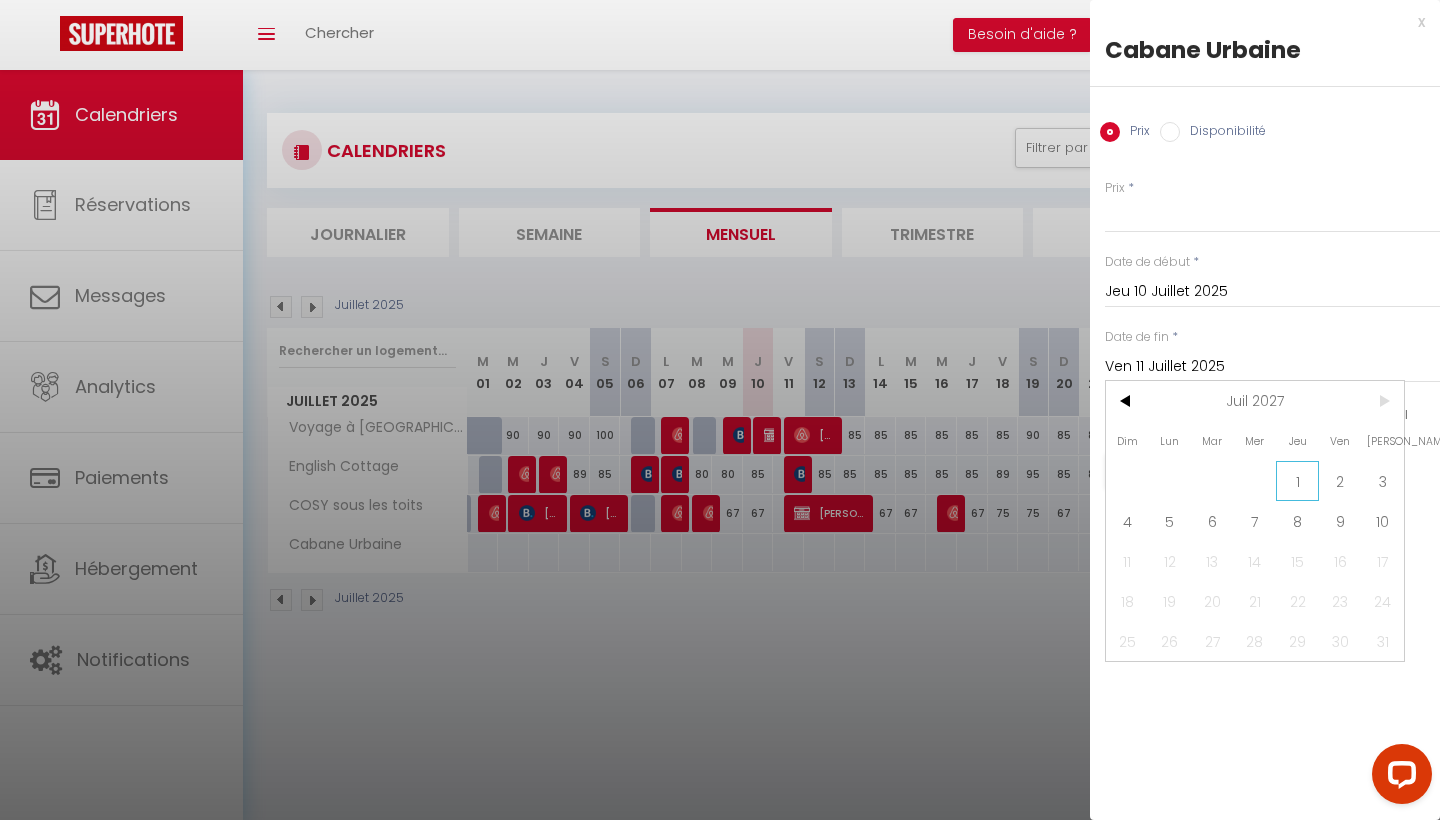 click on "1" at bounding box center (1297, 481) 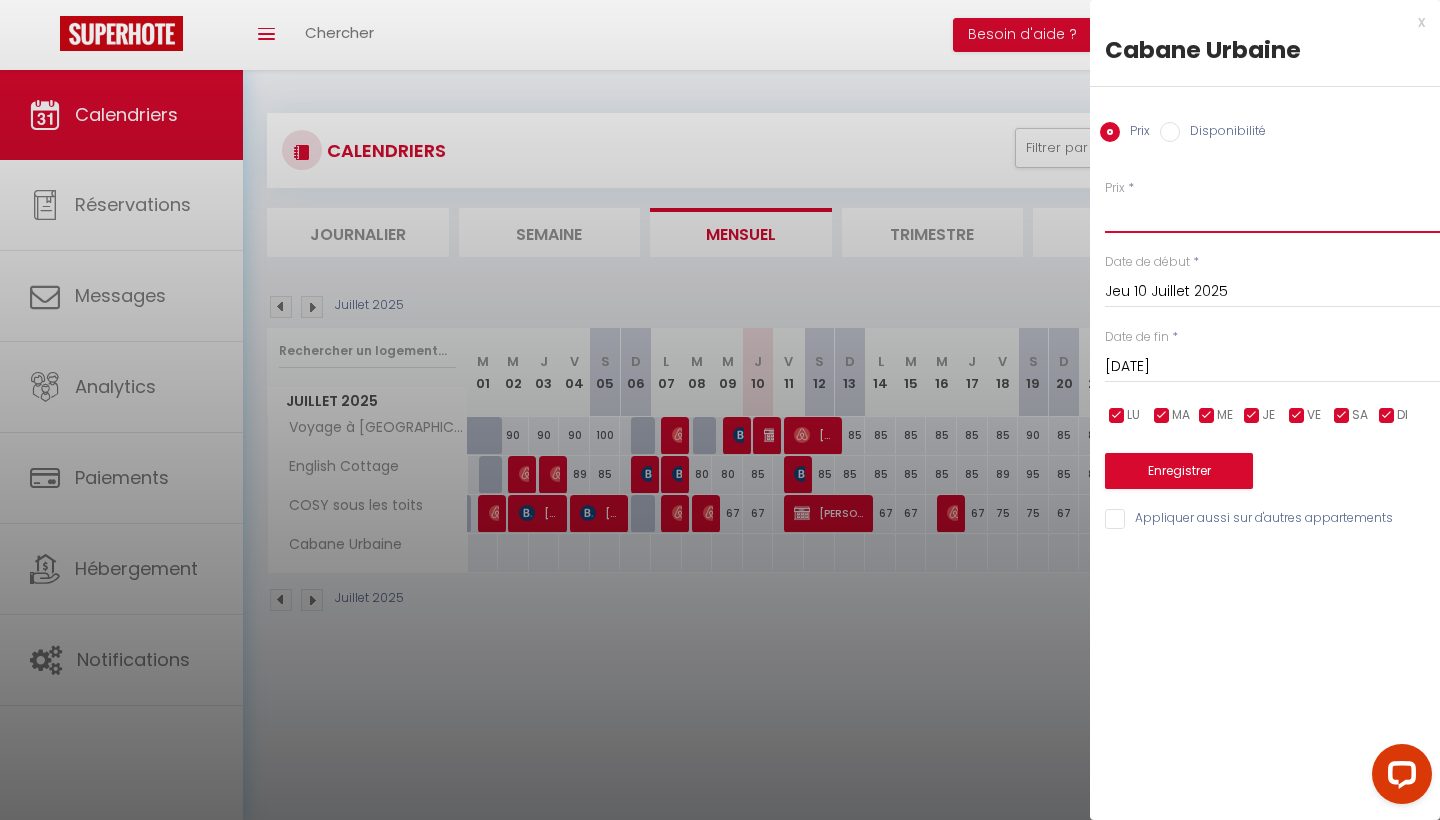 click on "Prix" at bounding box center (1272, 215) 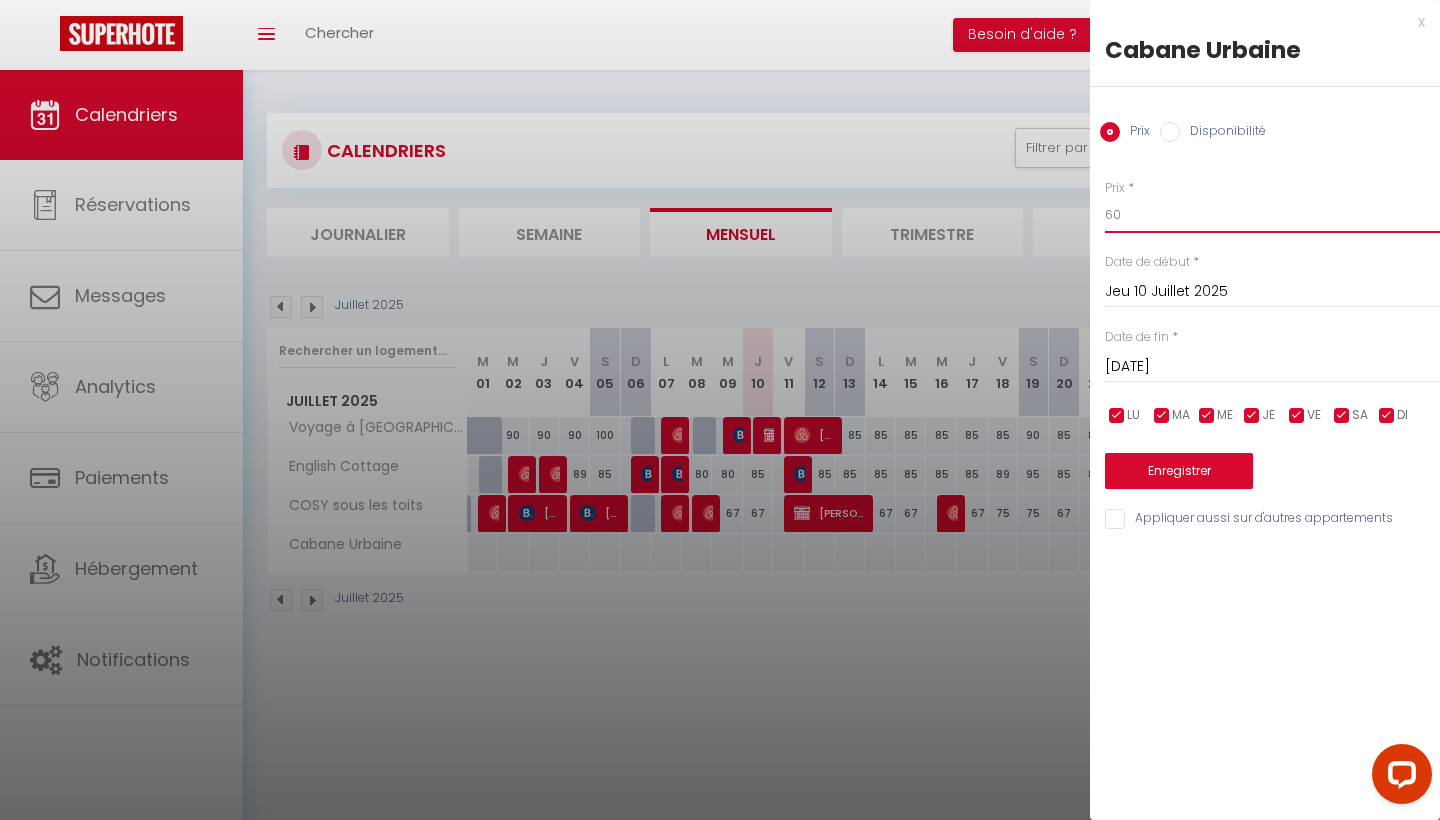 type on "60" 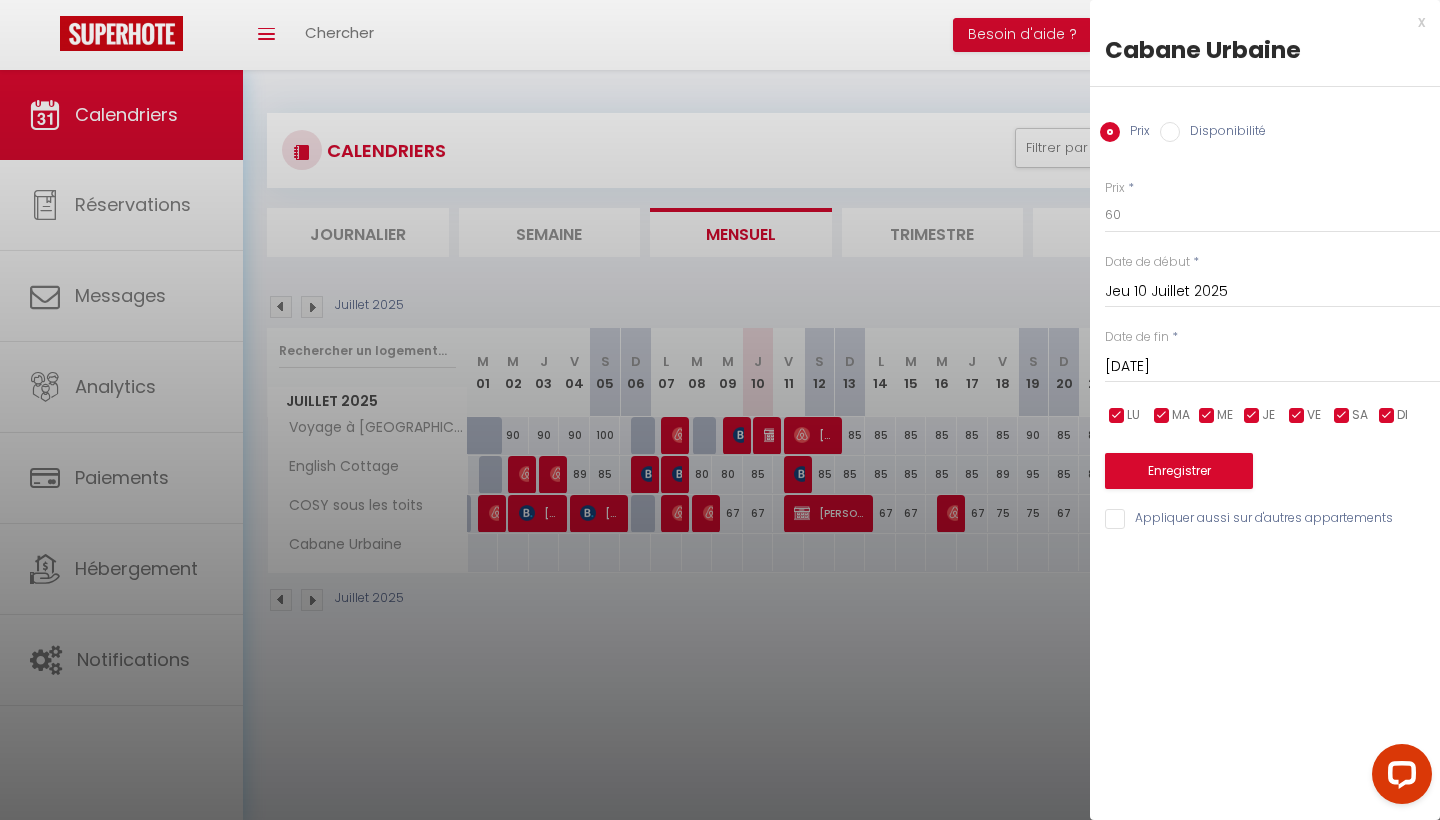 click on "Enregistrer" at bounding box center [1179, 471] 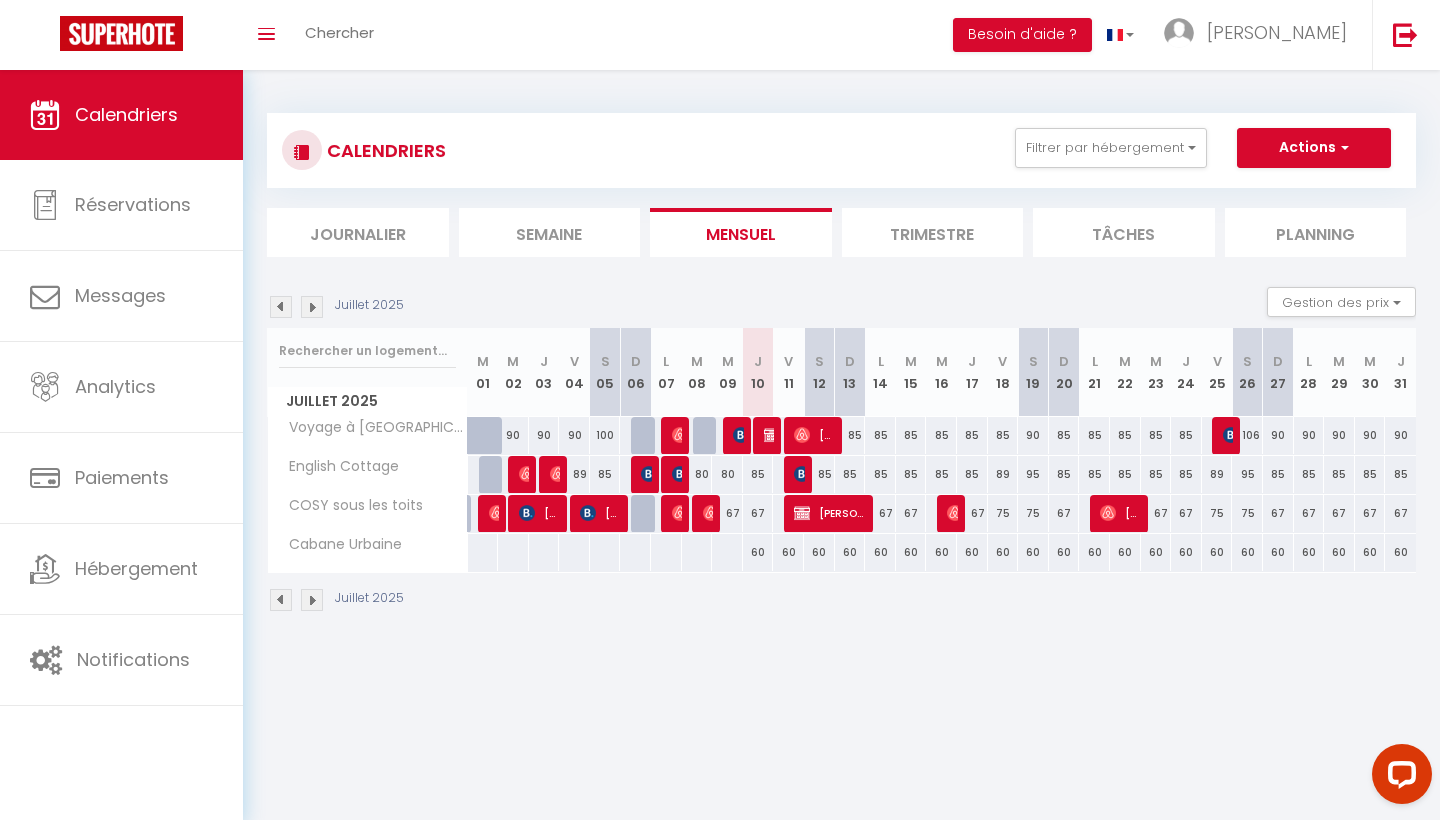 click on "60" at bounding box center (819, 552) 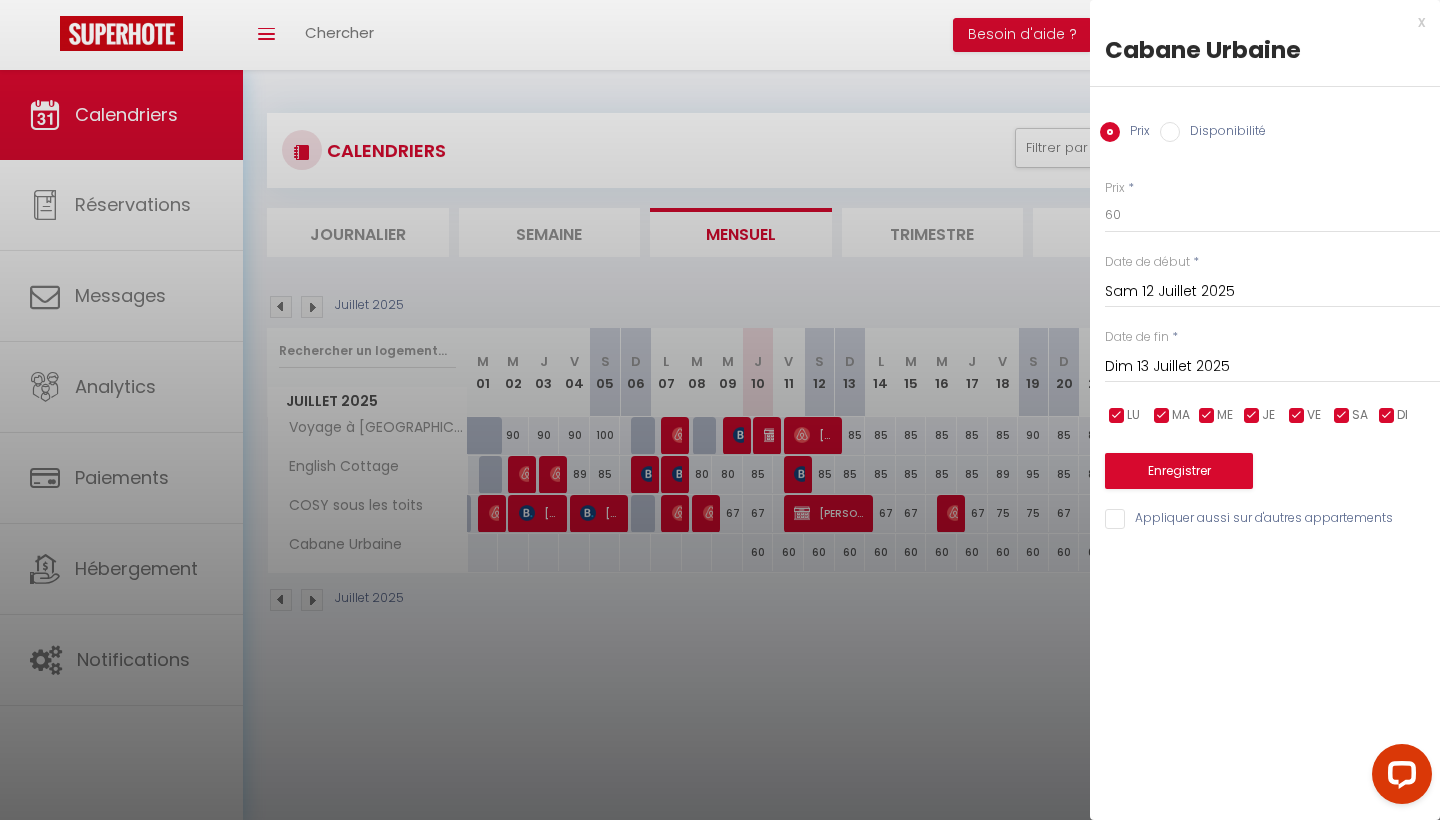 click at bounding box center (1297, 416) 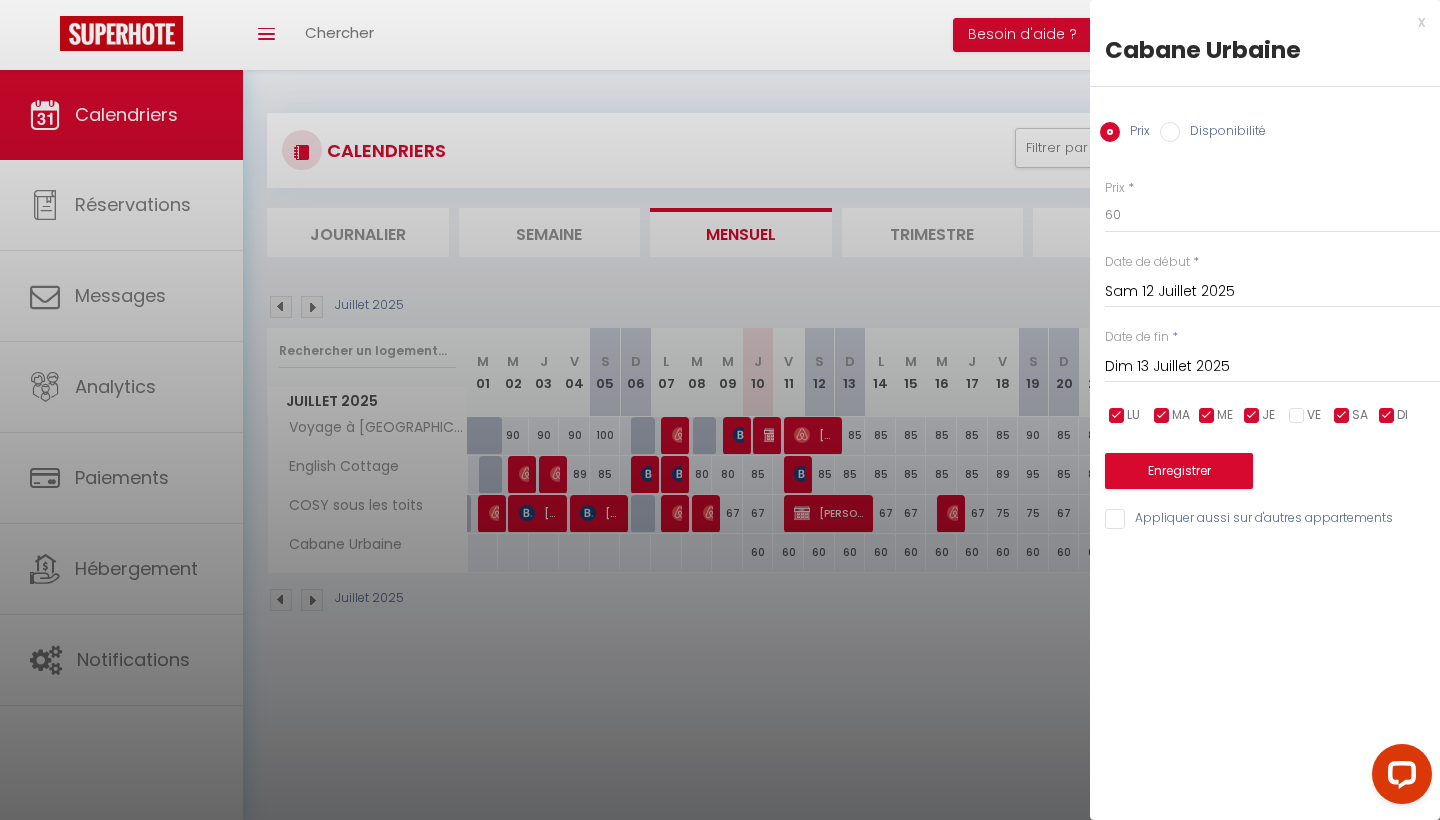 click at bounding box center (1252, 416) 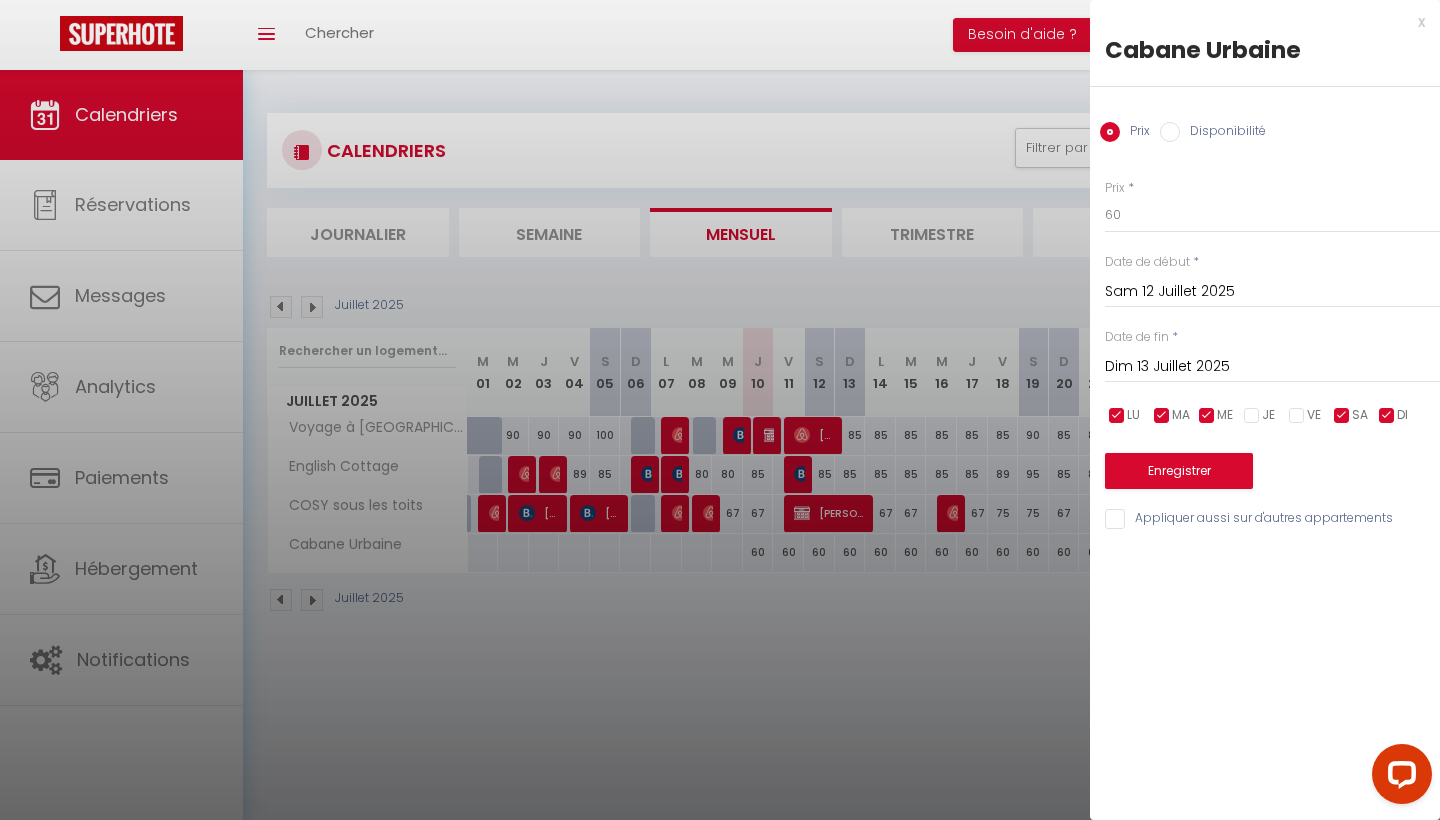 click at bounding box center (1207, 416) 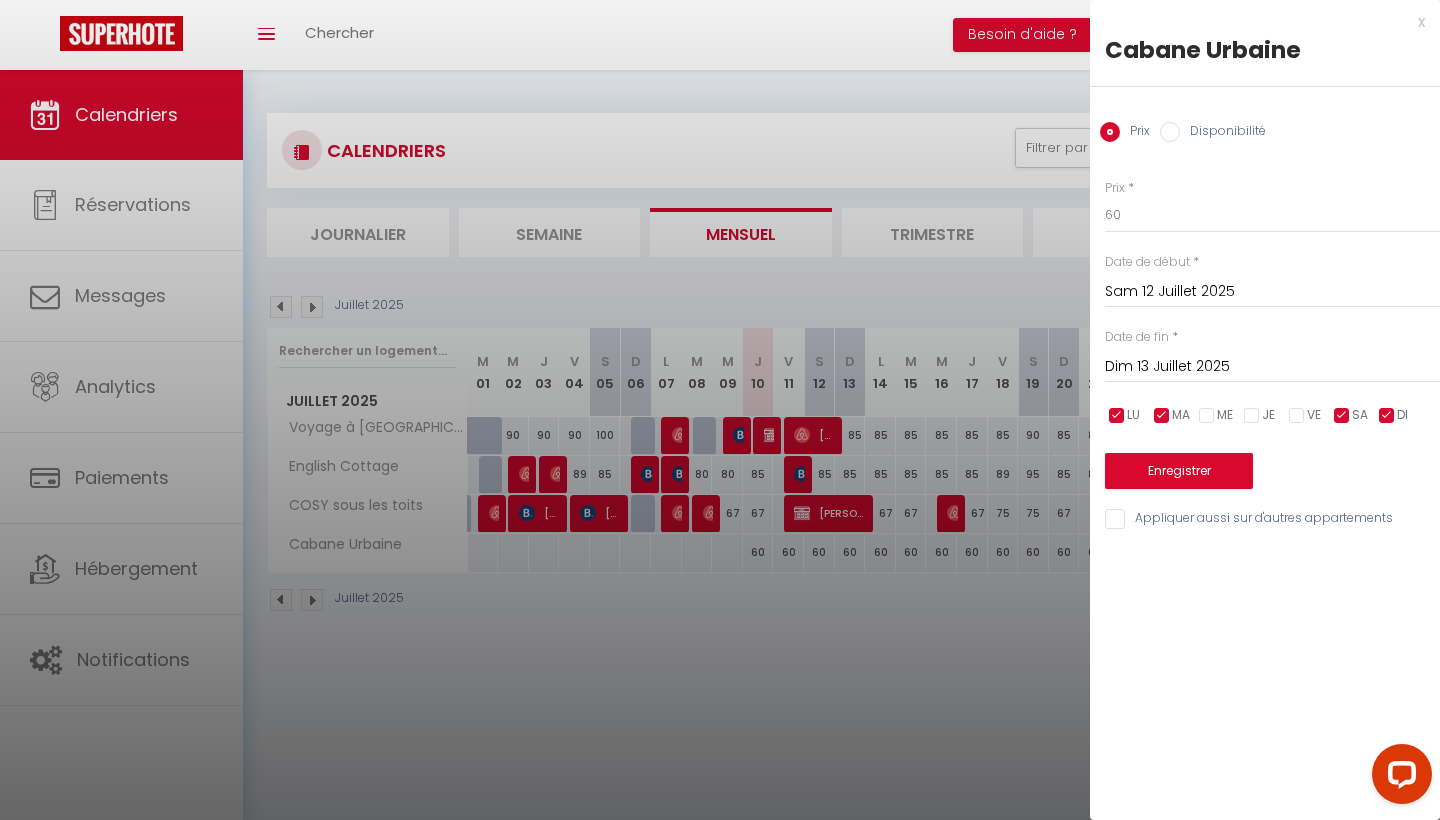 click at bounding box center (1162, 416) 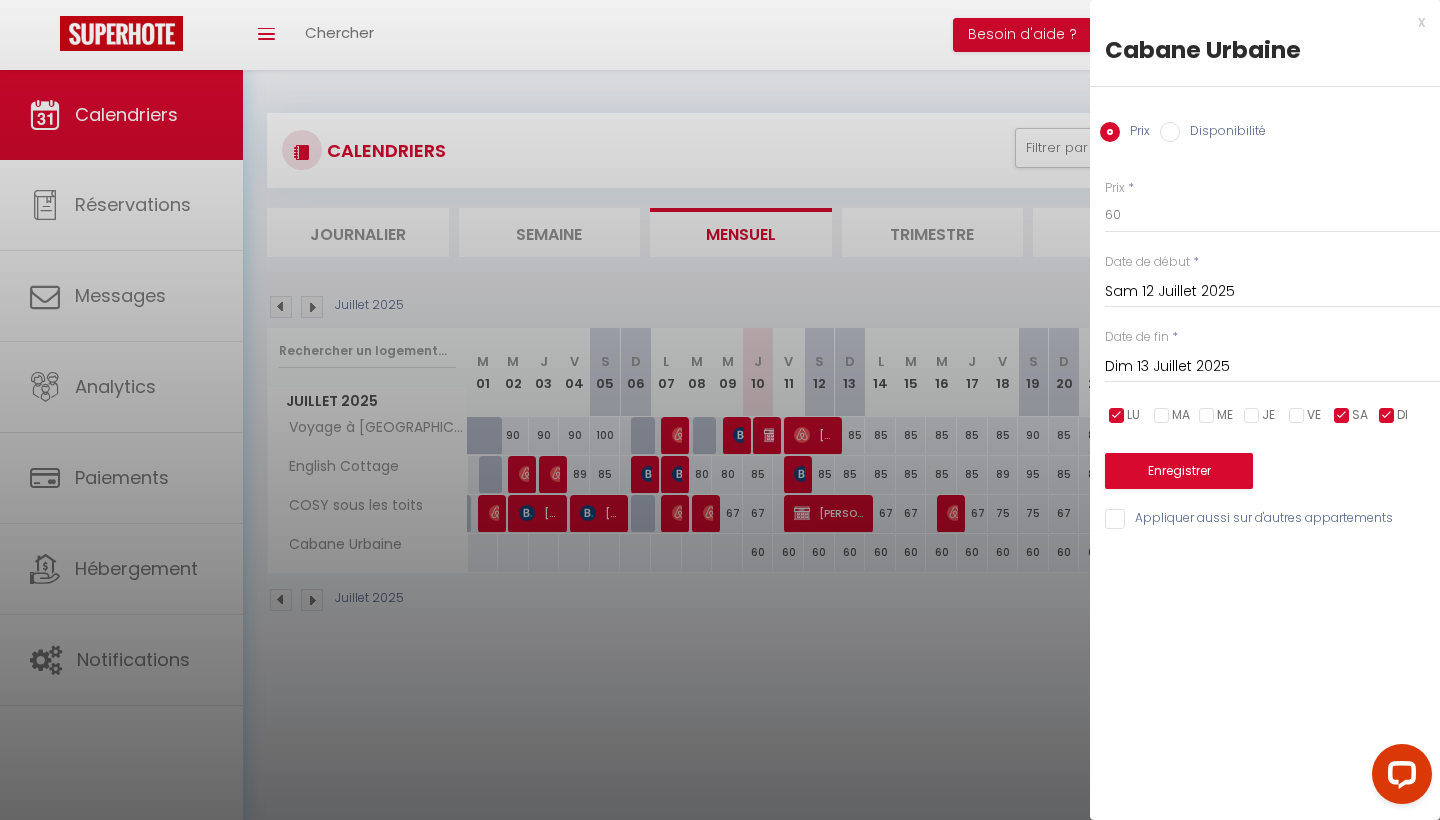 click at bounding box center (1117, 416) 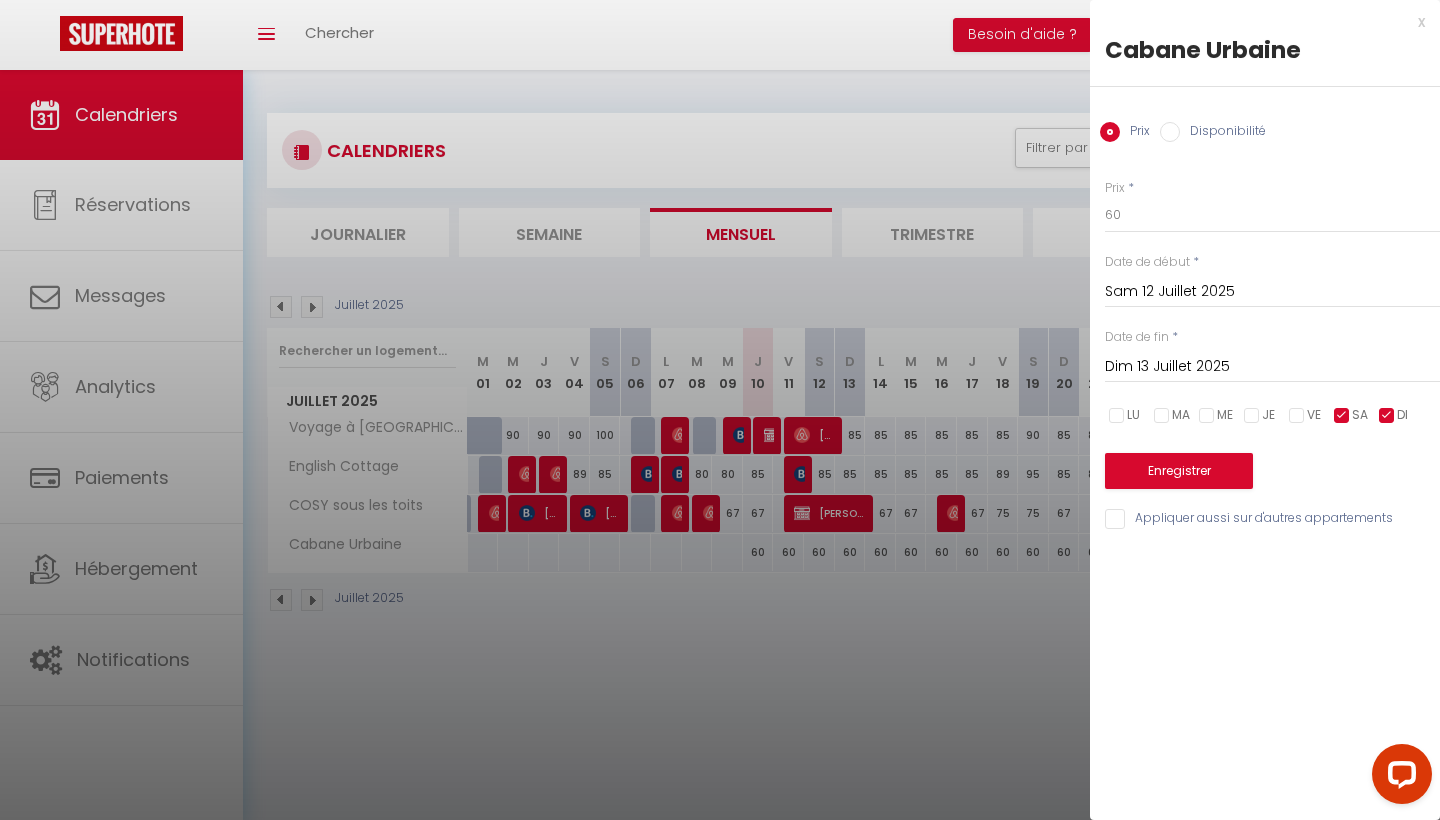 click at bounding box center [1297, 416] 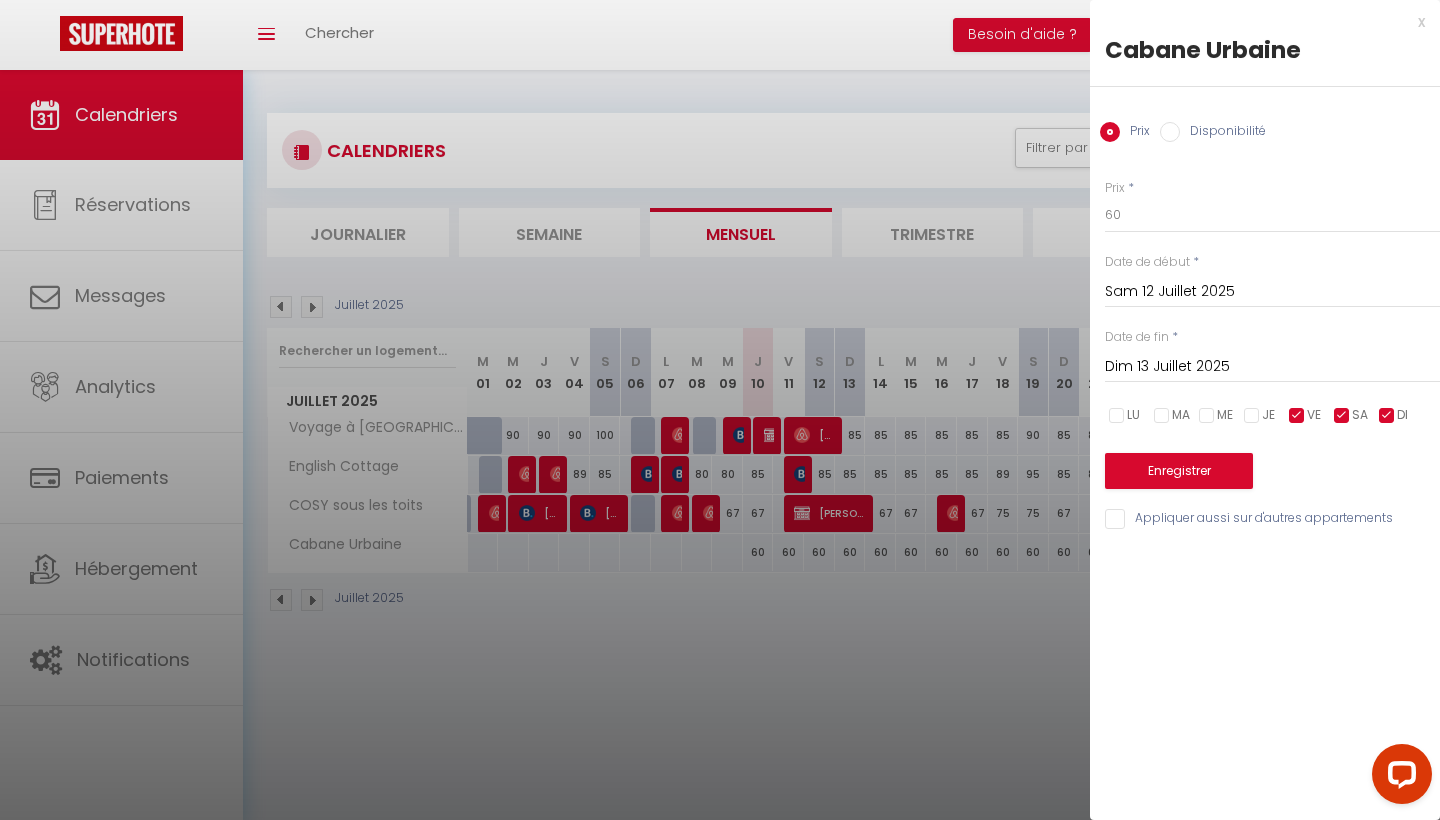 click on "DI" at bounding box center [1402, 415] 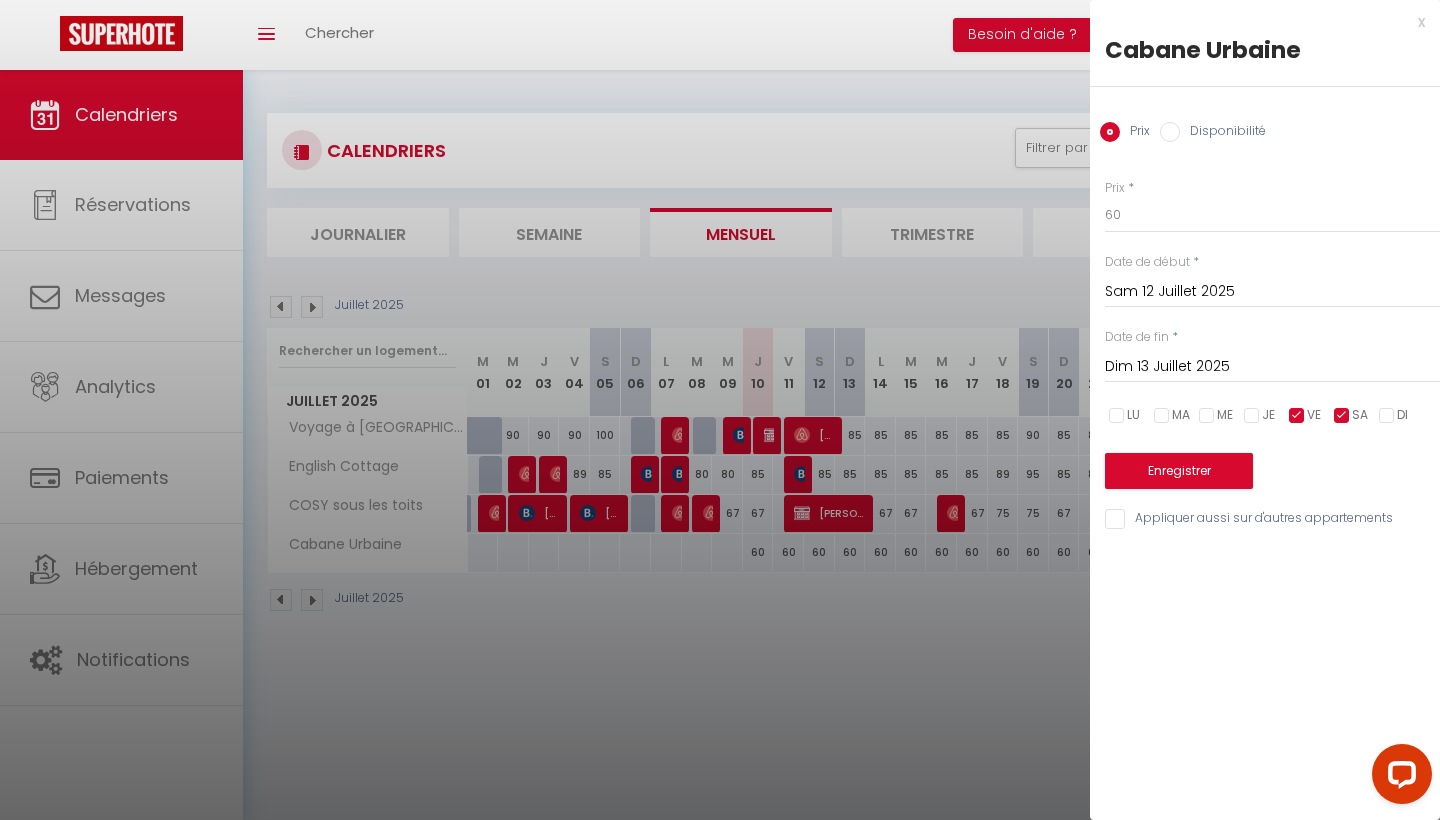 checkbox on "false" 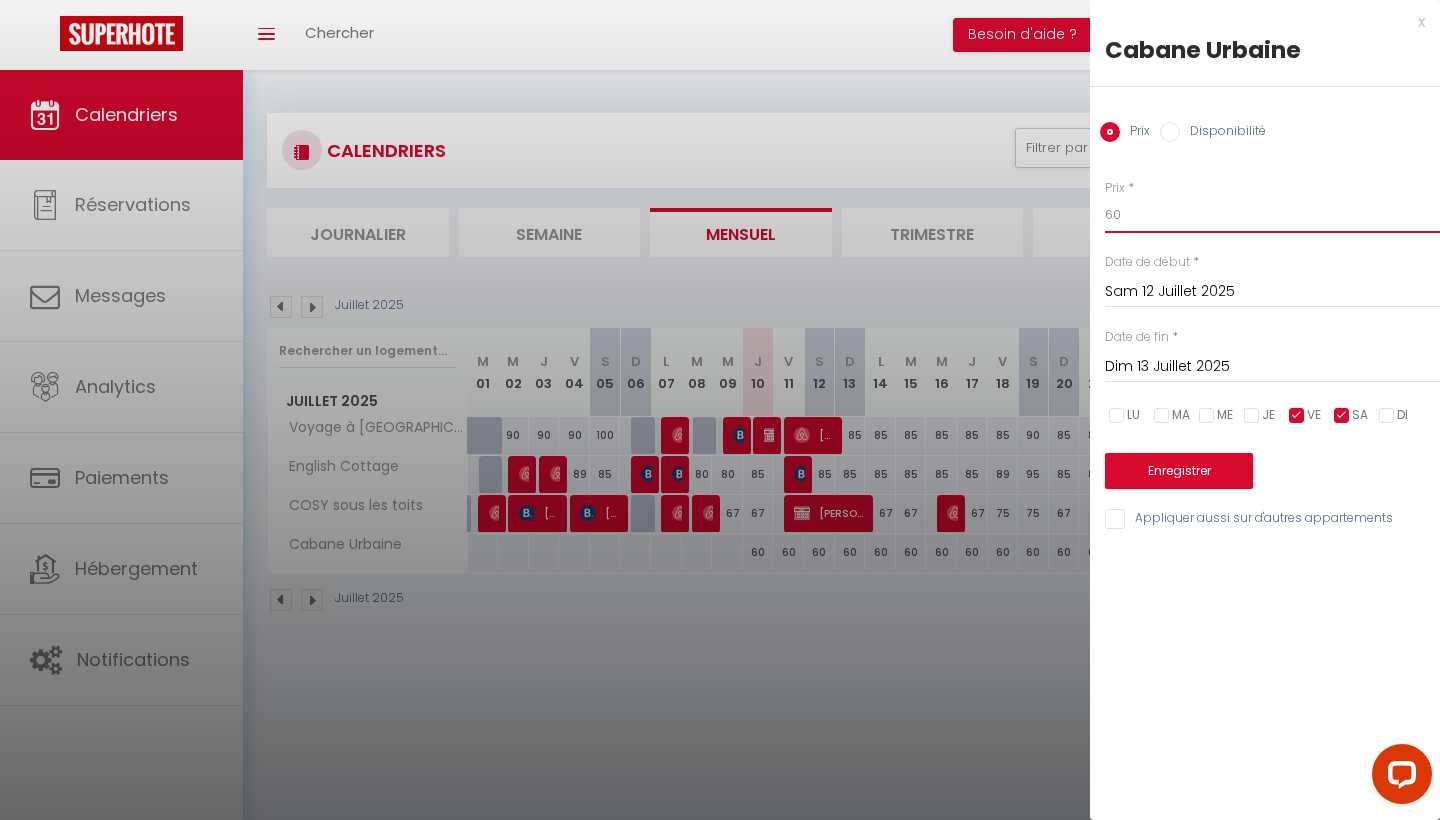 click on "60" at bounding box center (1272, 215) 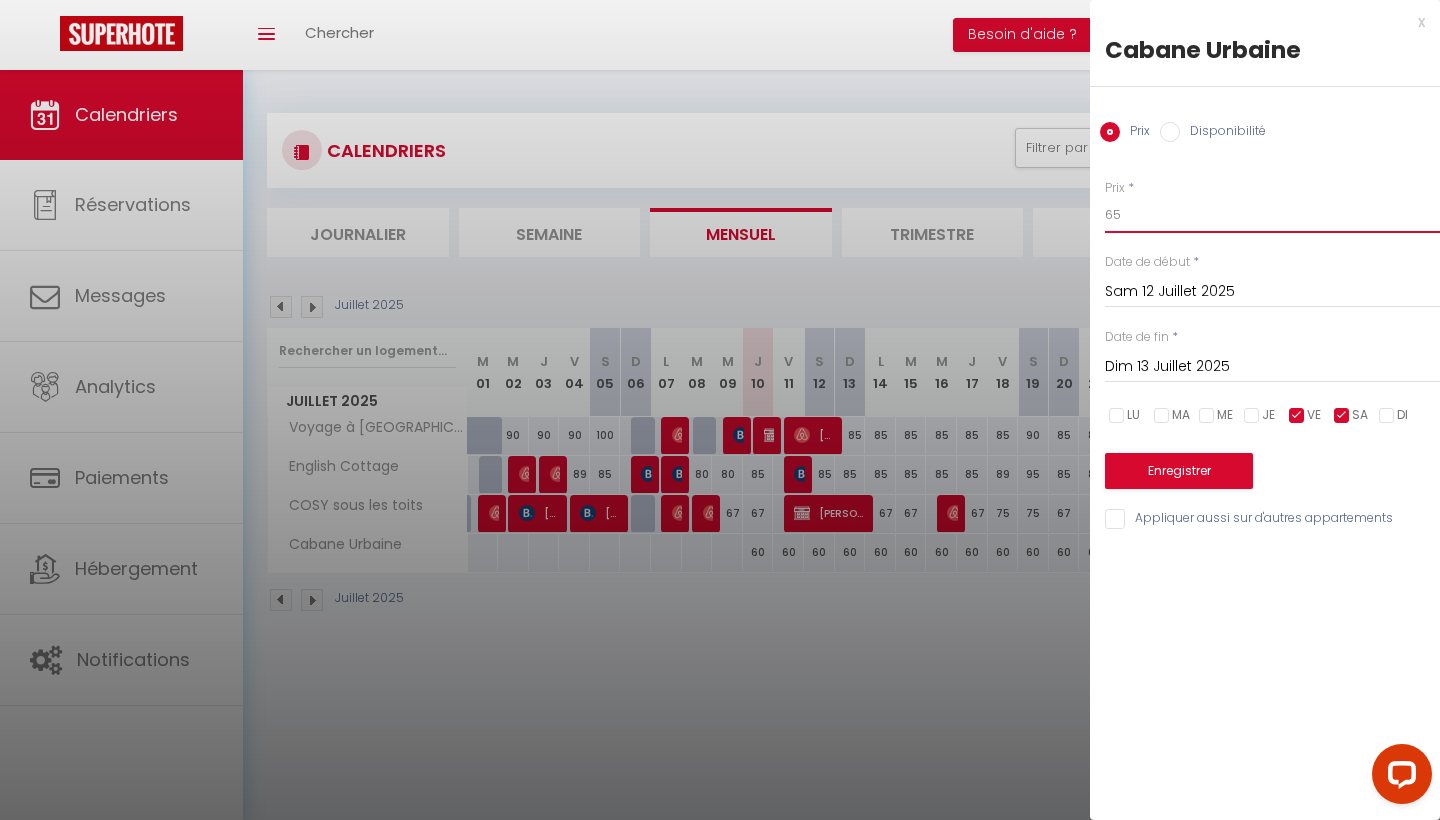 type on "65" 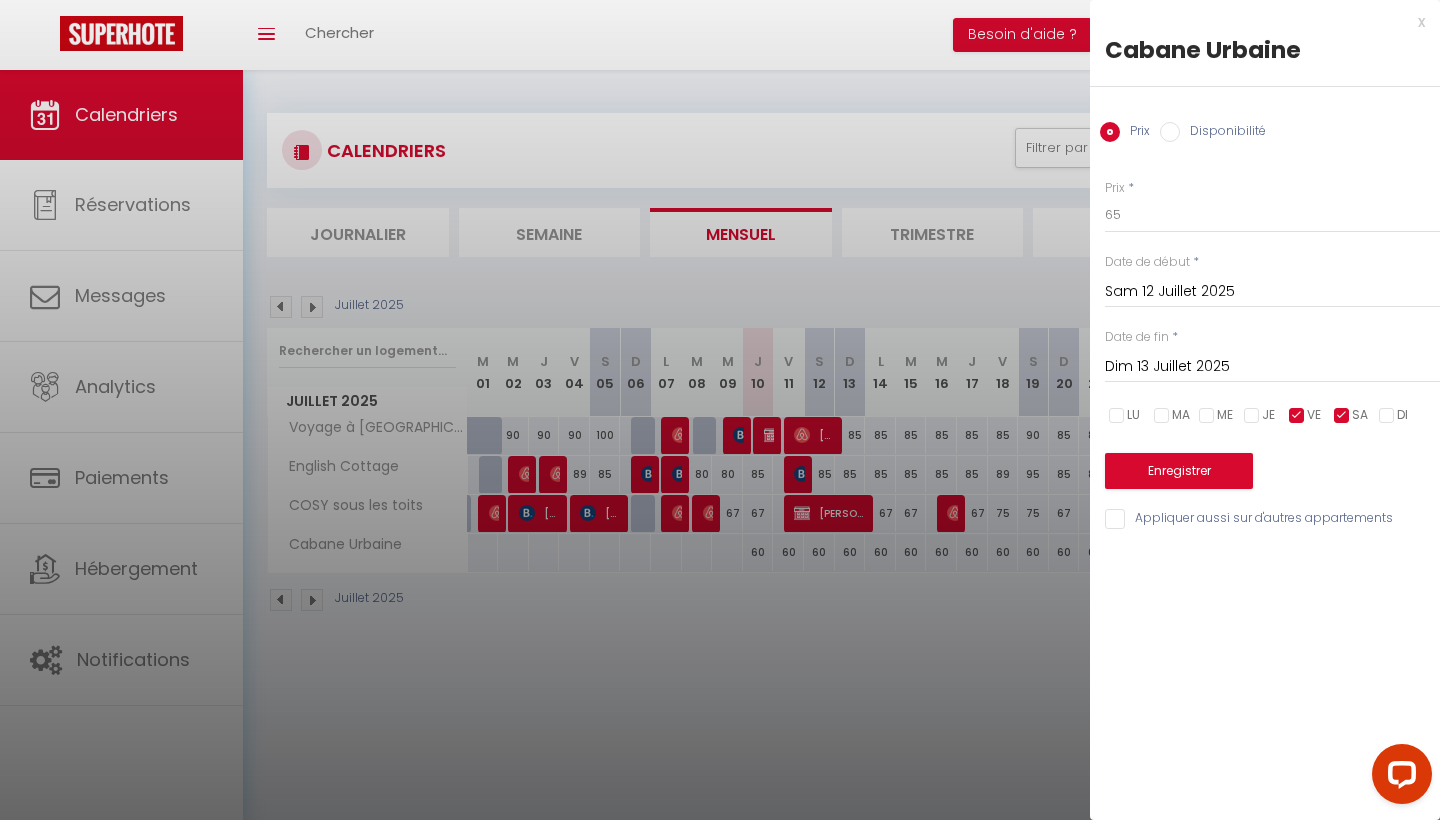click on "Dim 13 Juillet 2025" at bounding box center (1272, 367) 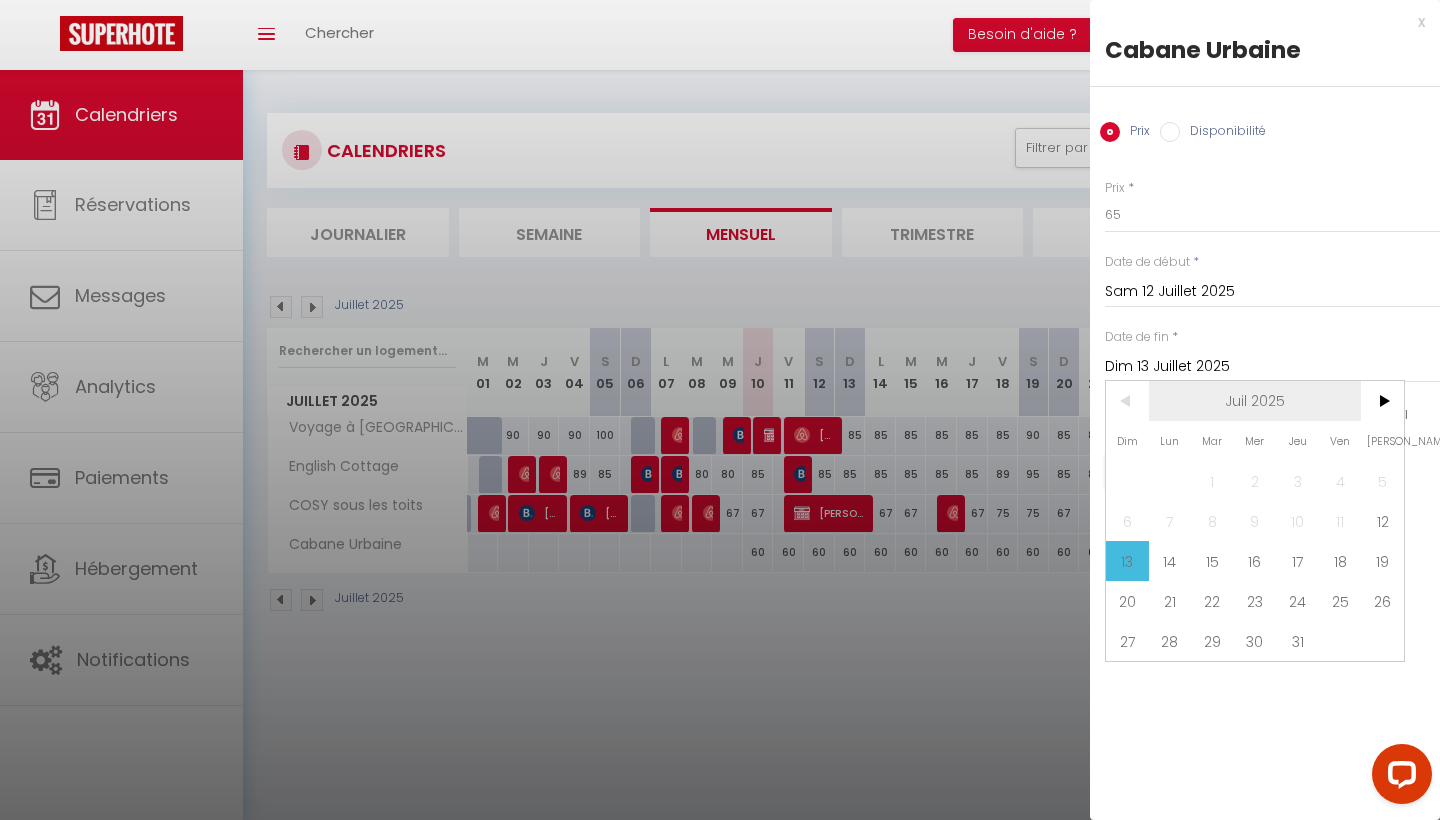 click on "Juil 2025" at bounding box center (1255, 401) 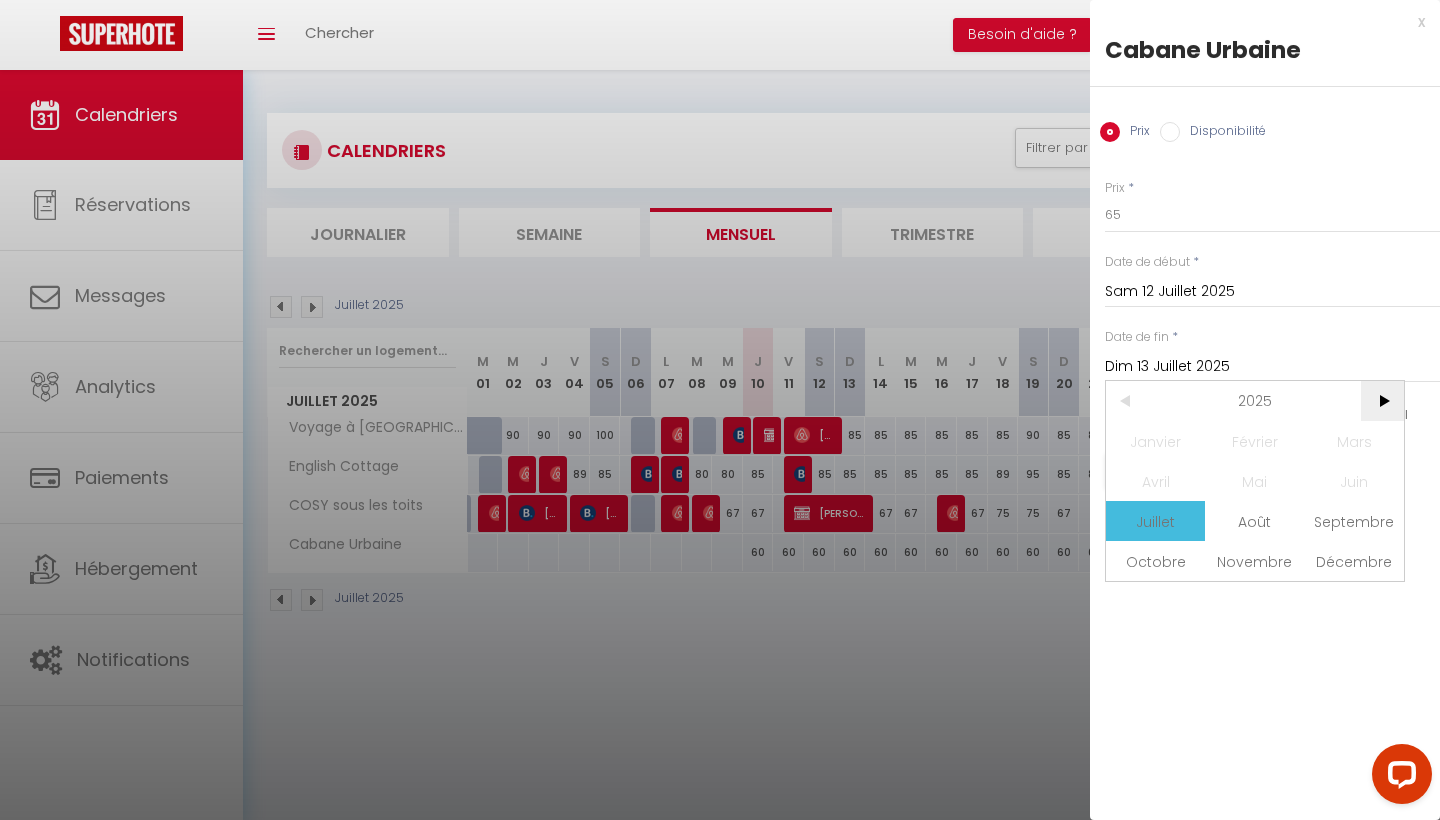 click on ">" at bounding box center [1382, 401] 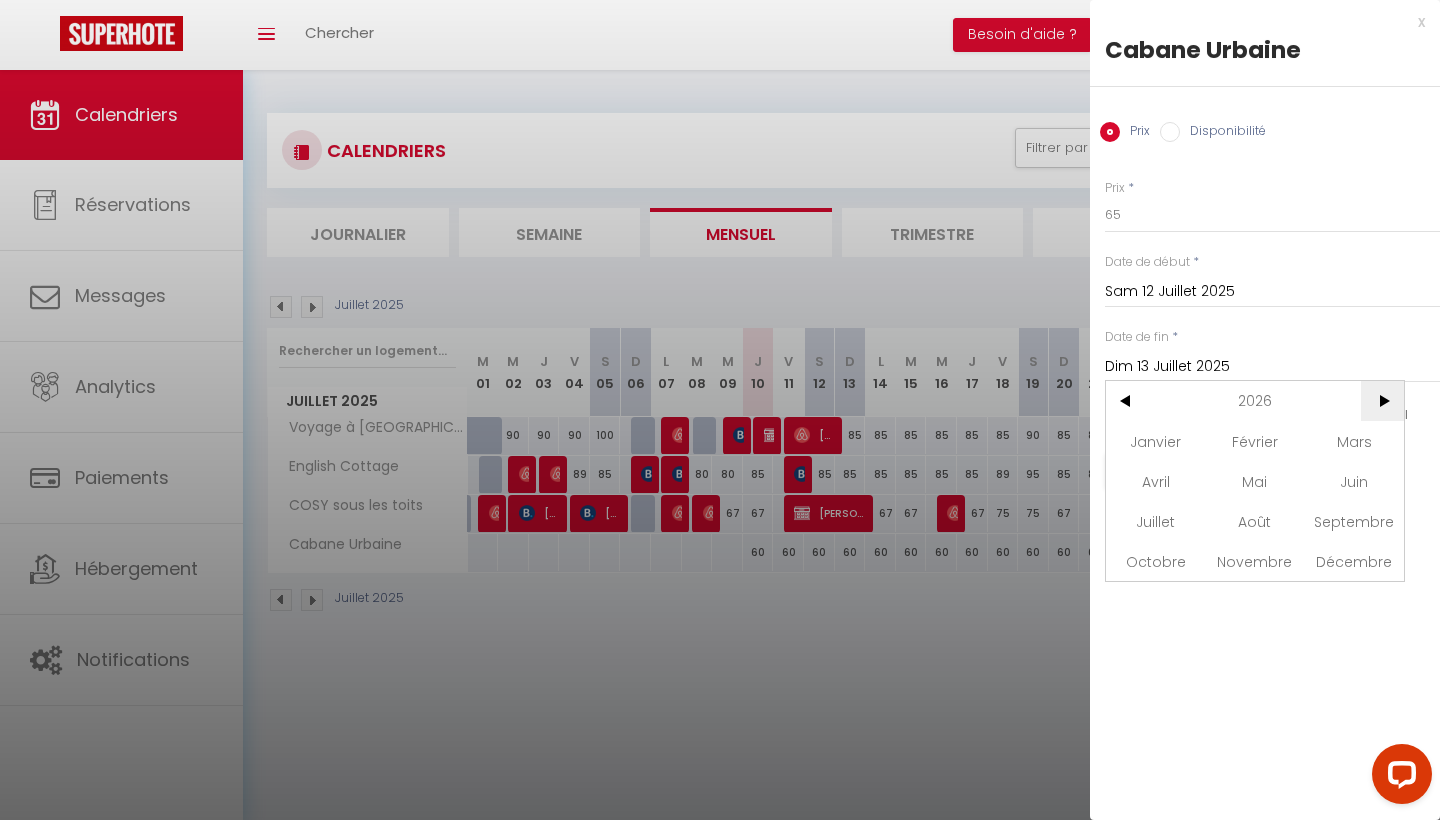 click on ">" at bounding box center [1382, 401] 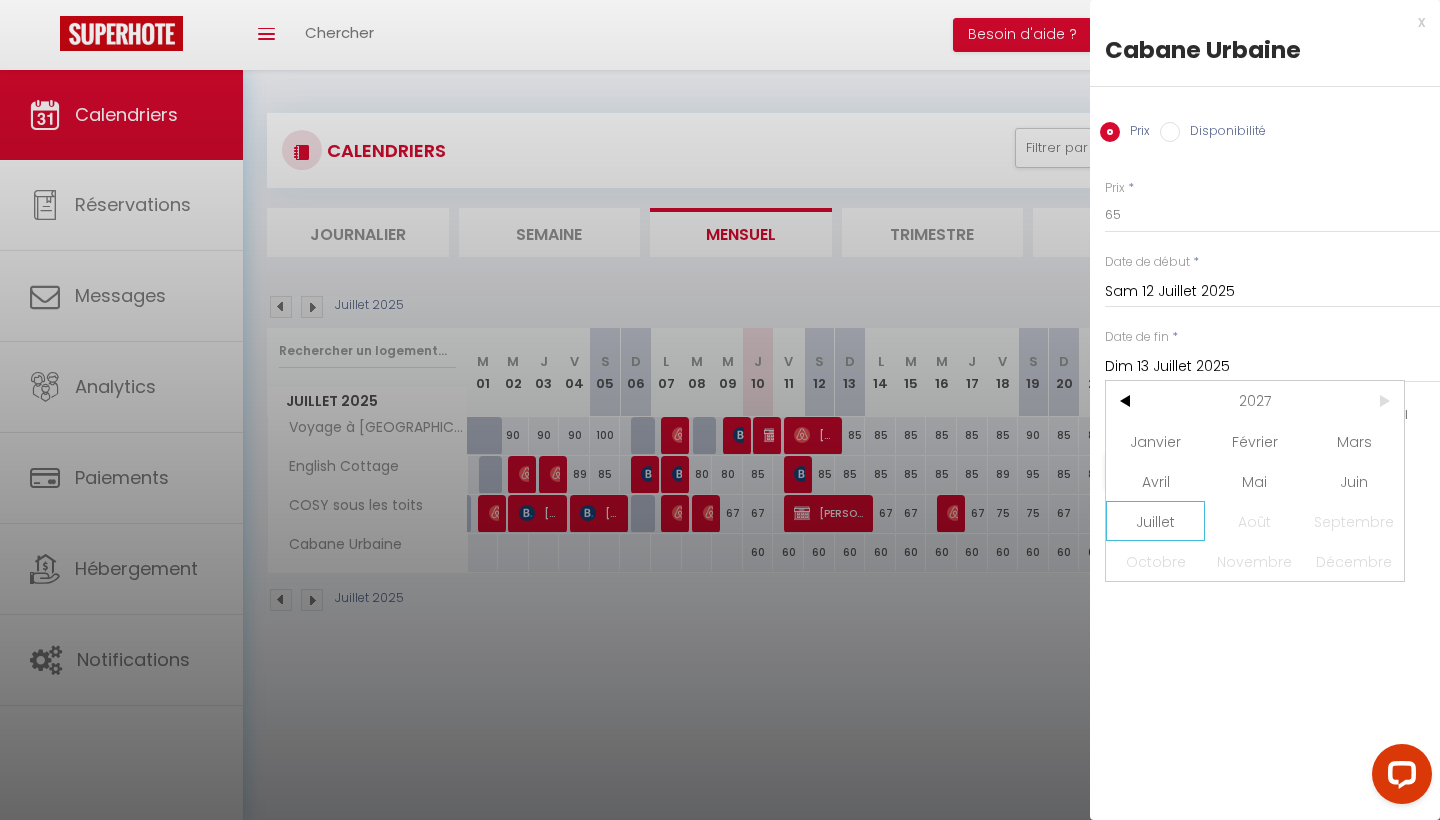 click on "Juillet" at bounding box center [1155, 521] 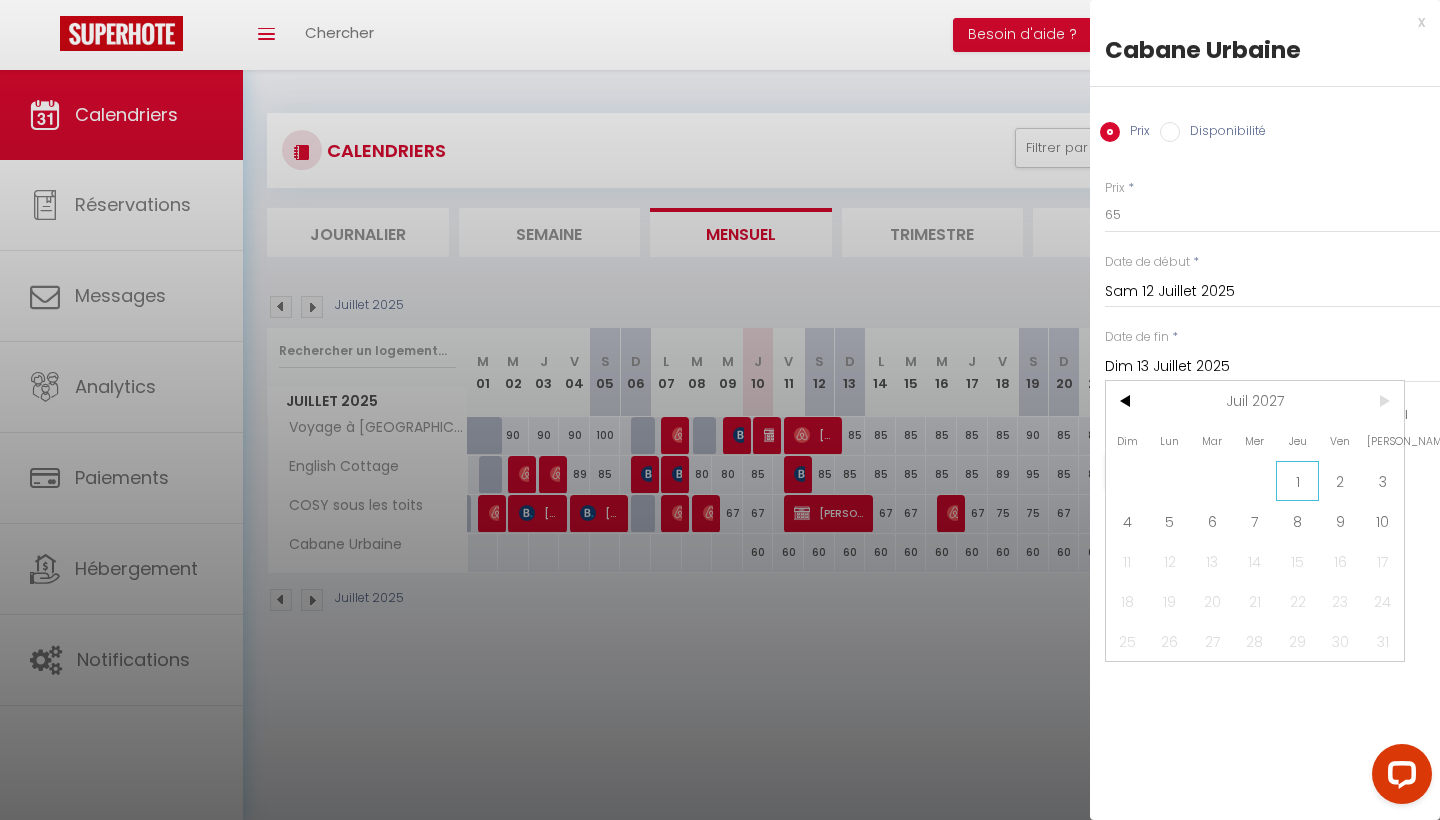 click on "1" at bounding box center (1297, 481) 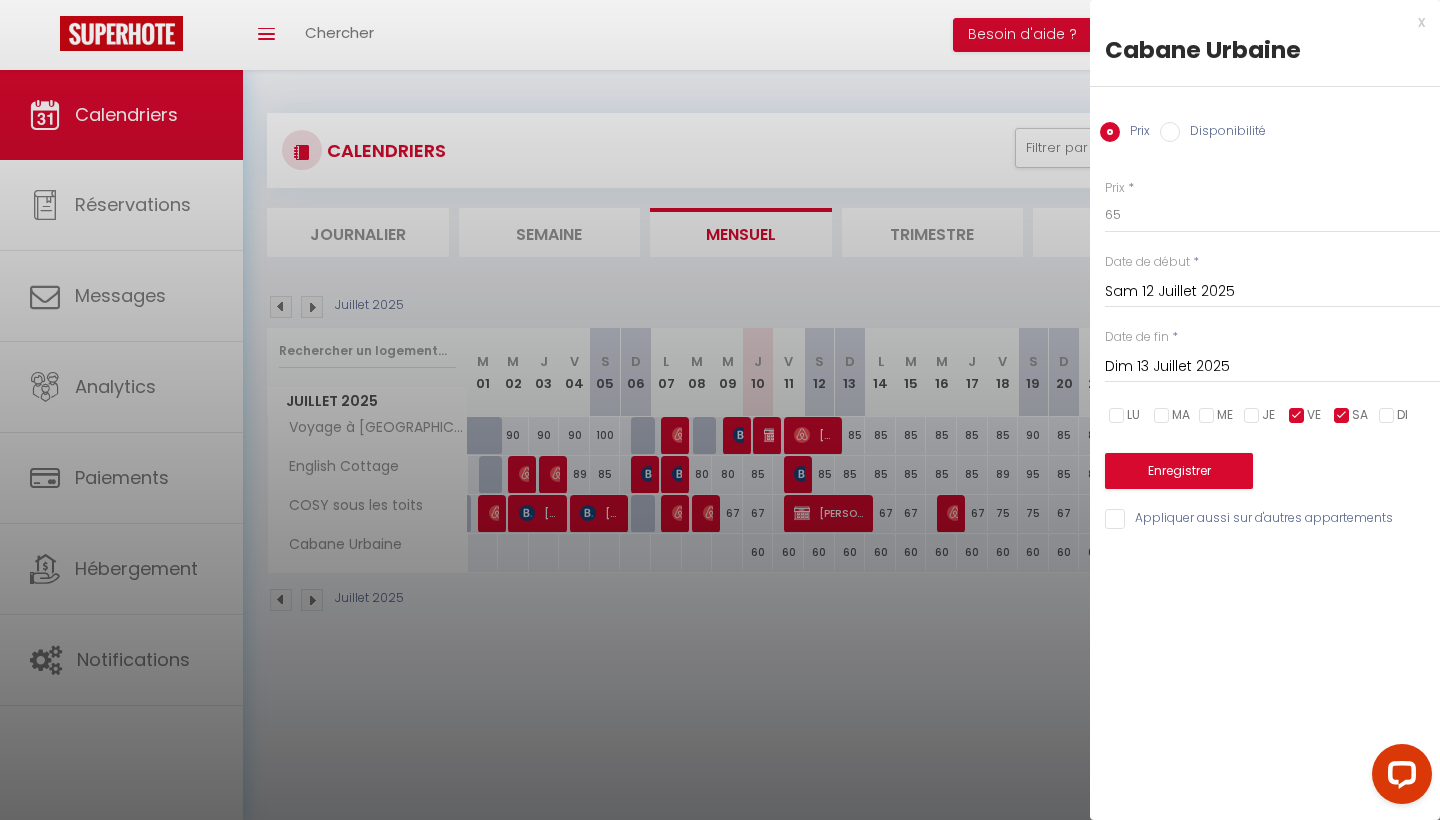 type on "[DATE]" 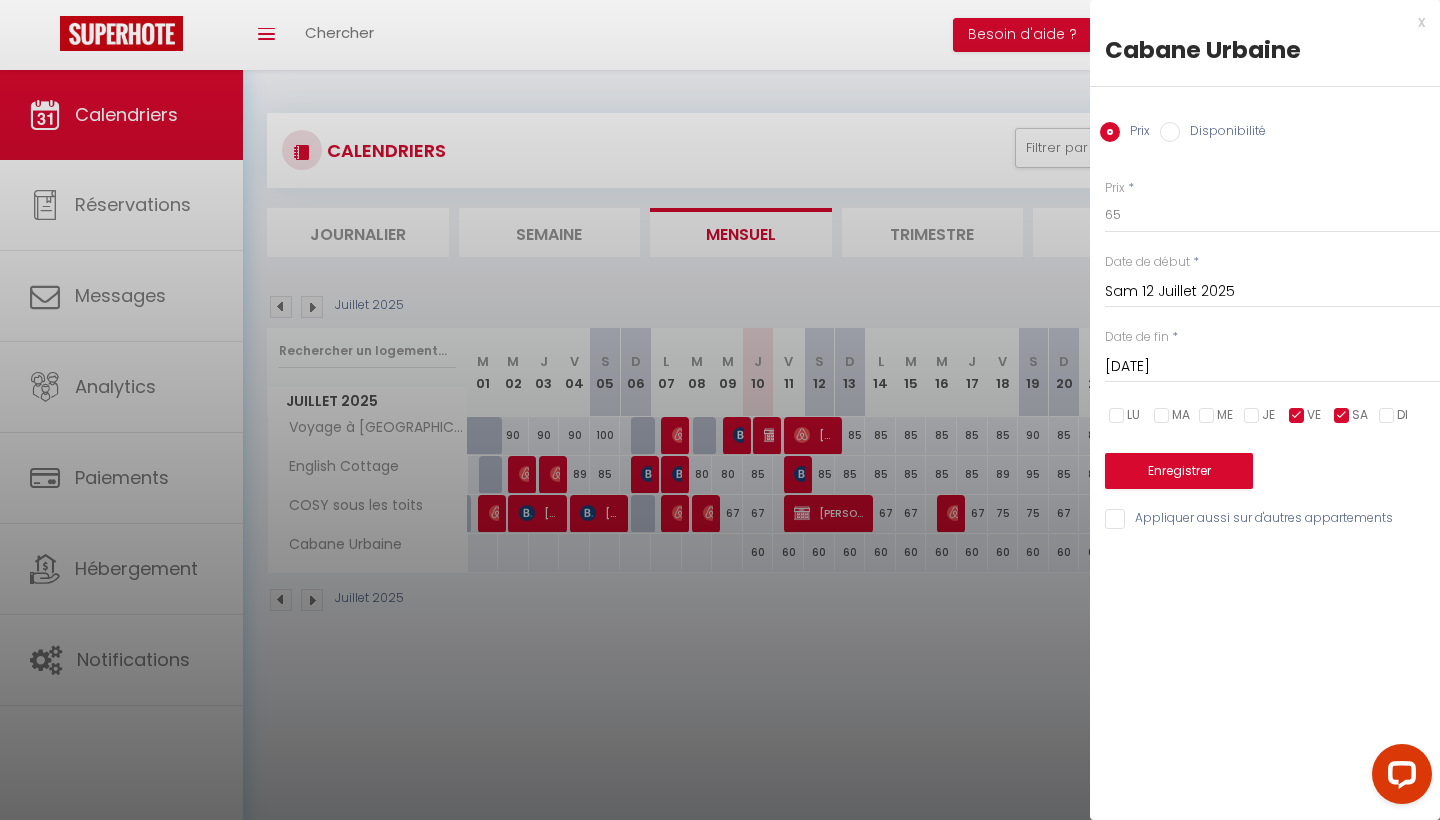 click on "Sam 12 Juillet 2025" at bounding box center [1272, 292] 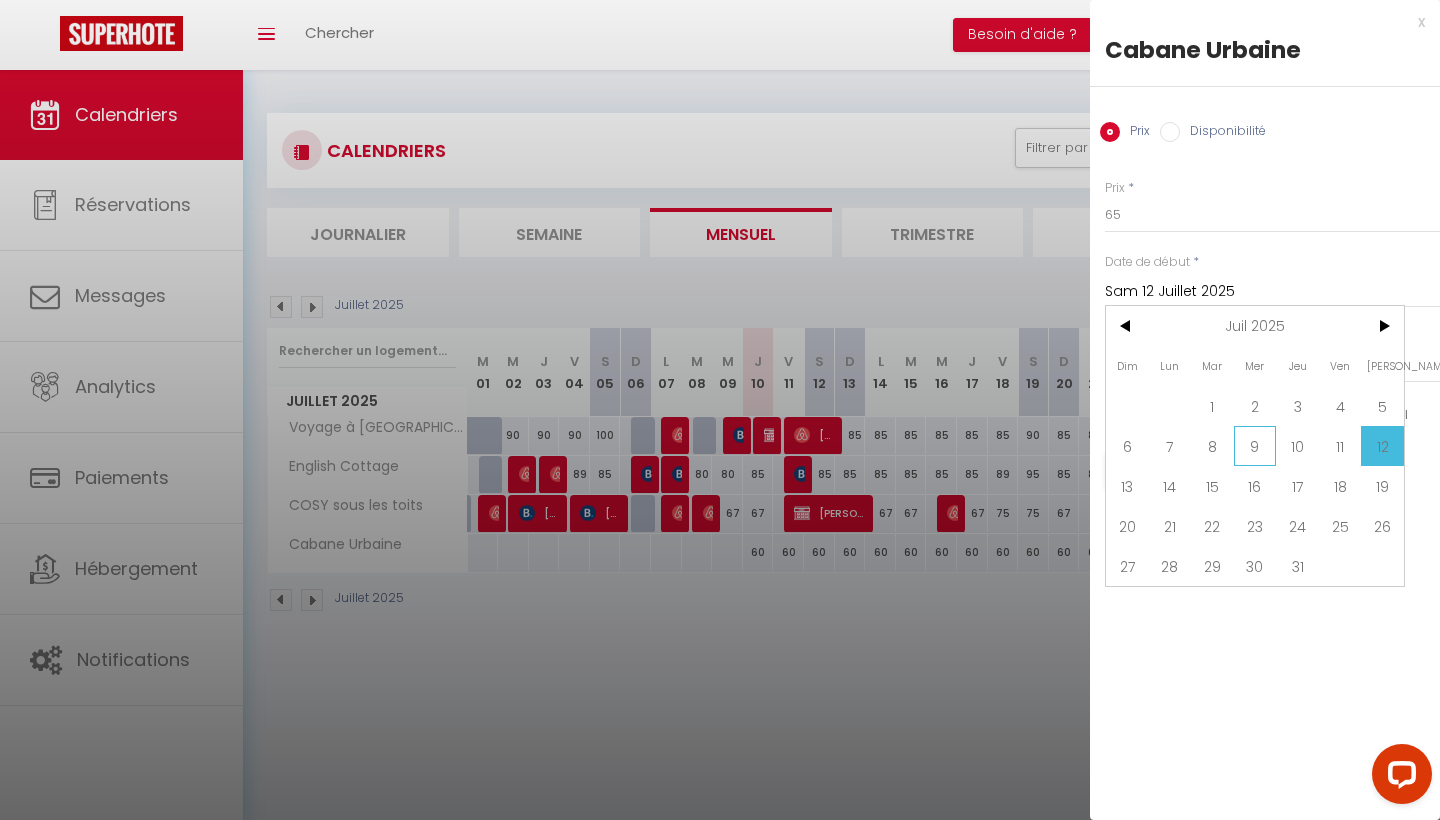 click on "9" at bounding box center (1255, 446) 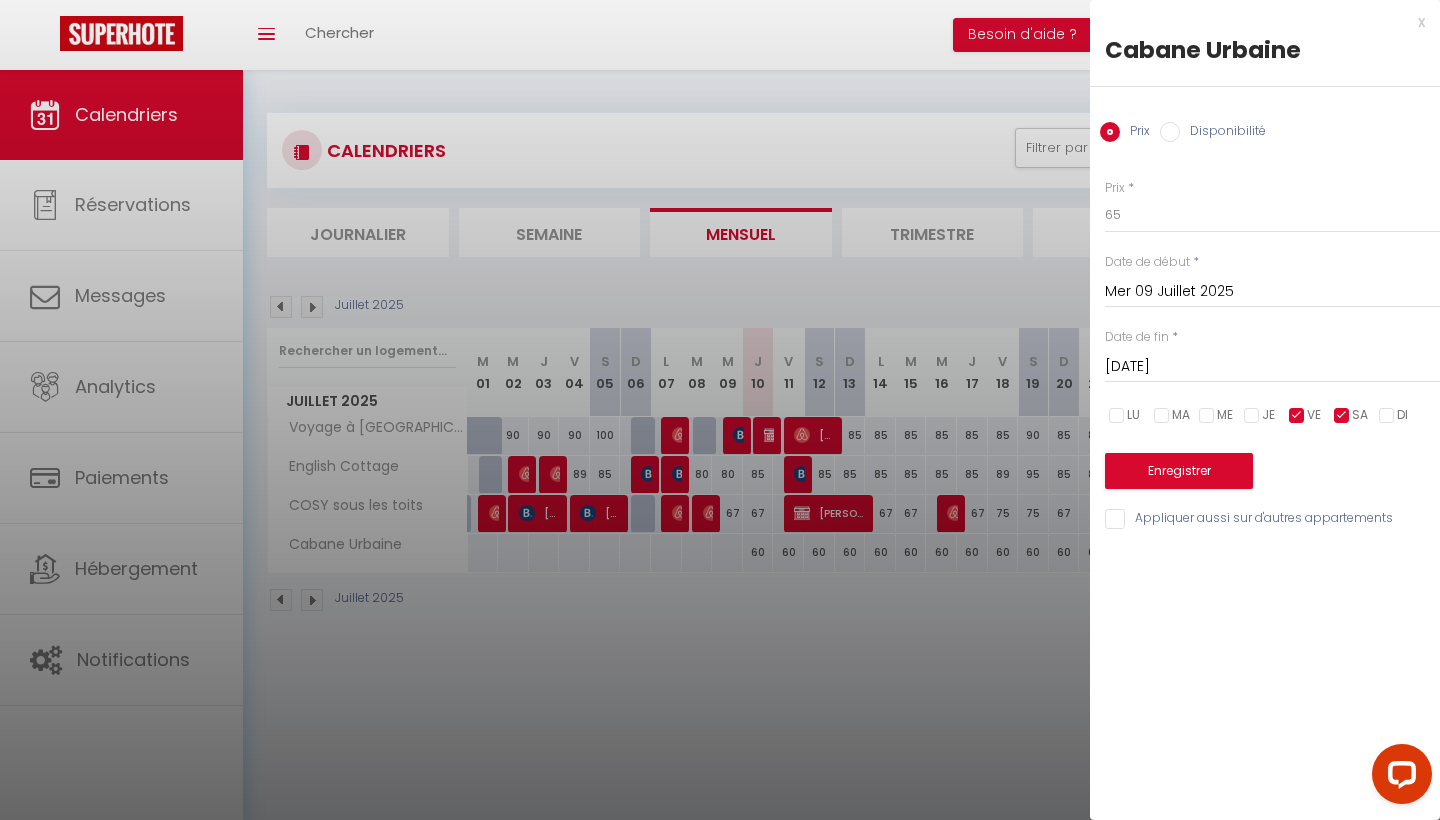 click on "Enregistrer" at bounding box center (1179, 471) 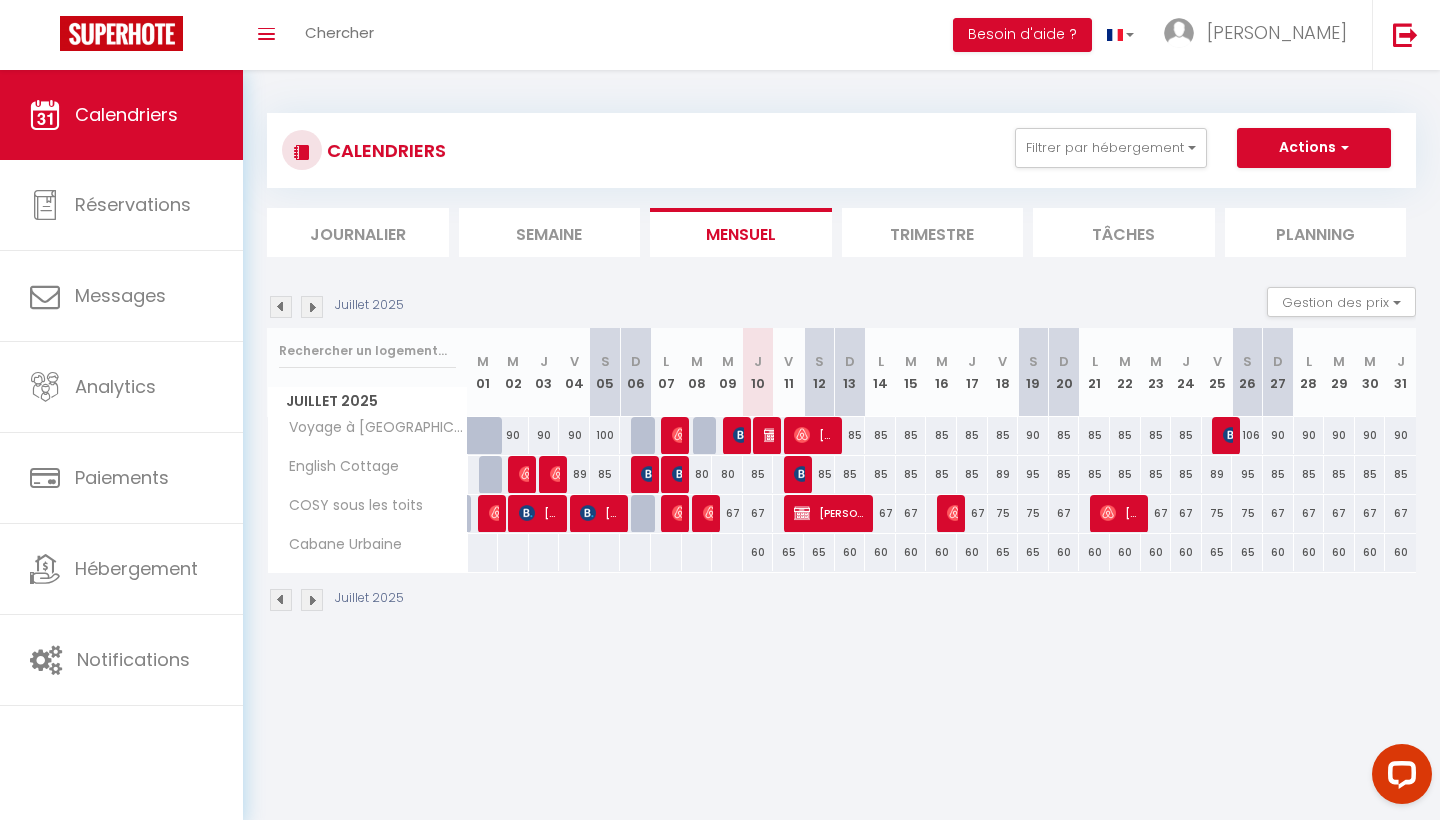 click at bounding box center (802, 474) 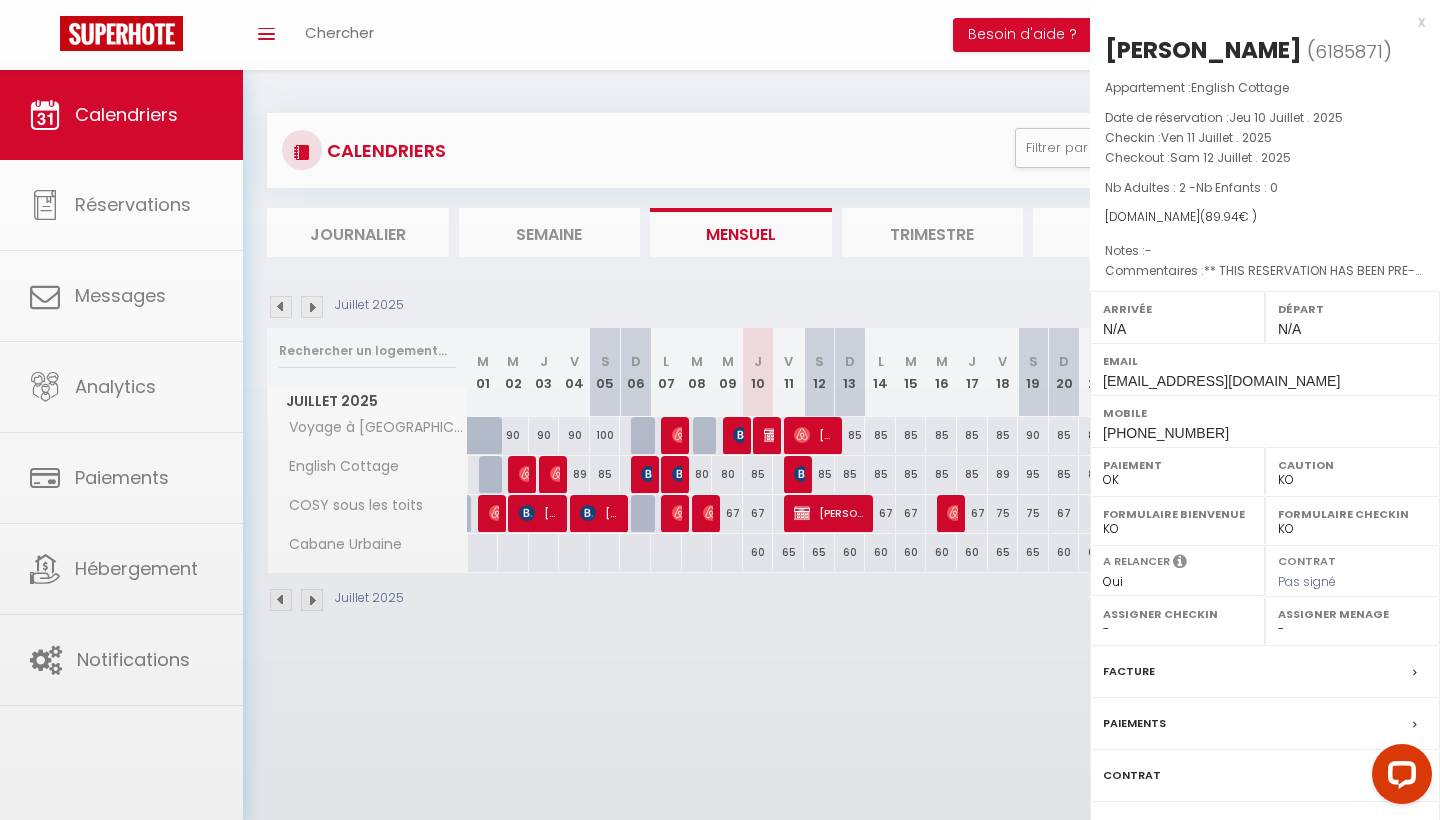select on "48627" 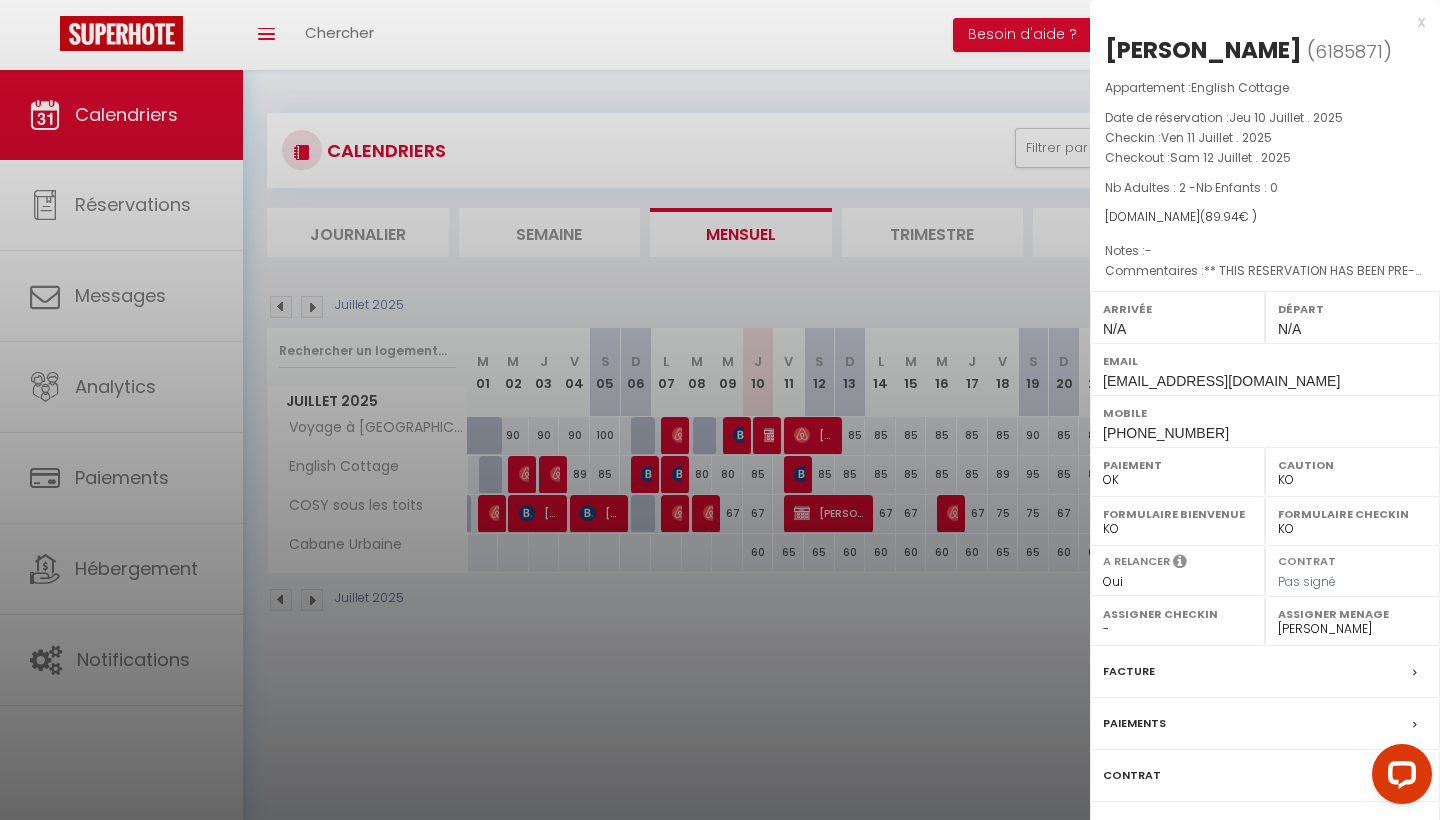 click at bounding box center (720, 410) 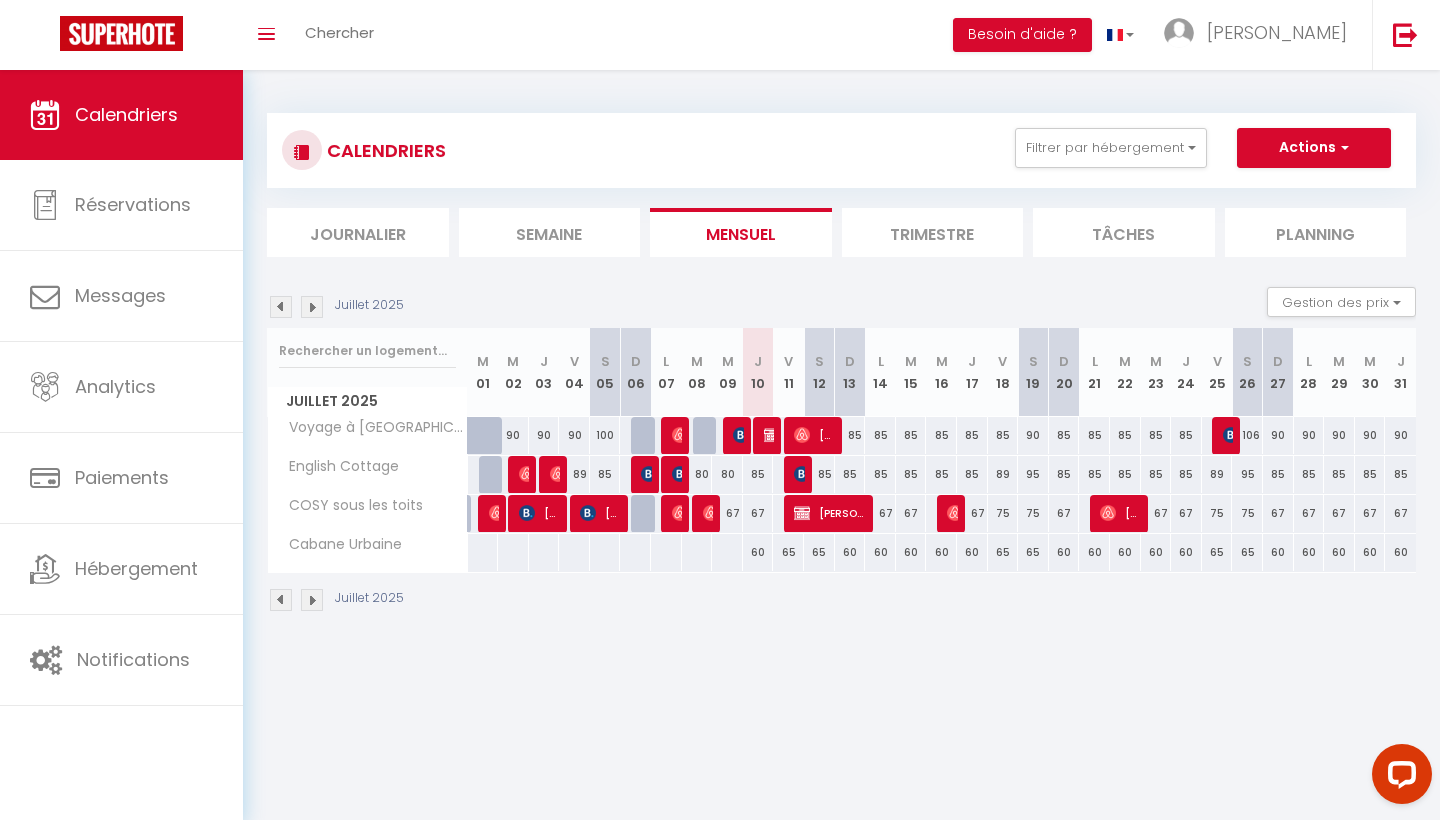 click on "Coaching SuperHote ce soir à 18h00, pour participer:  [URL][DOMAIN_NAME][SECURITY_DATA]   ×     Toggle navigation       Toggle Search     Toggle menubar     Chercher   BUTTON
Besoin d'aide ?
[PERSON_NAME]        Équipe     Résultat de la recherche   Aucun résultat     Calendriers     Réservations     Messages     Analytics      Paiements     Hébergement     Notifications                 Résultat de la recherche   Id   Appart   Voyageur    Checkin   Checkout   Nuits   Pers.   Plateforme   Statut     Résultat de la recherche   Aucun résultat           CALENDRIERS
Filtrer par hébergement
Tous       English Cottage     COSY sous les toits     Voyage à [GEOGRAPHIC_DATA]     Cabane Urbaine    Effacer   Sauvegarder
Actions
Nouvelle réservation   Exporter les réservations   Importer les réservations" at bounding box center [720, 480] 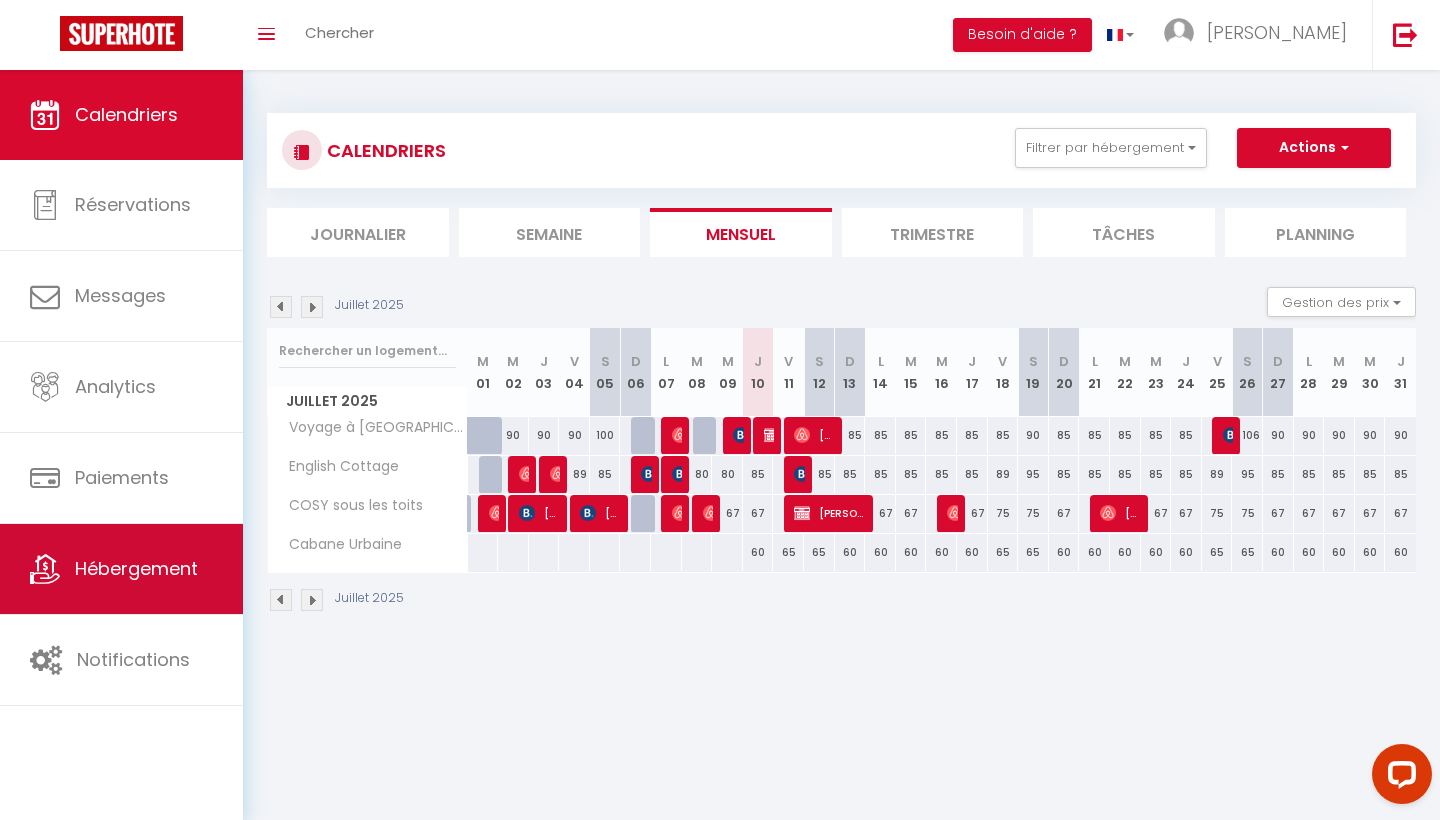 click on "Hébergement" at bounding box center [121, 569] 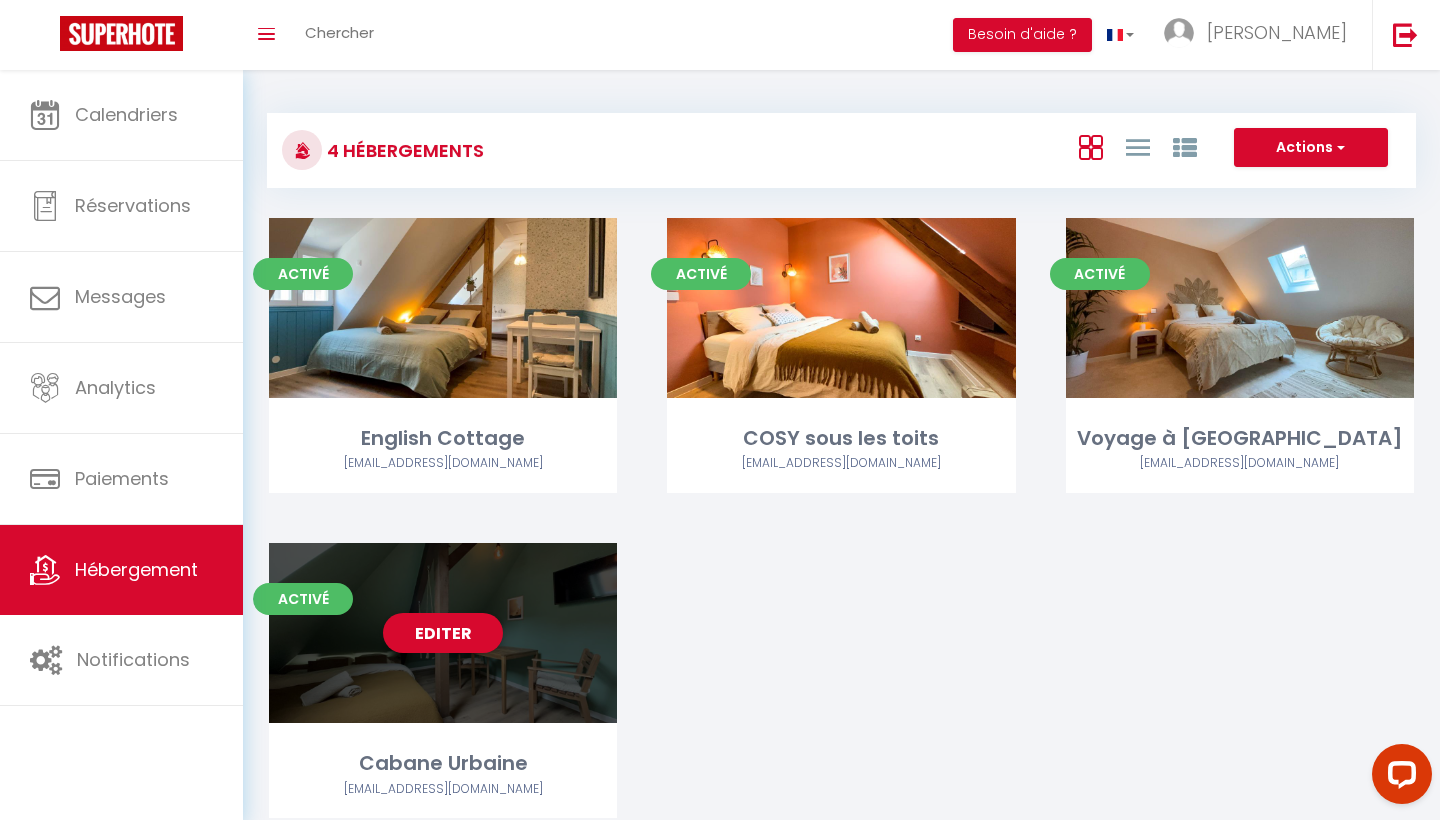 click on "Editer" at bounding box center (443, 633) 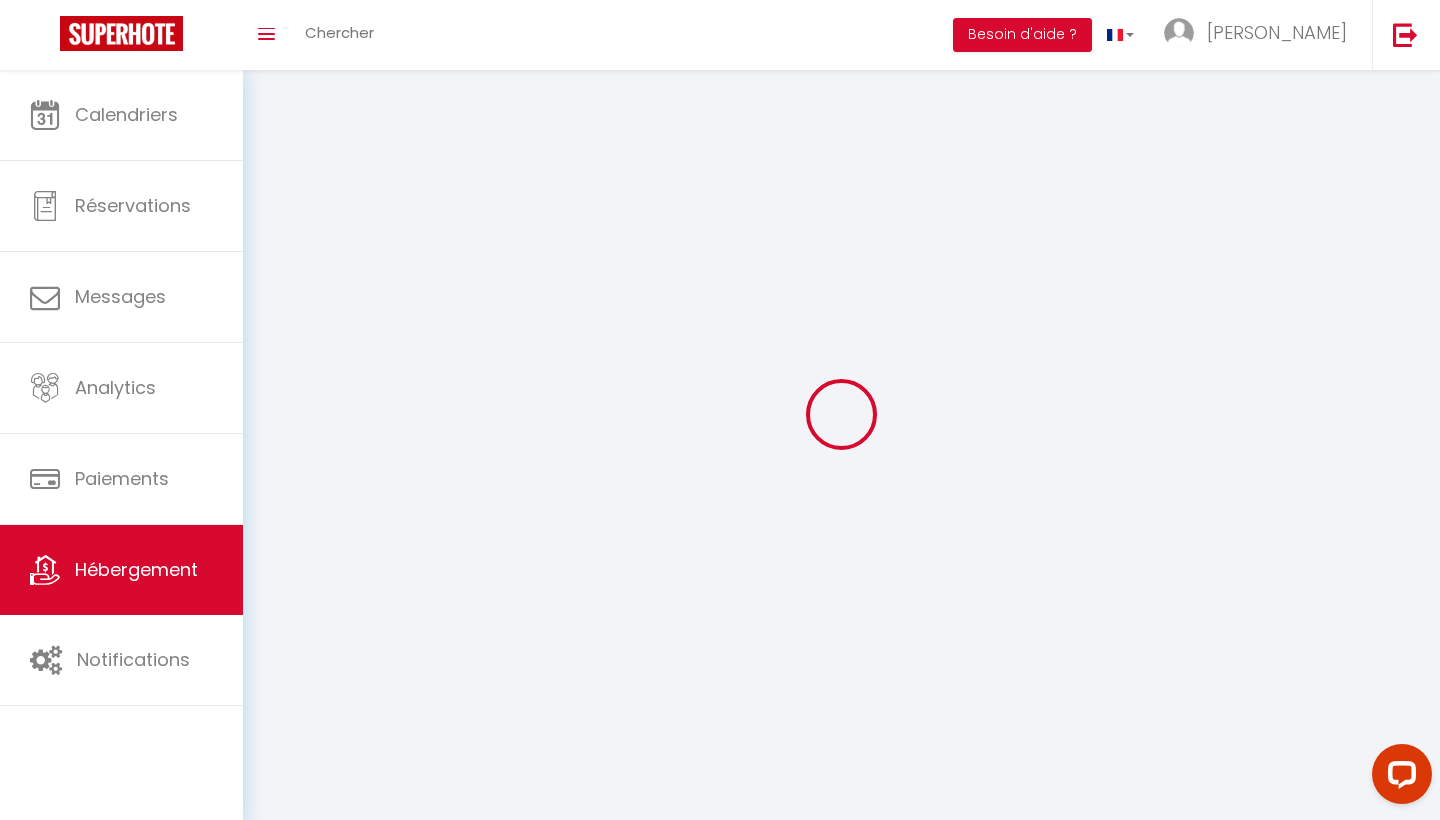 select on "2" 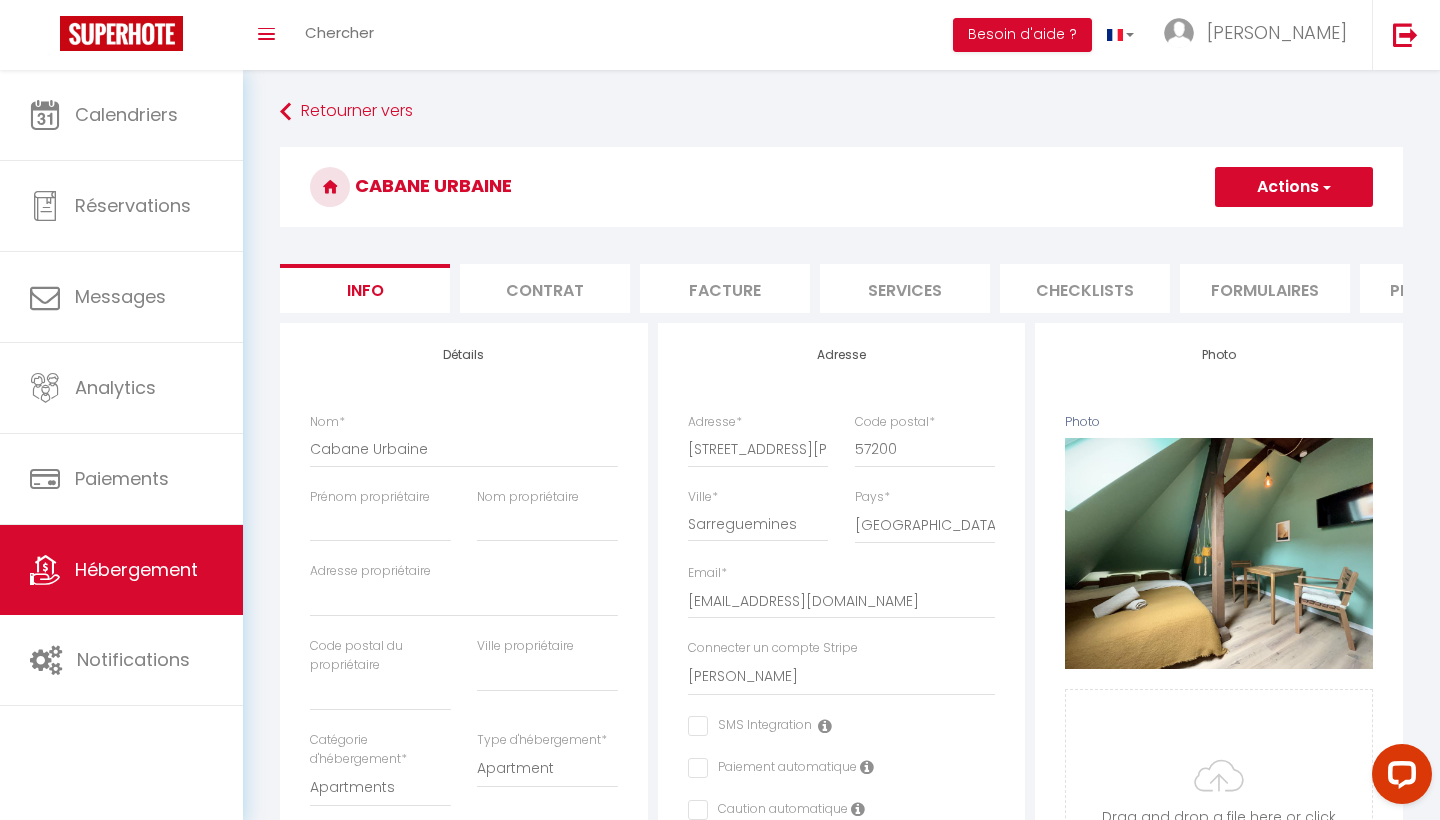 checkbox on "false" 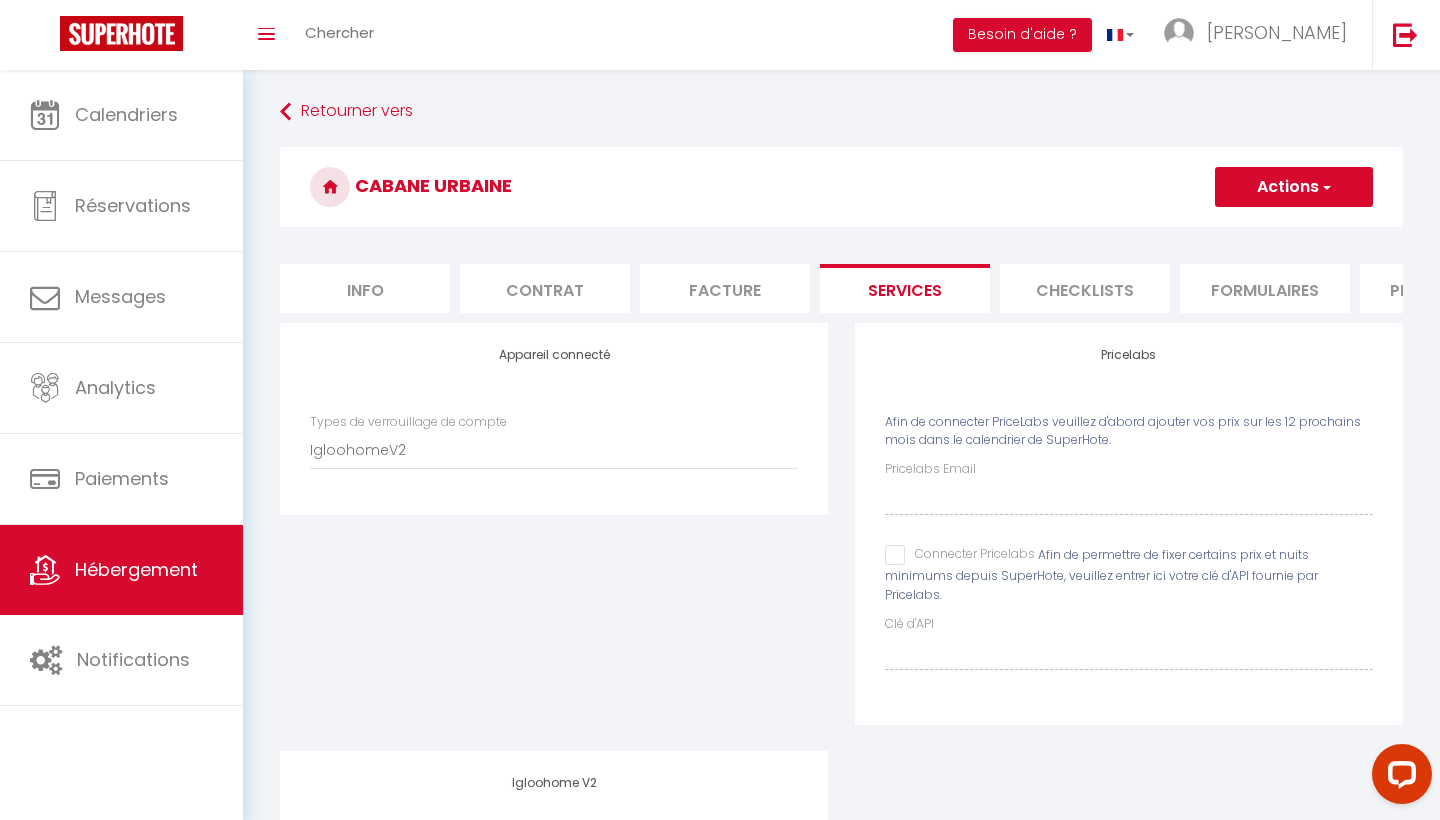 click on "Checklists" at bounding box center [1085, 288] 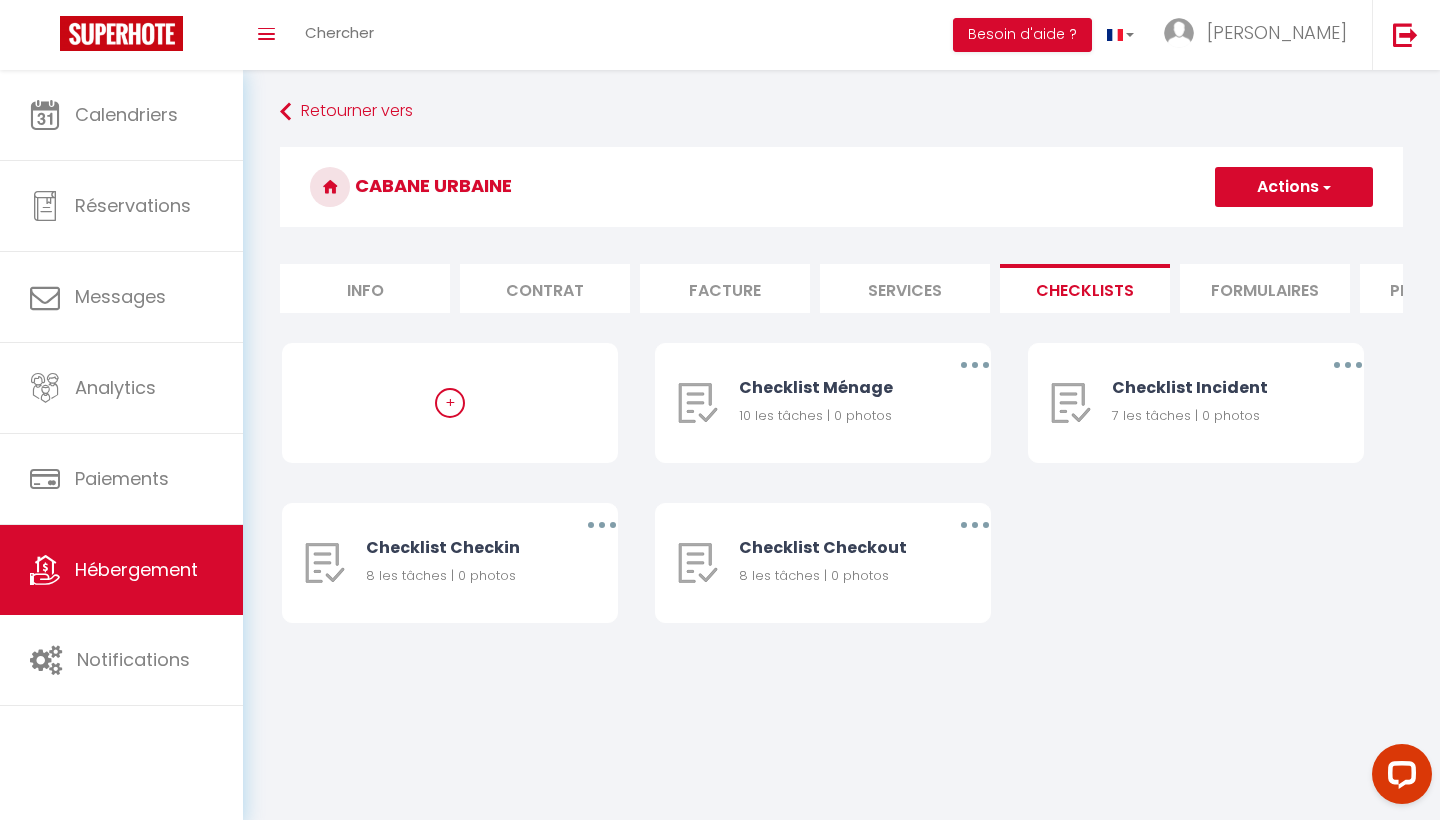 click on "Formulaires" at bounding box center (1265, 288) 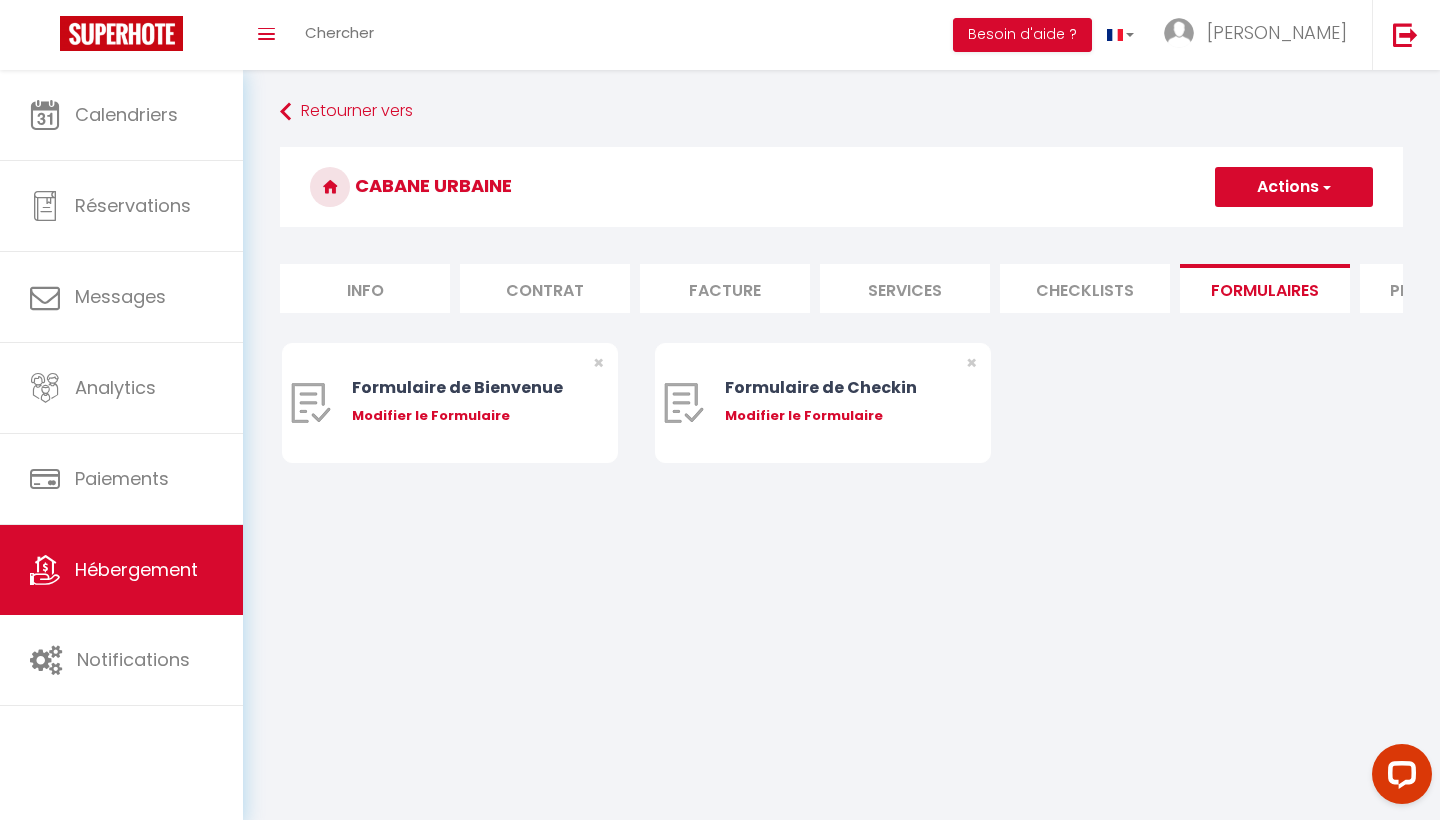 click on "Plateformes" at bounding box center [1445, 288] 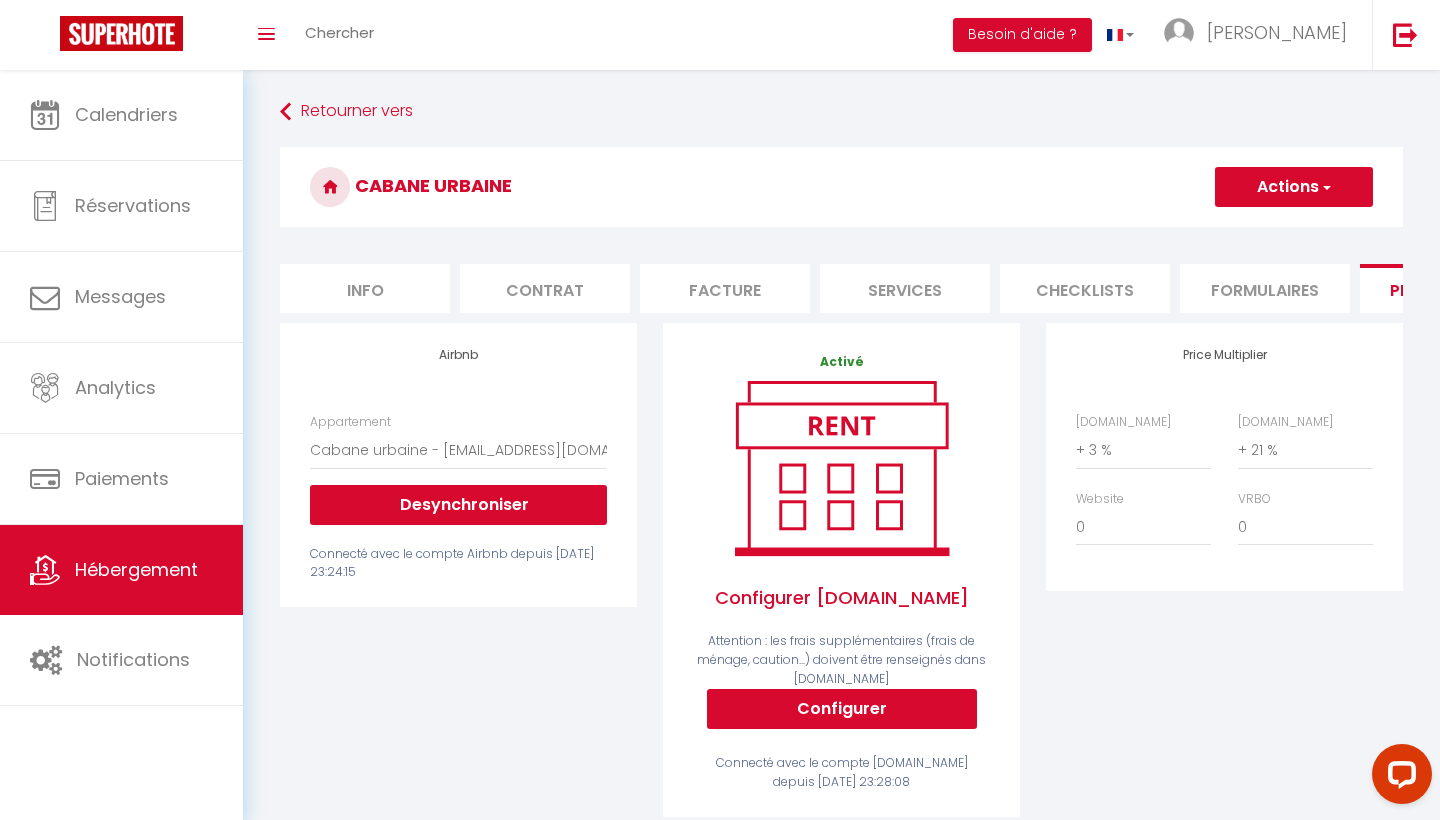 scroll, scrollTop: 0, scrollLeft: 0, axis: both 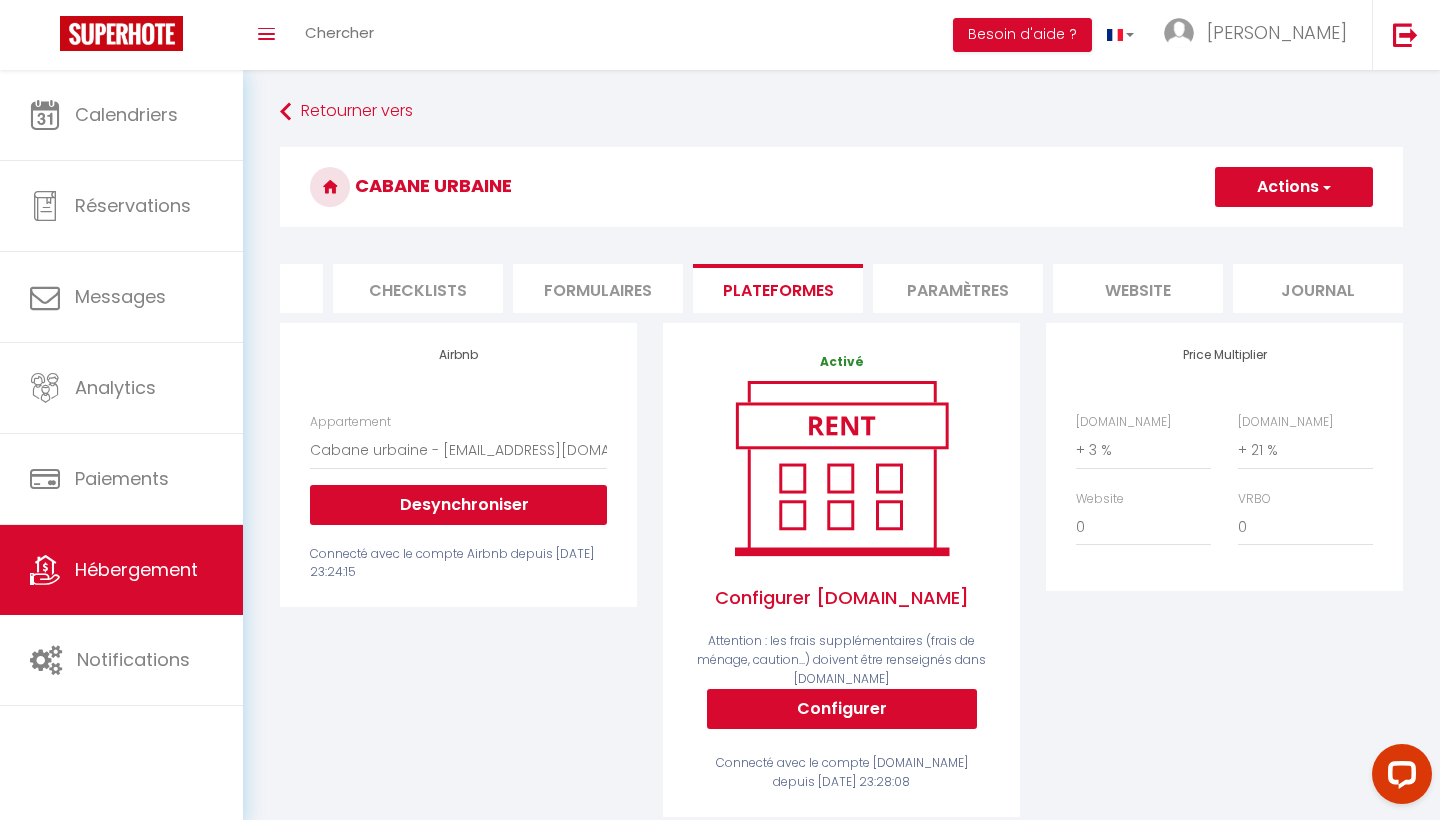 click on "Paramètres" at bounding box center (958, 288) 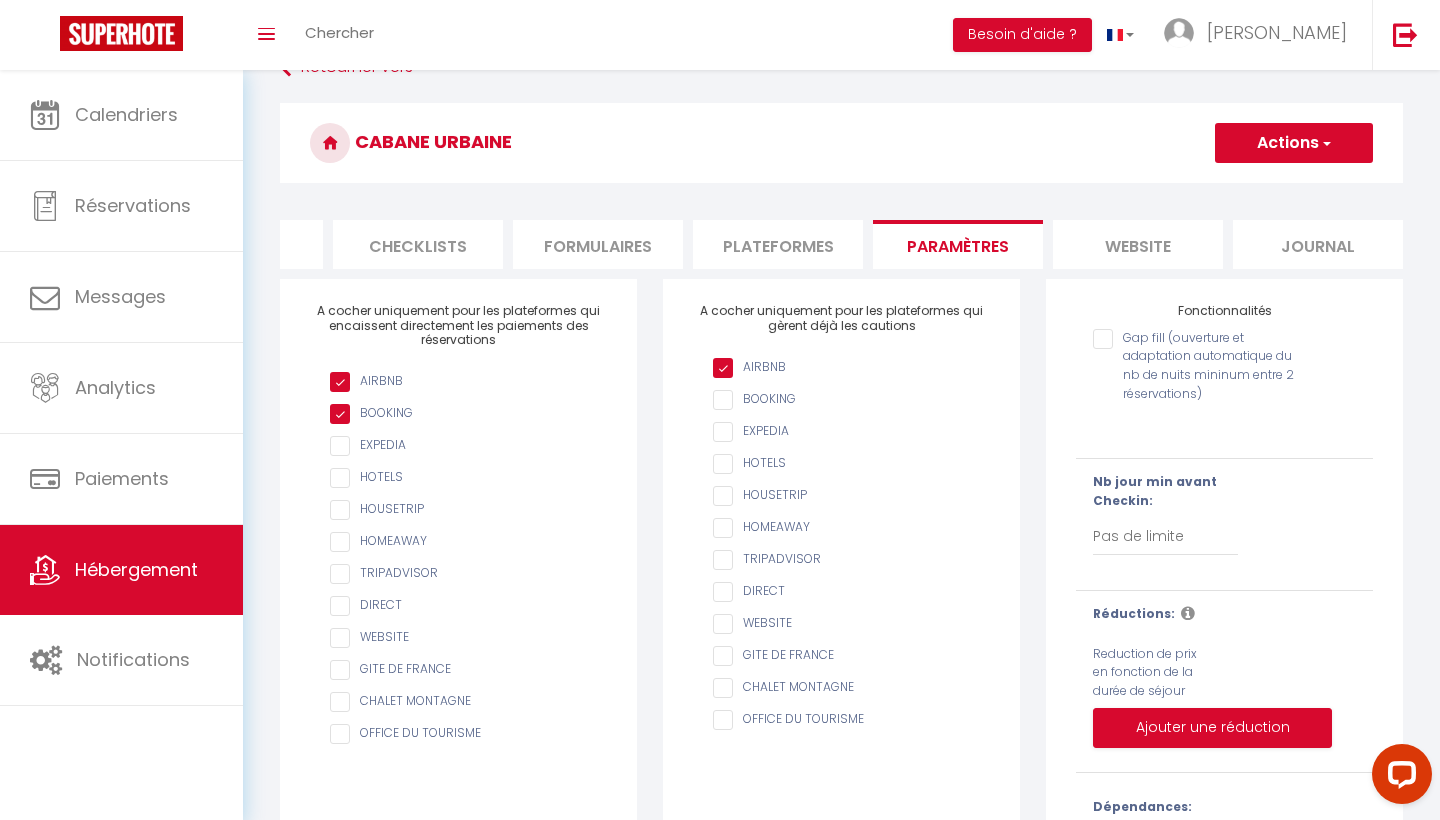 scroll, scrollTop: 35, scrollLeft: 0, axis: vertical 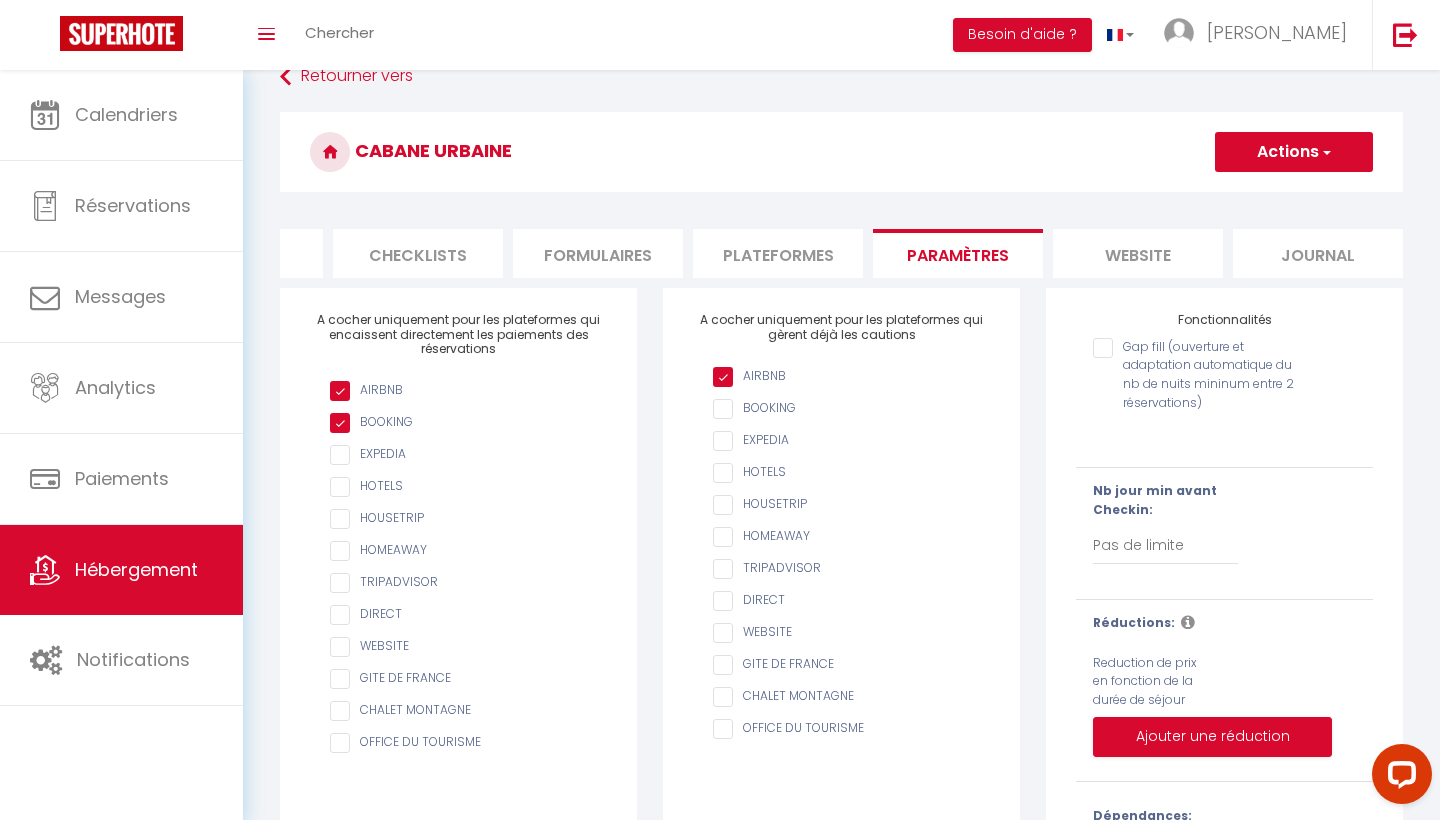 click on "Journal" at bounding box center (1318, 253) 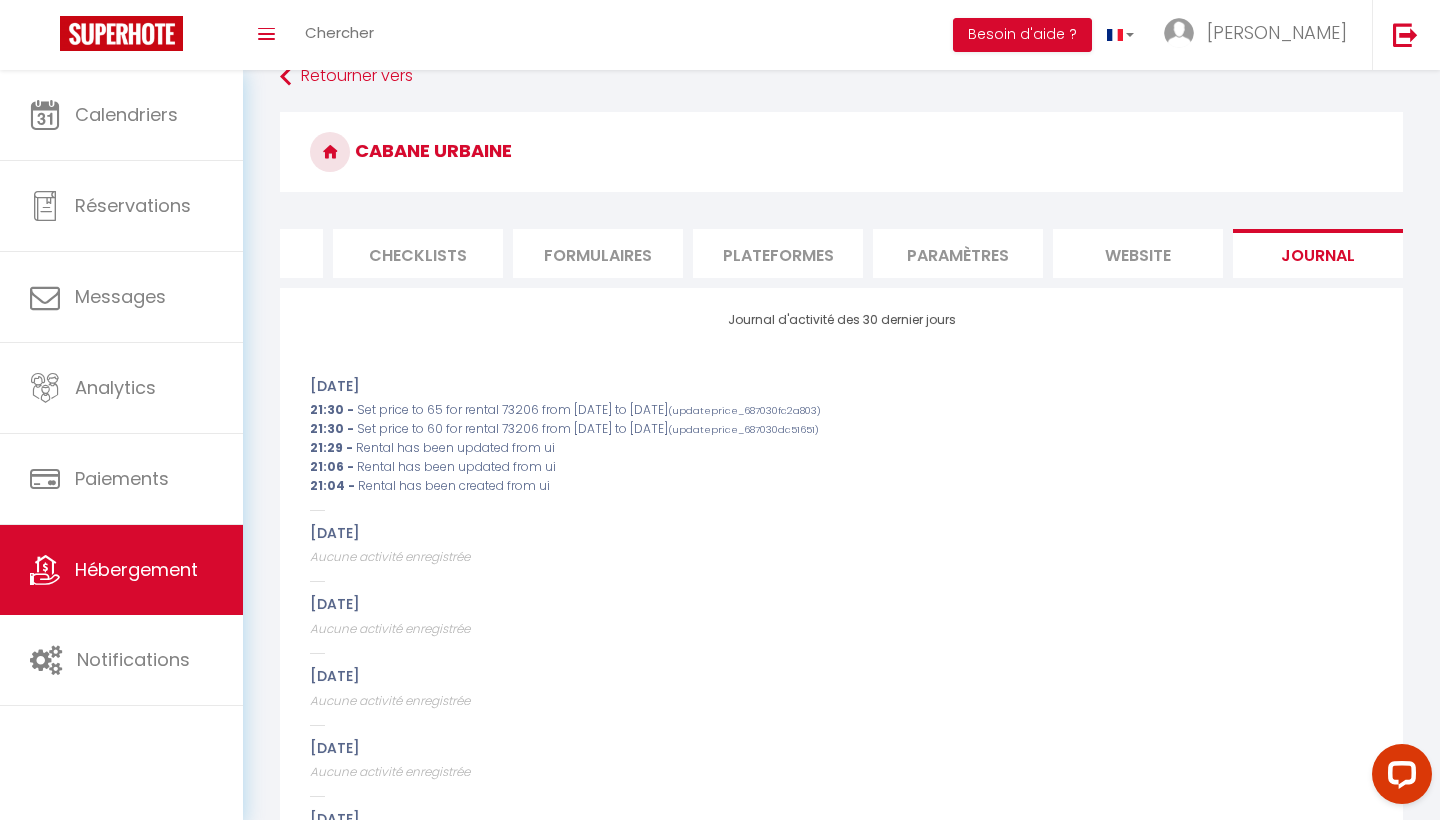 click on "website" at bounding box center [1138, 253] 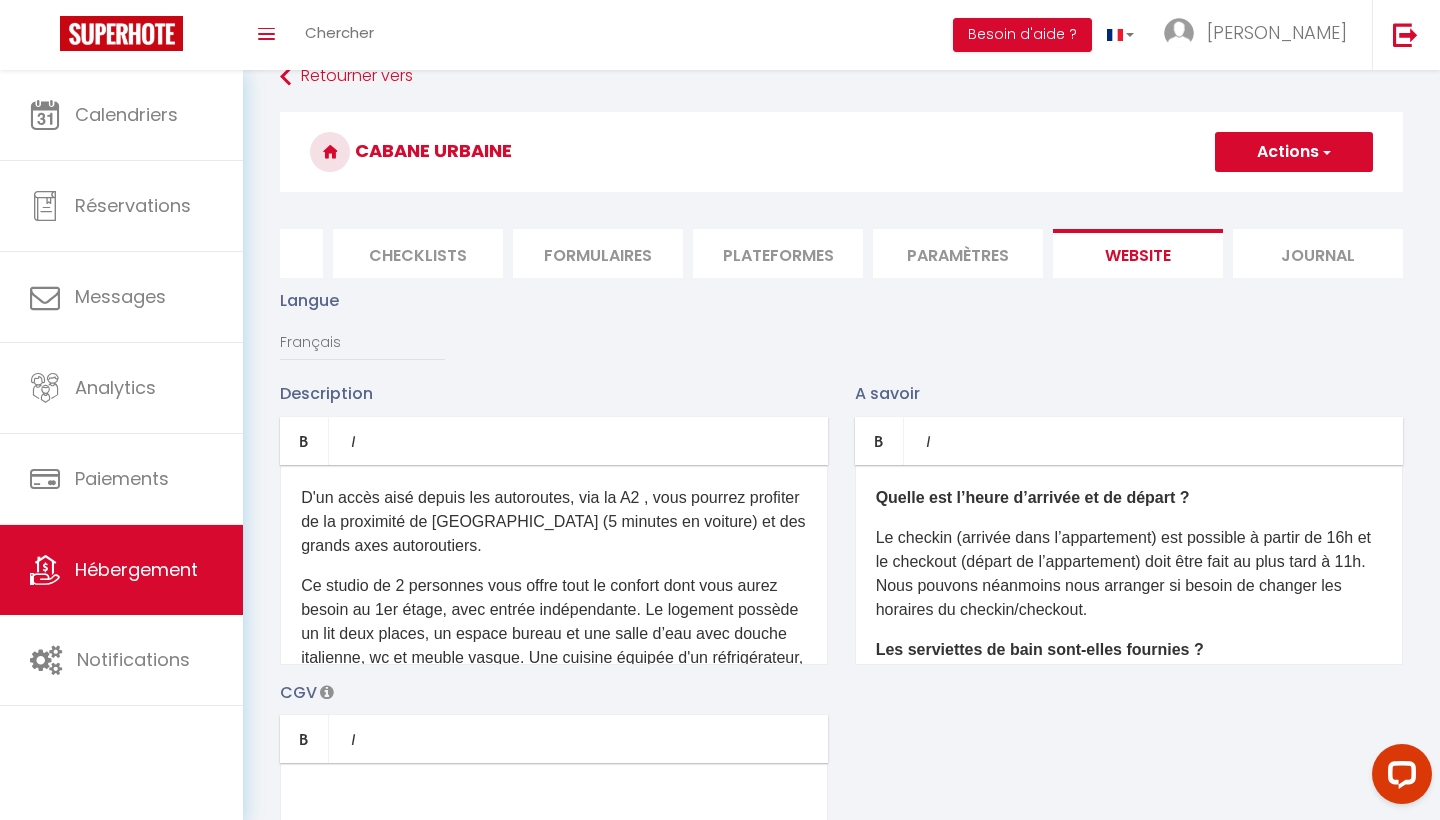 click on "Paramètres" at bounding box center [958, 253] 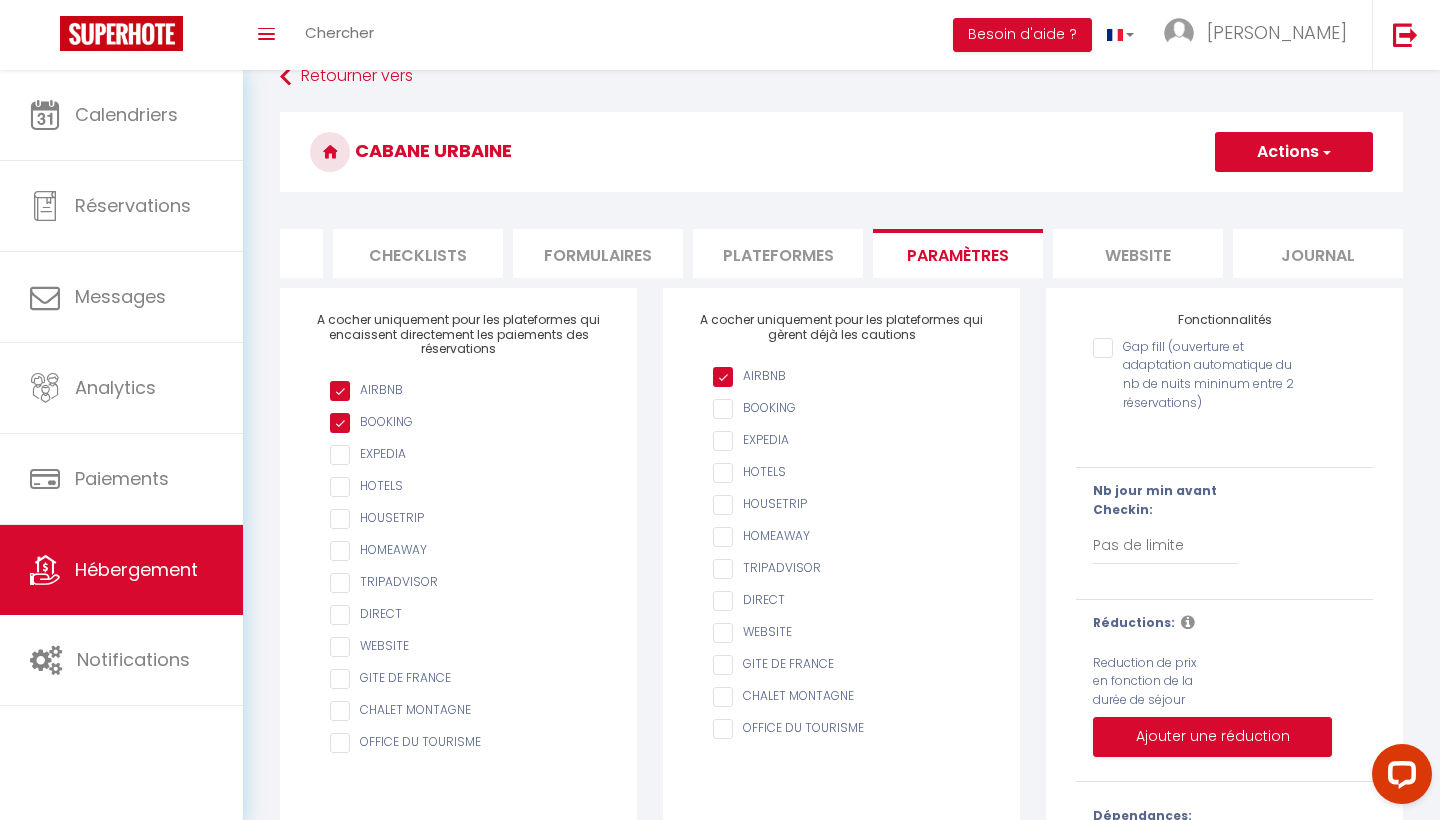 click on "Plateformes" at bounding box center [778, 253] 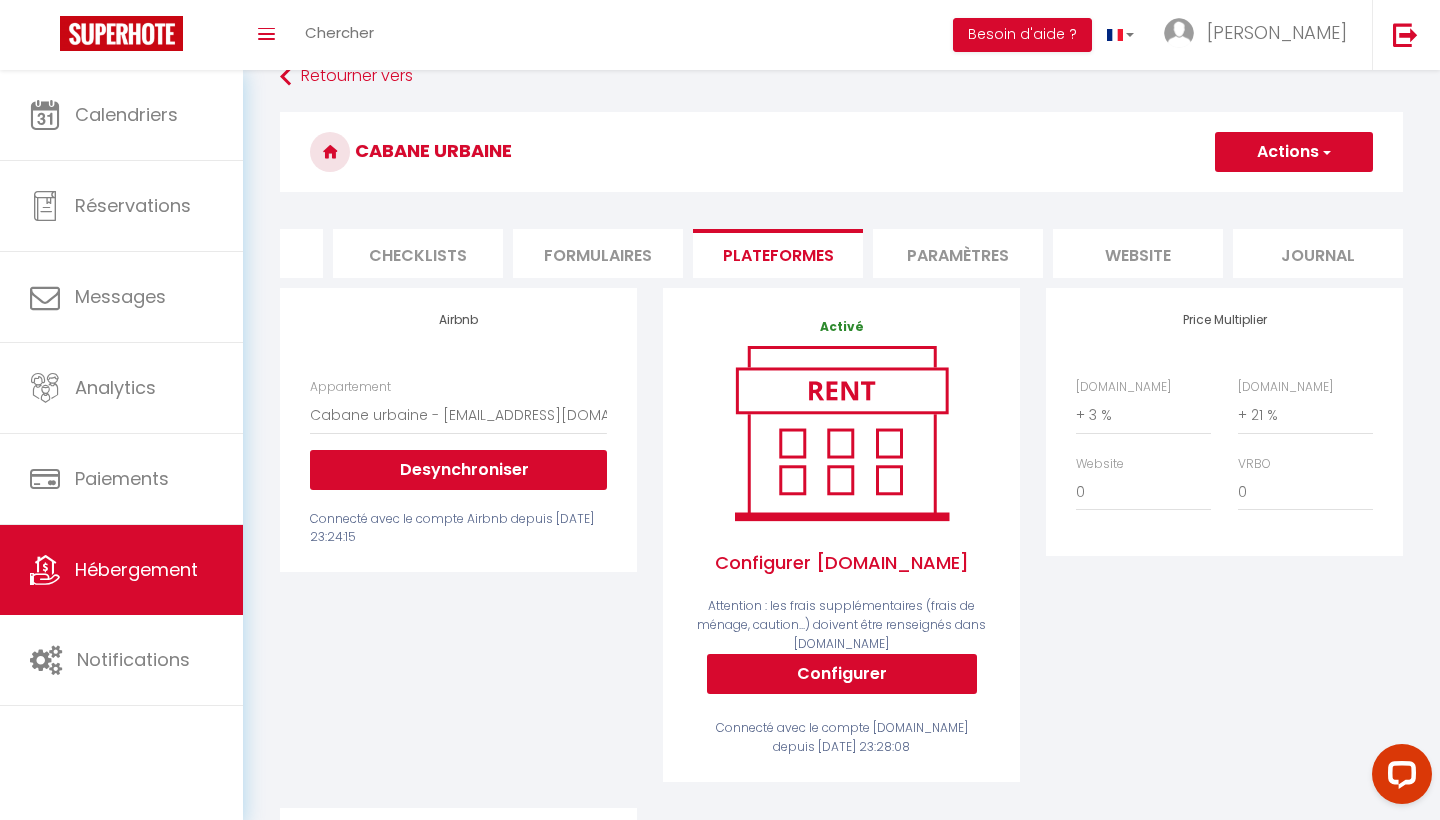 click on "Formulaires" at bounding box center [598, 253] 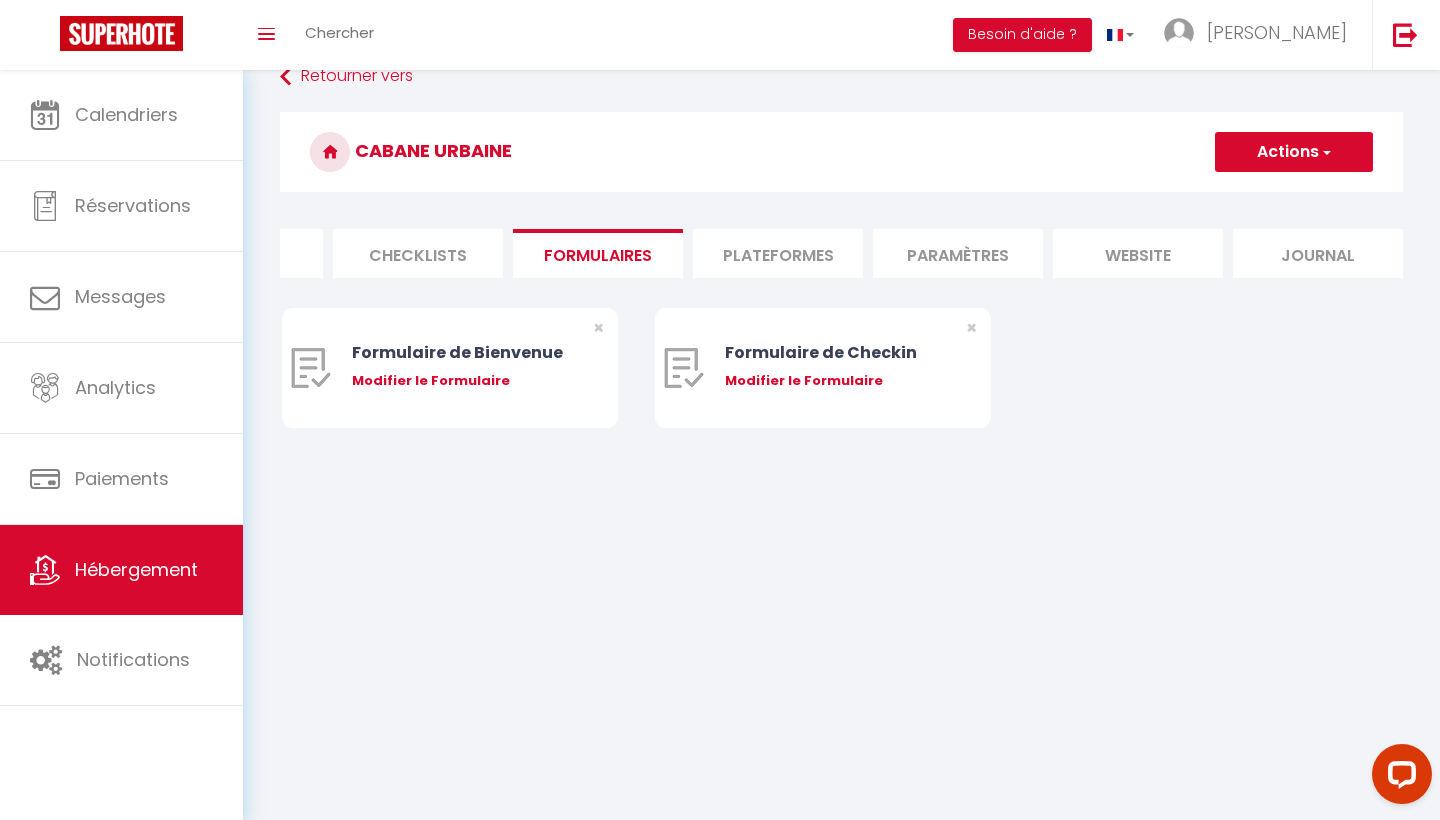 click on "Checklists" at bounding box center [418, 253] 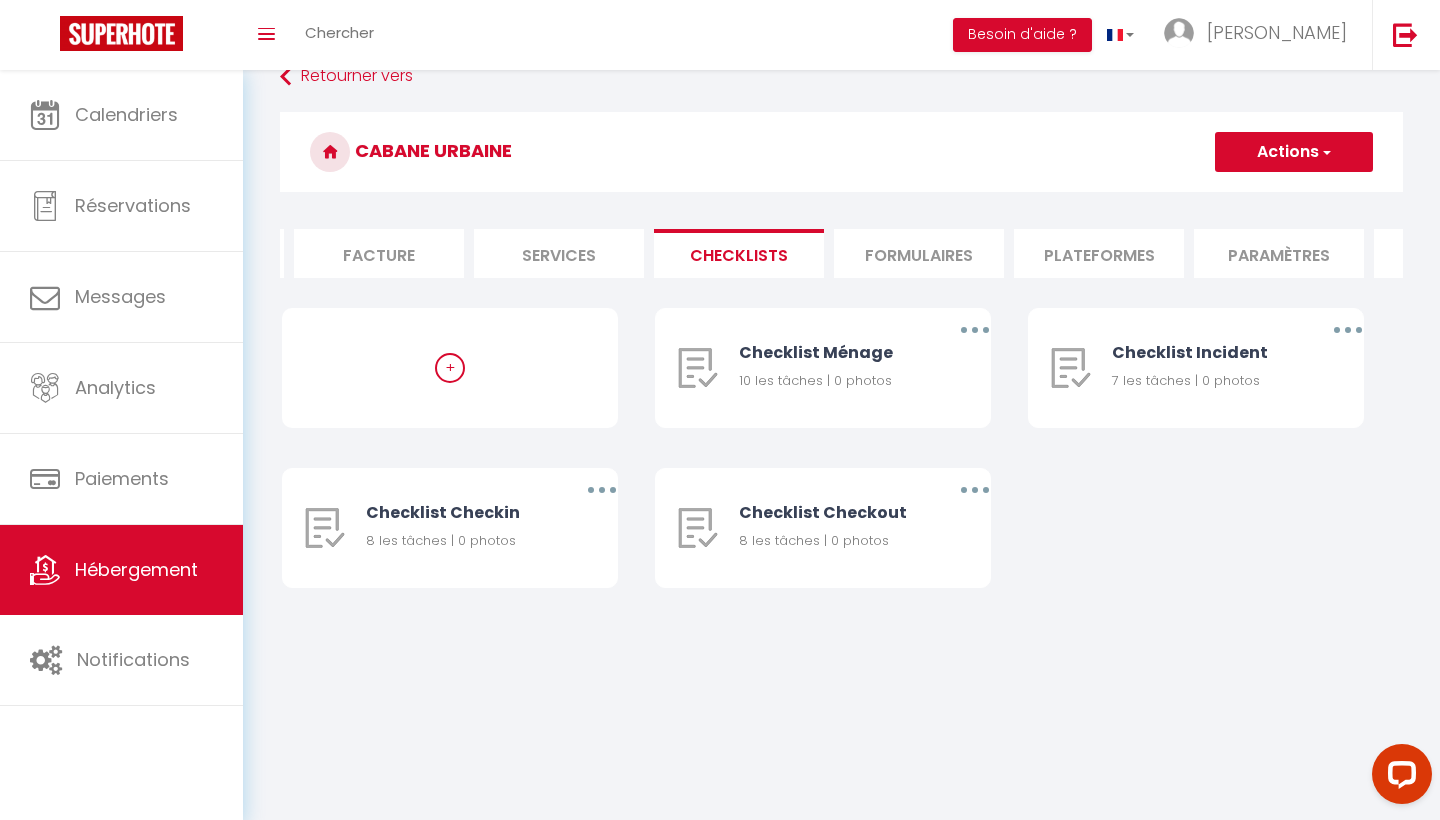 scroll, scrollTop: 0, scrollLeft: 323, axis: horizontal 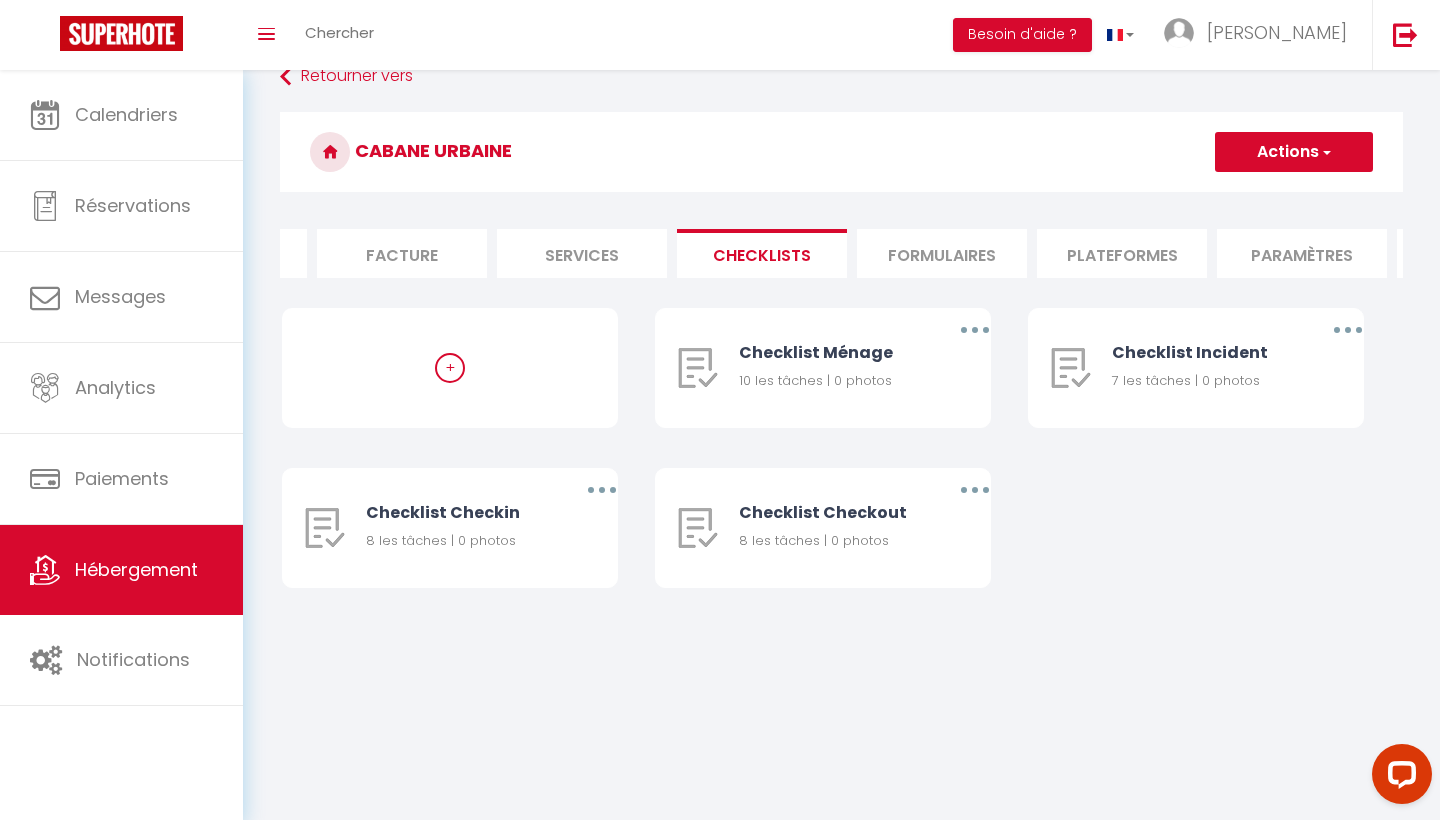 click on "Services" at bounding box center [582, 253] 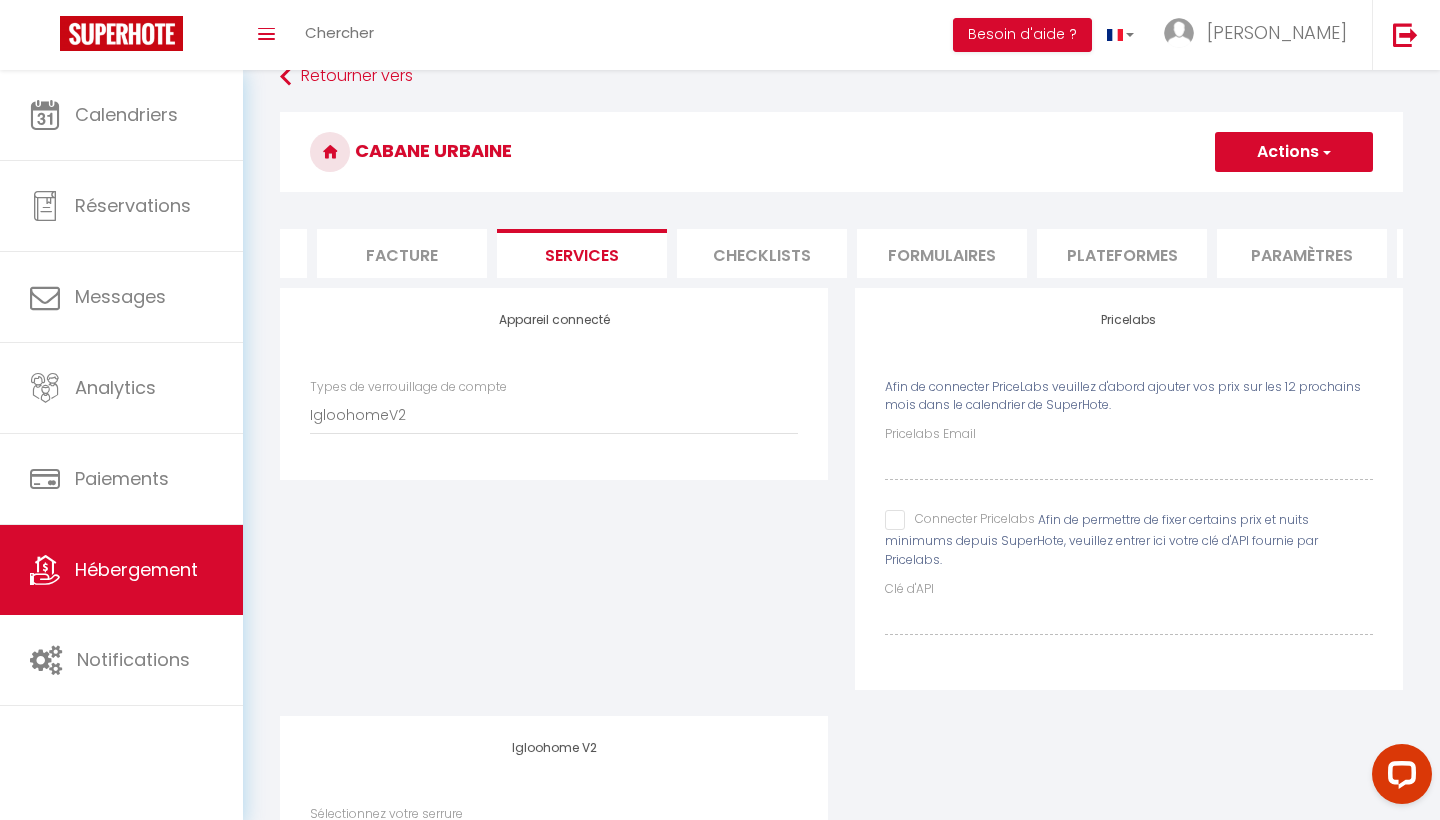 click on "Facture" at bounding box center [402, 253] 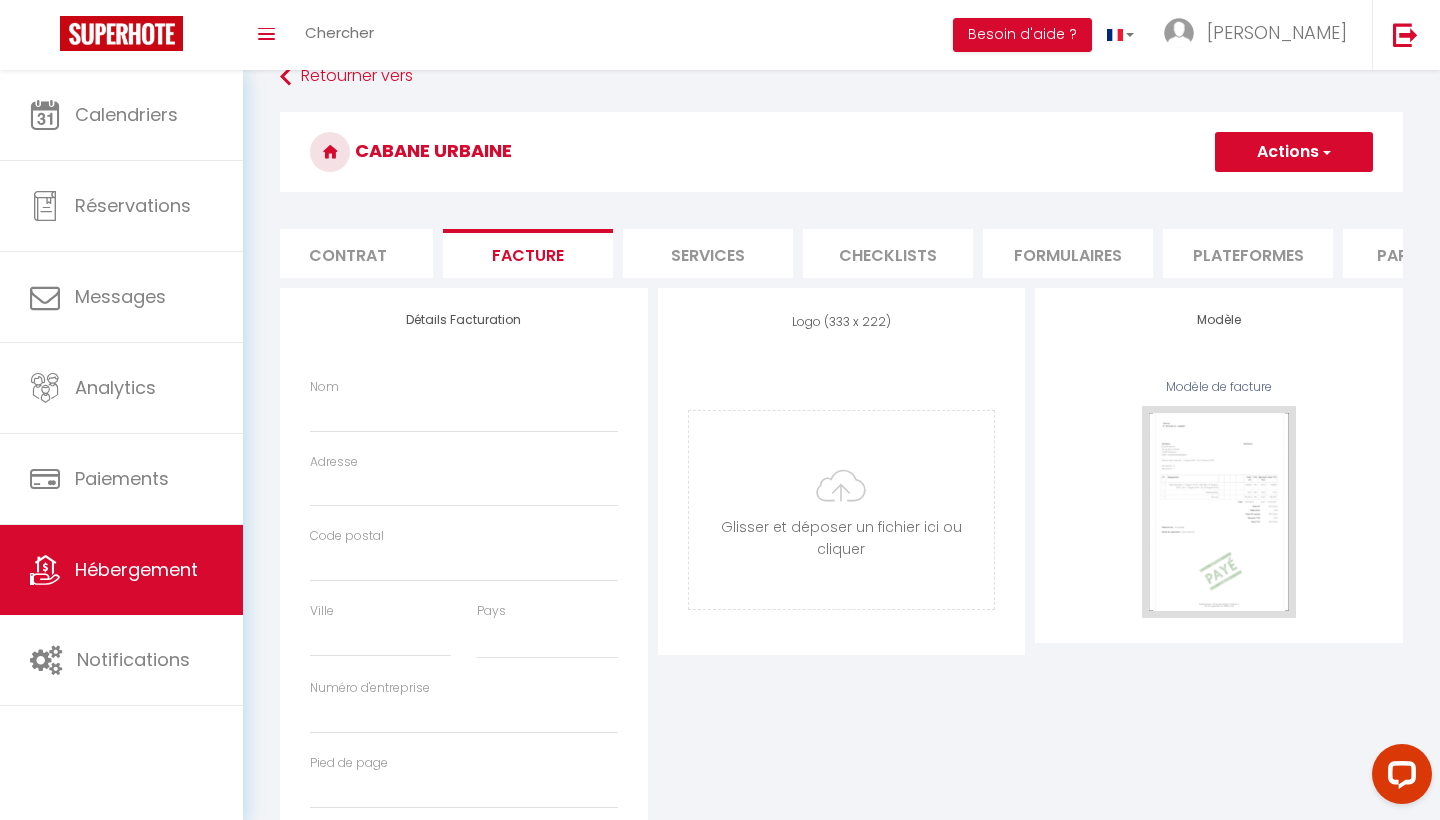 select 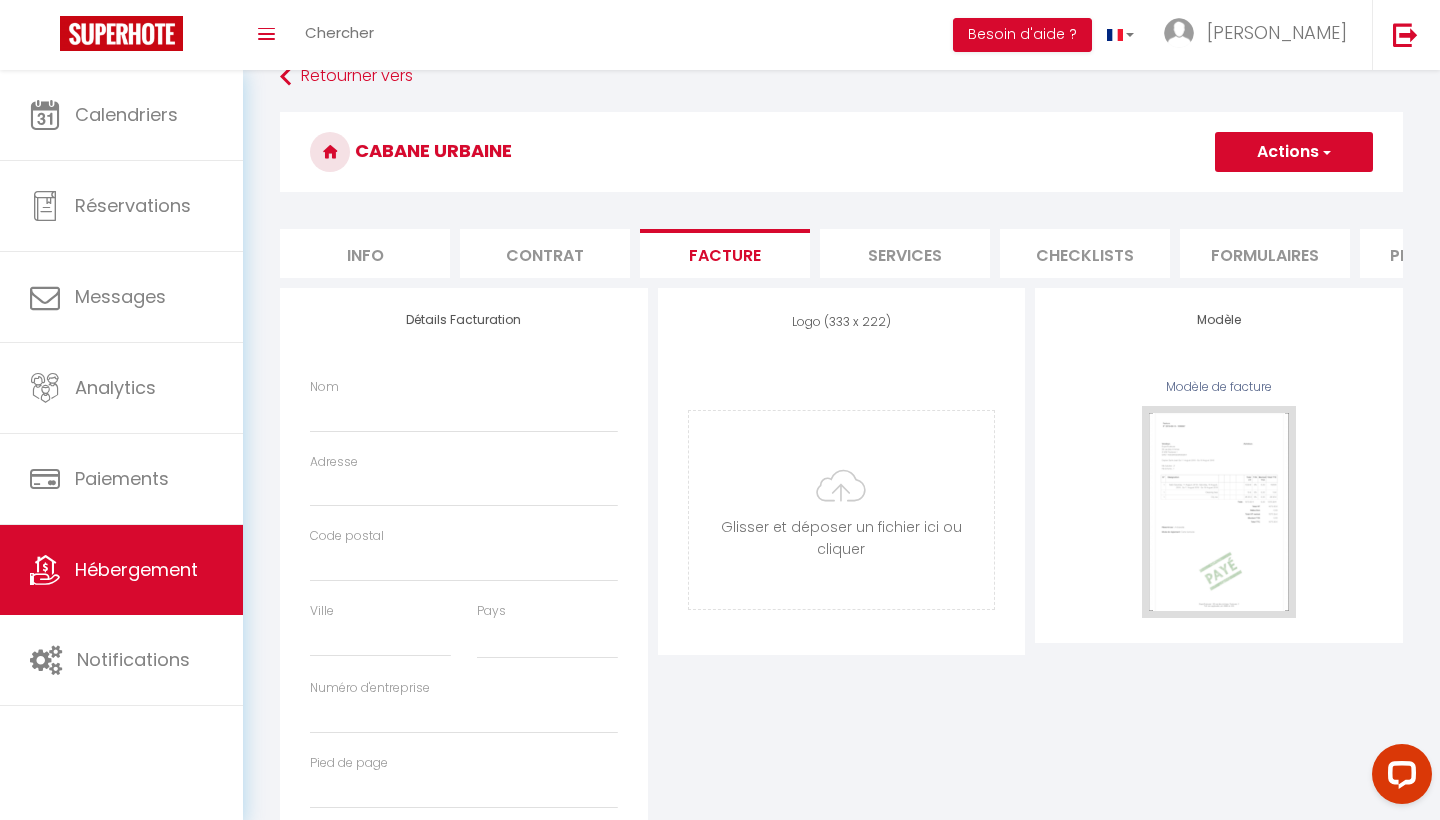 scroll, scrollTop: 0, scrollLeft: -1, axis: horizontal 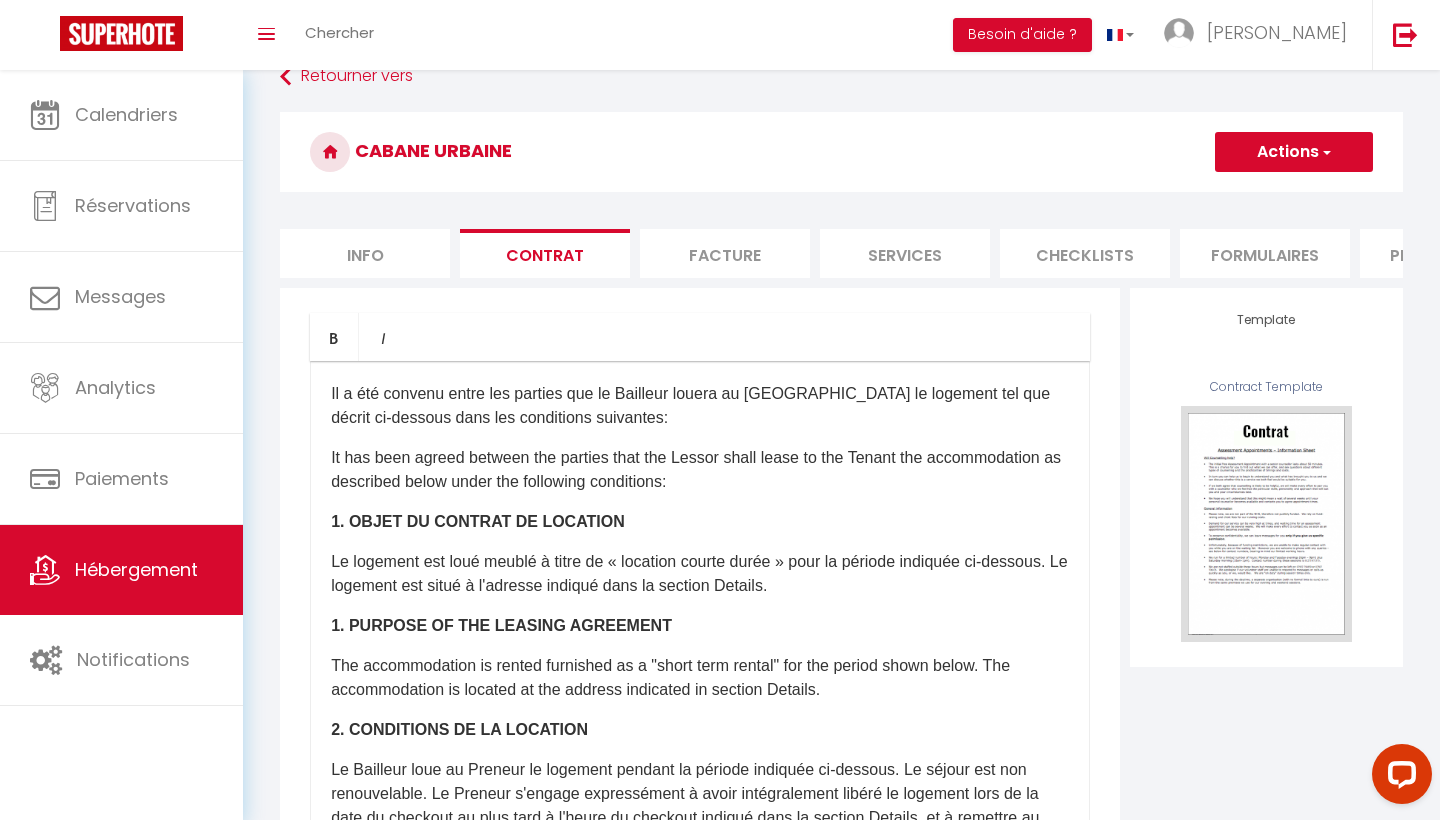 click on "Info" at bounding box center [365, 253] 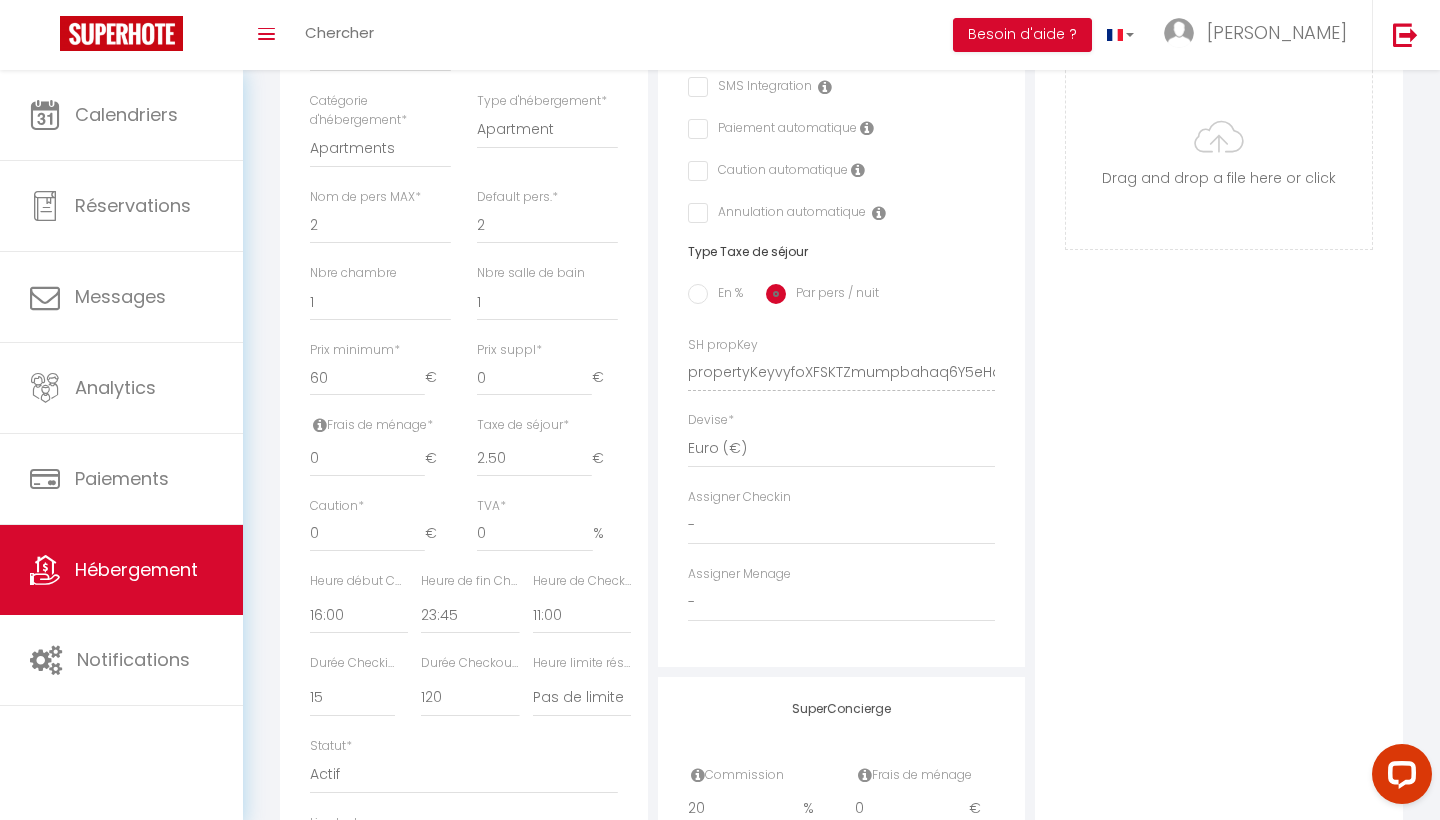 scroll, scrollTop: 754, scrollLeft: 0, axis: vertical 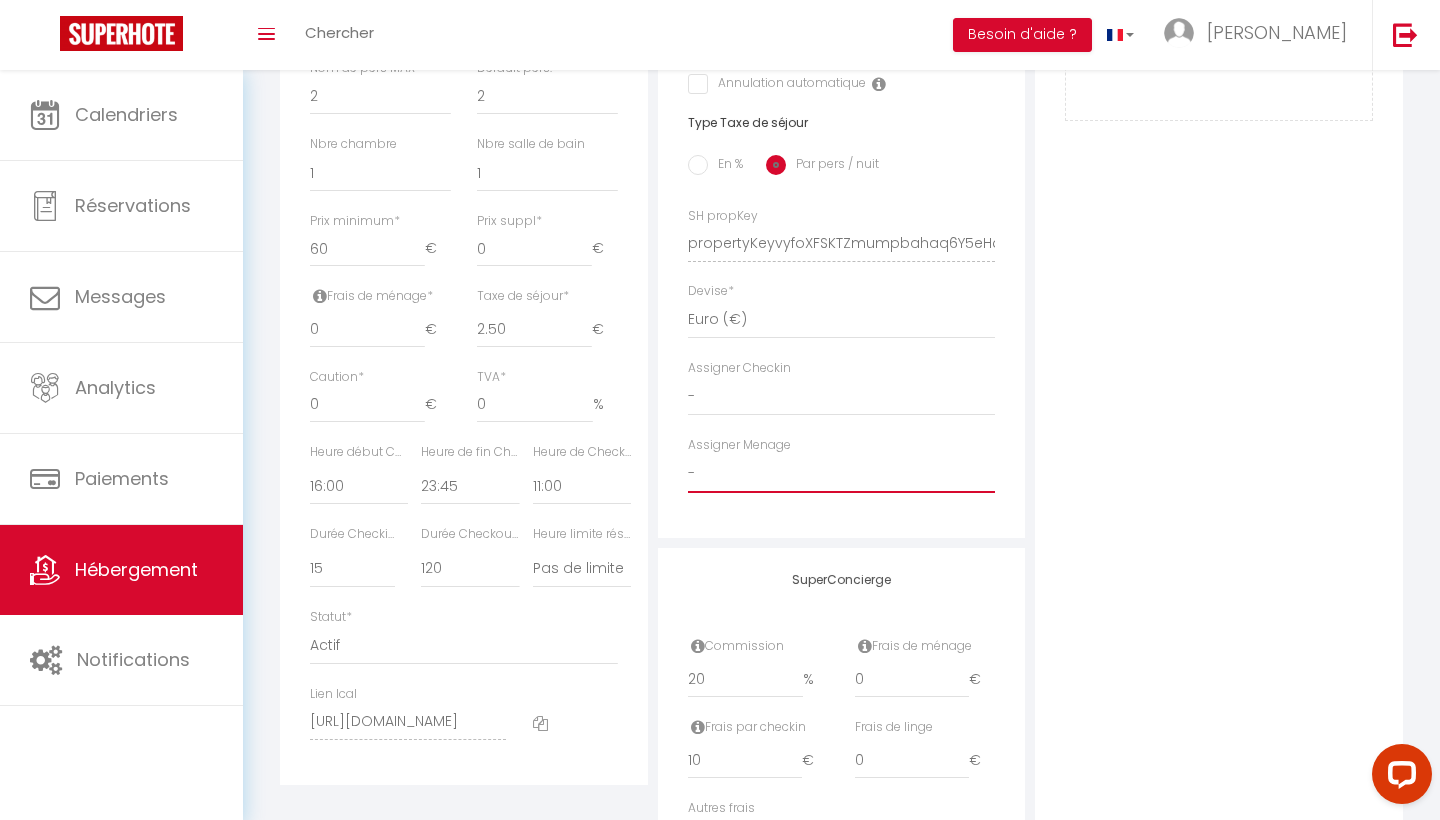 click on "-
[PERSON_NAME]
[PERSON_NAME]" at bounding box center [842, 474] 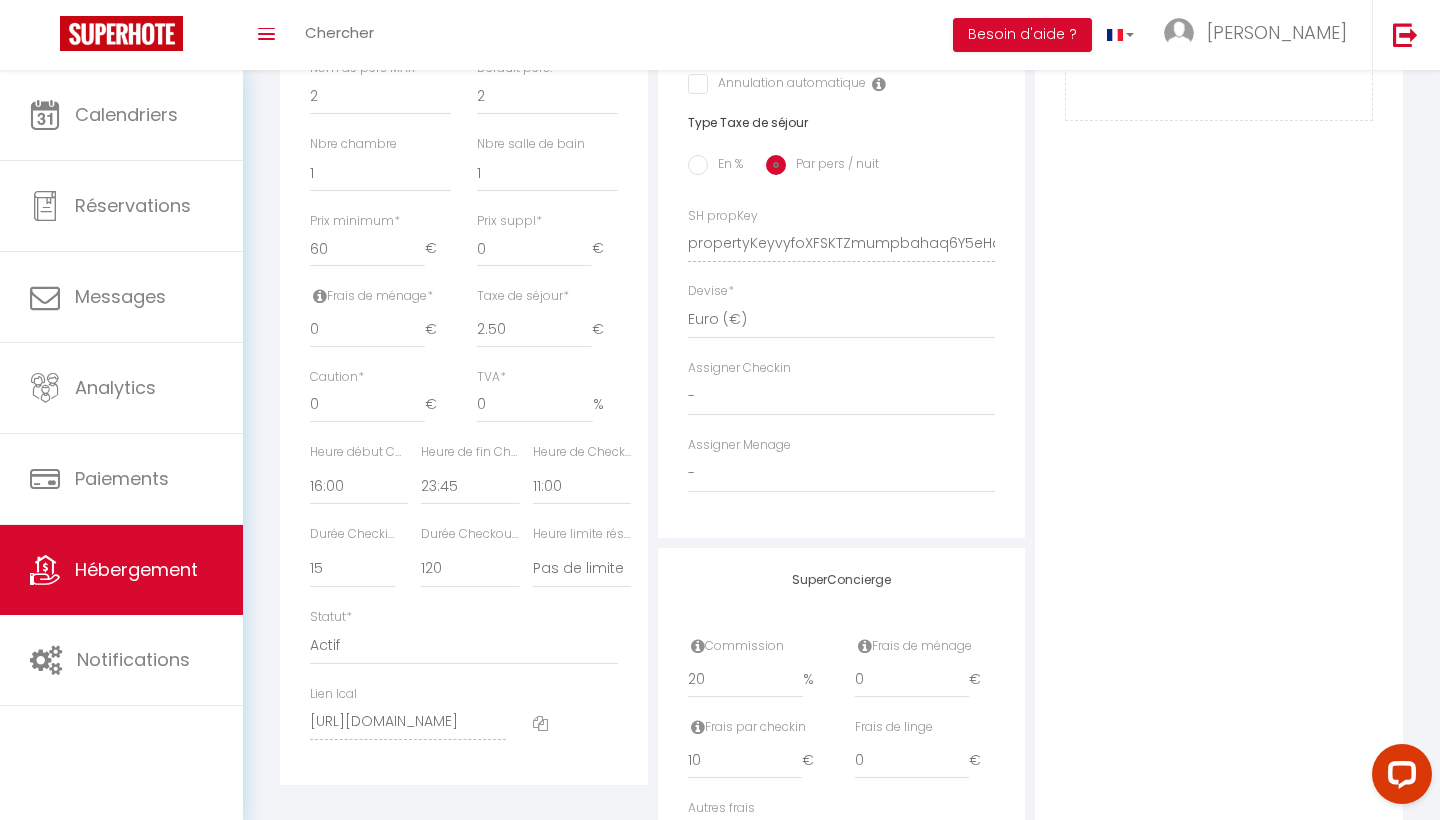 click on "Assigner Menage" at bounding box center [739, 445] 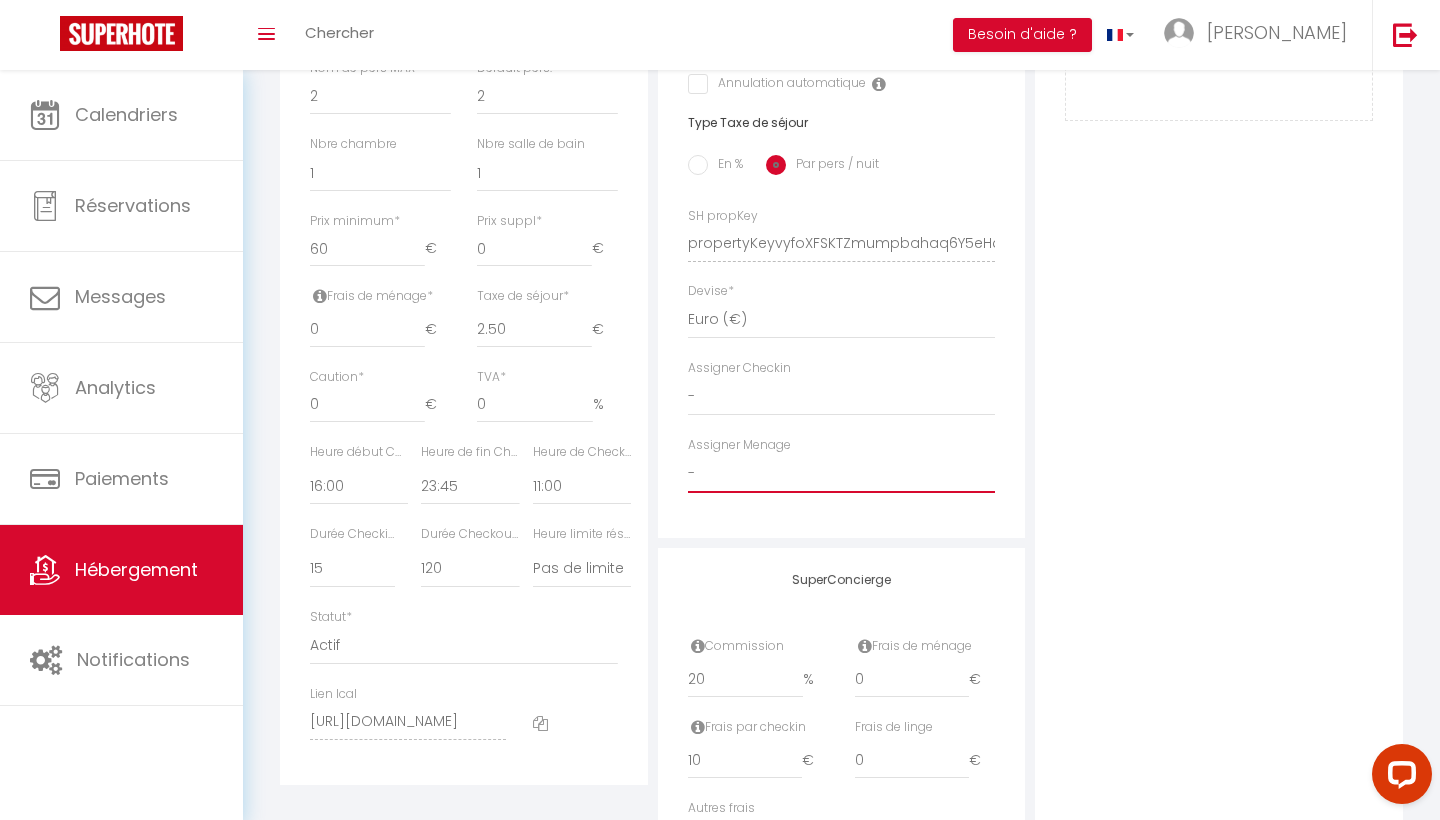 select on "48627" 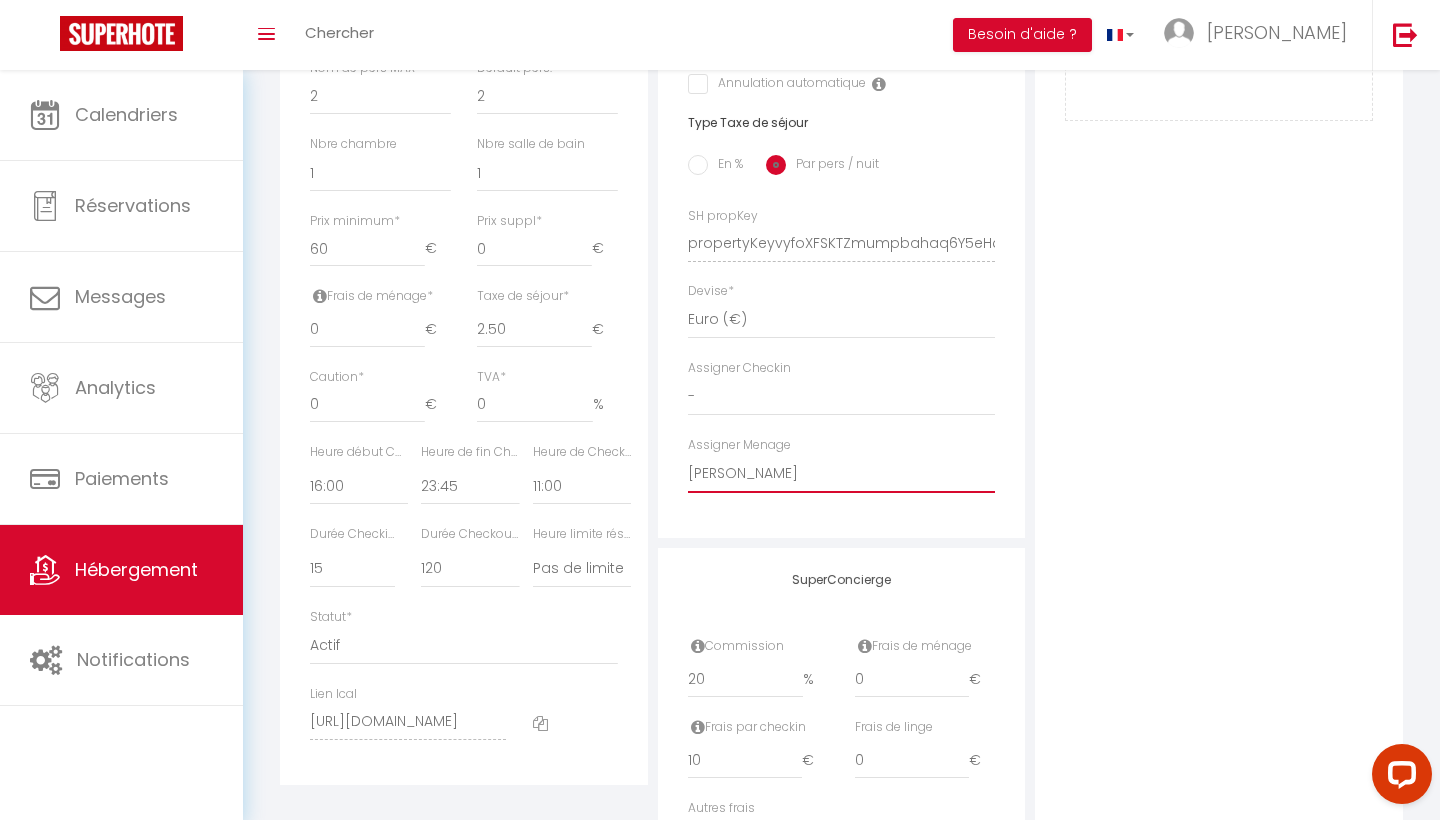 checkbox on "false" 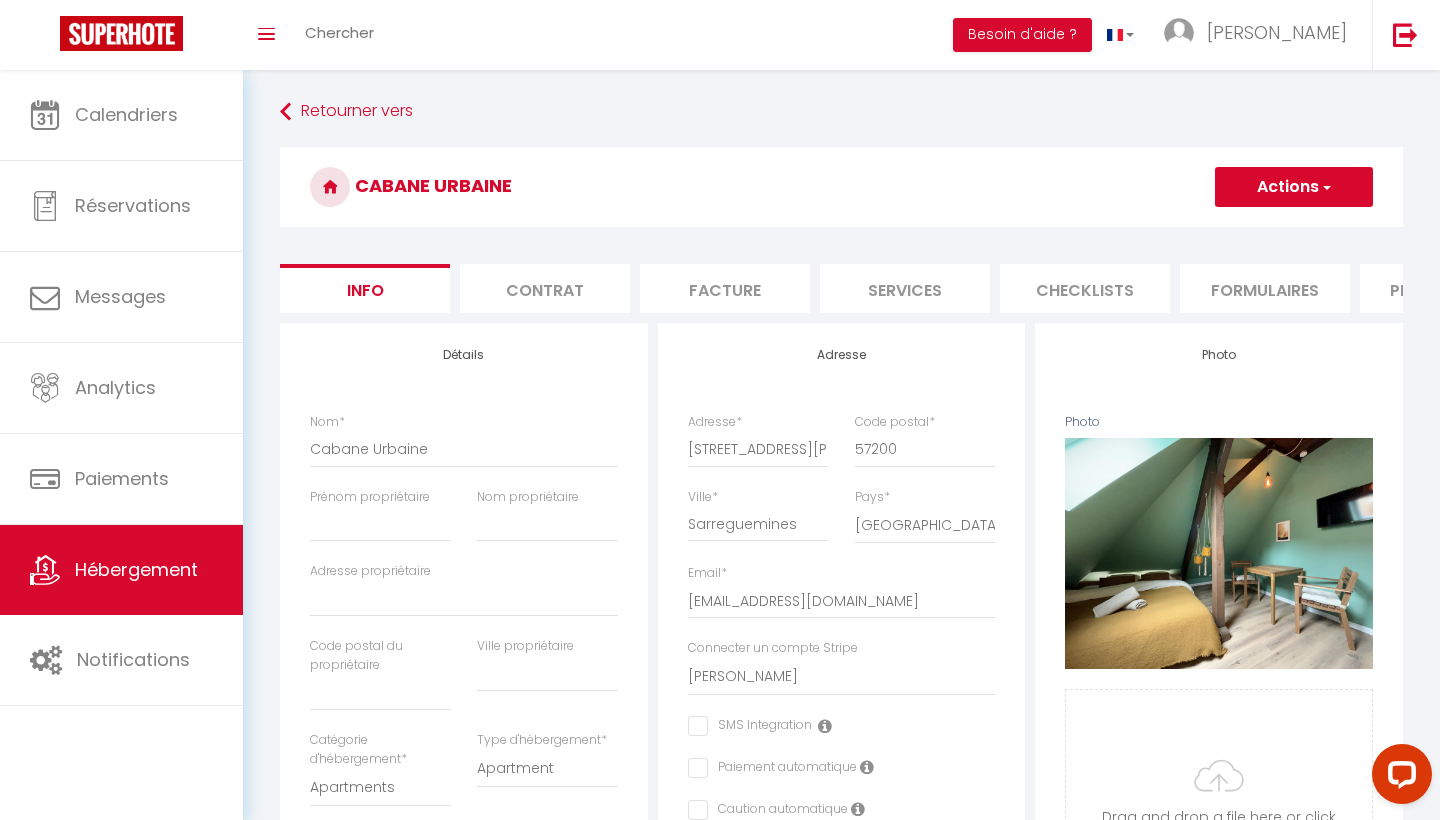 scroll, scrollTop: 0, scrollLeft: 0, axis: both 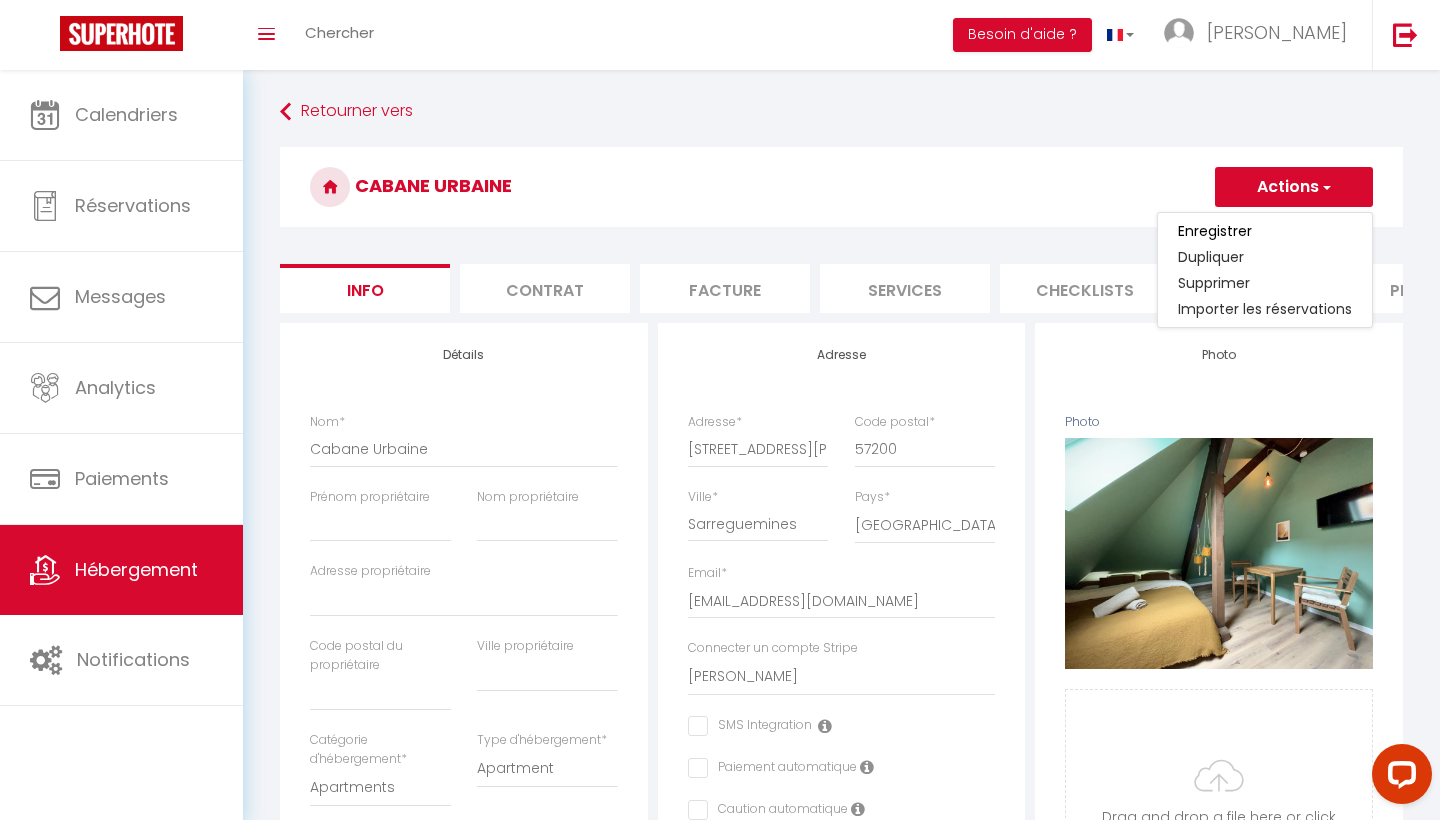 click on "Enregistrer" at bounding box center [1265, 231] 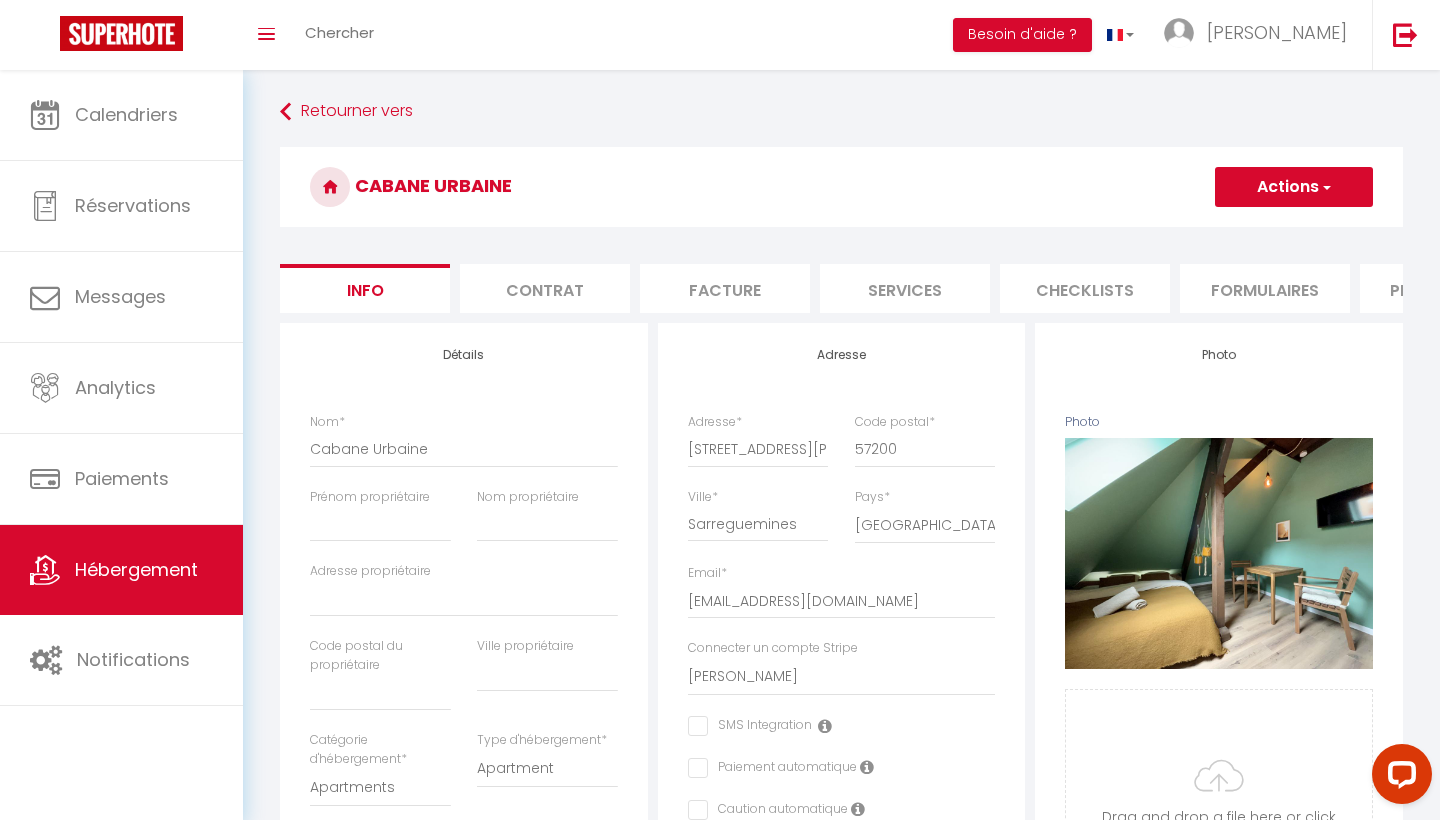click on "Actions" at bounding box center [1294, 187] 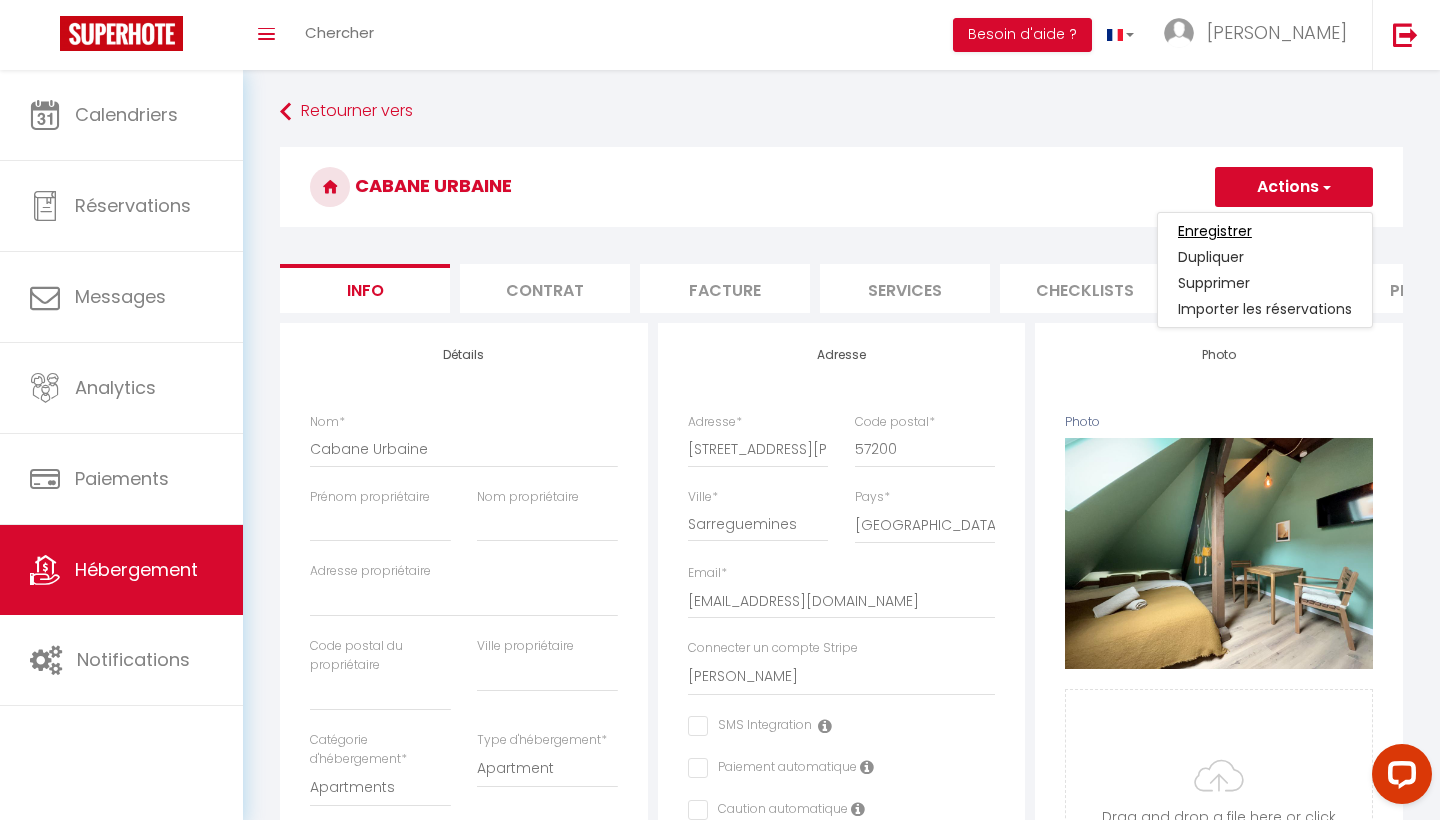 click on "Enregistrer" at bounding box center [1215, 231] 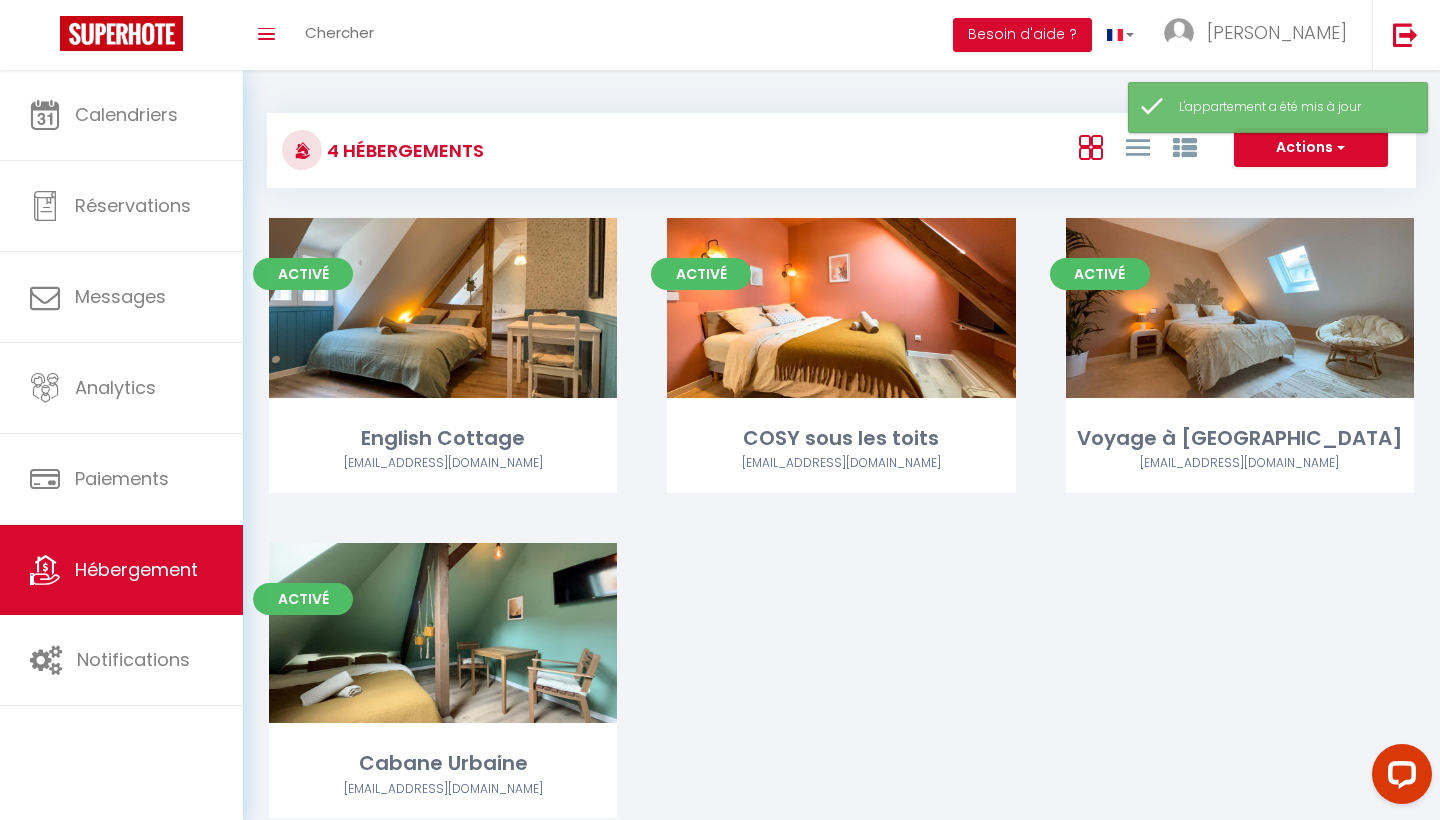 click on "Activé
Editer
English Cottage   [EMAIL_ADDRESS][DOMAIN_NAME] Activé
Editer
COSY sous les toits   [EMAIL_ADDRESS][DOMAIN_NAME] Activé
Editer
Voyage à [GEOGRAPHIC_DATA]   [EMAIL_ADDRESS][DOMAIN_NAME] Activé
Editer
Cabane Urbaine   [EMAIL_ADDRESS][DOMAIN_NAME]" at bounding box center [841, 543] 